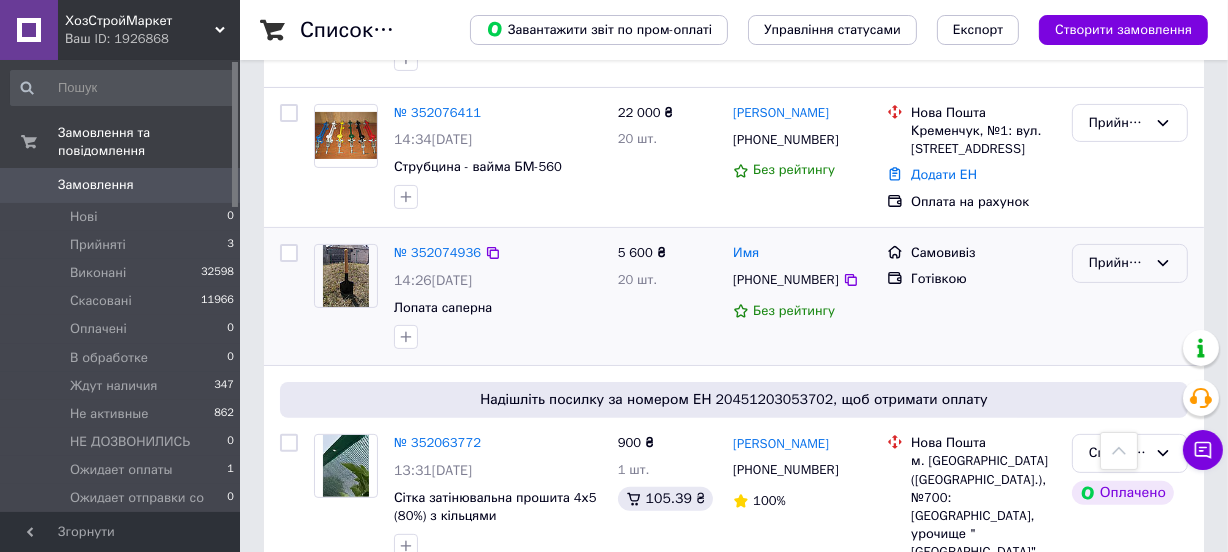 scroll, scrollTop: 454, scrollLeft: 0, axis: vertical 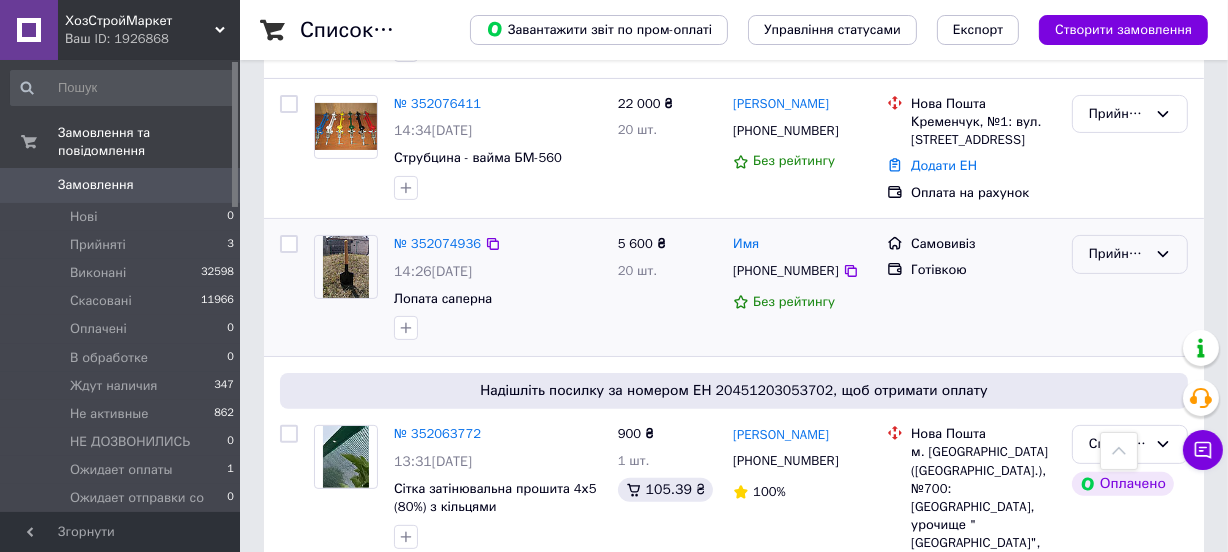 click on "Прийнято" at bounding box center (1118, 254) 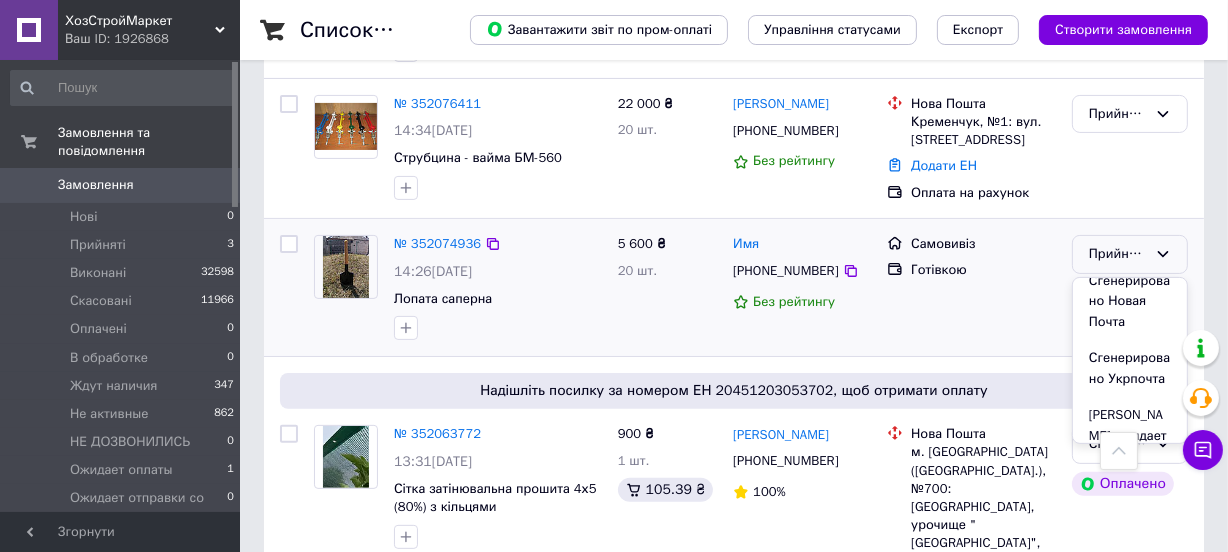 scroll, scrollTop: 818, scrollLeft: 0, axis: vertical 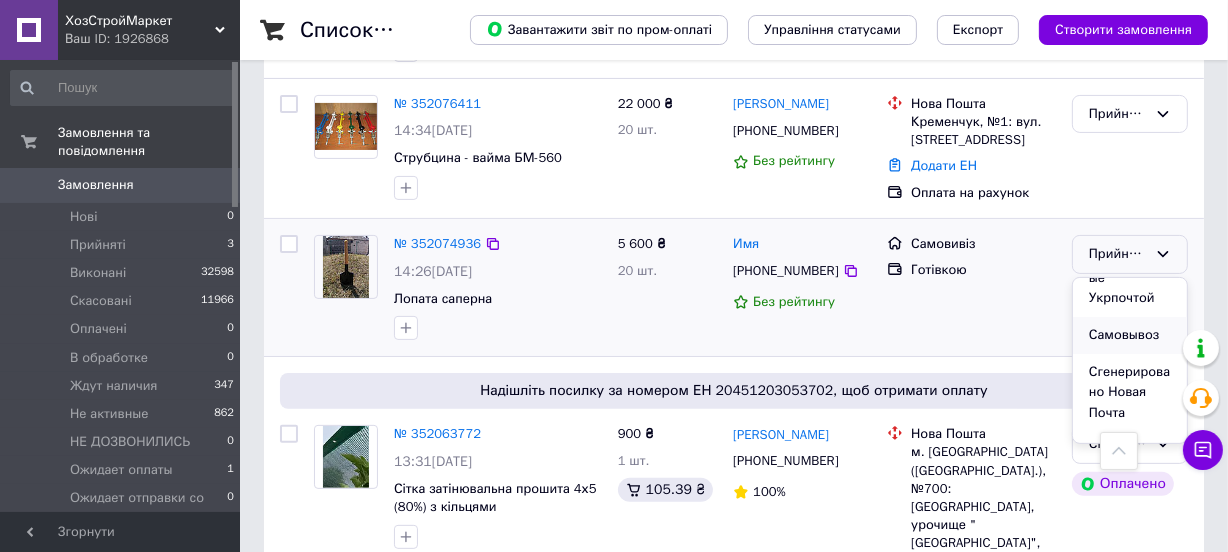 click on "Самовывоз" at bounding box center [1130, 335] 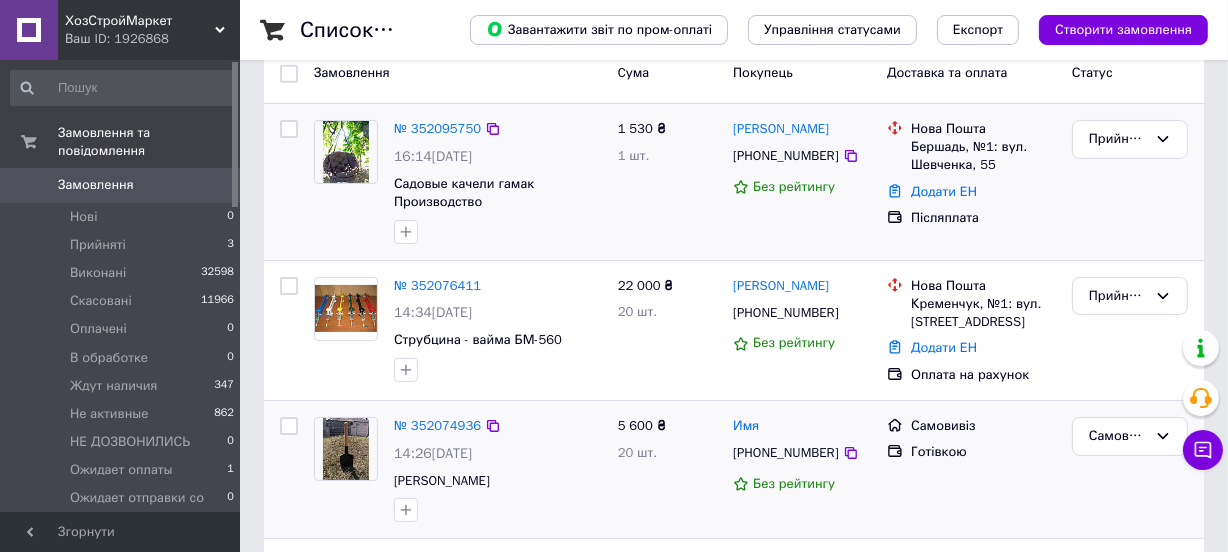 scroll, scrollTop: 0, scrollLeft: 0, axis: both 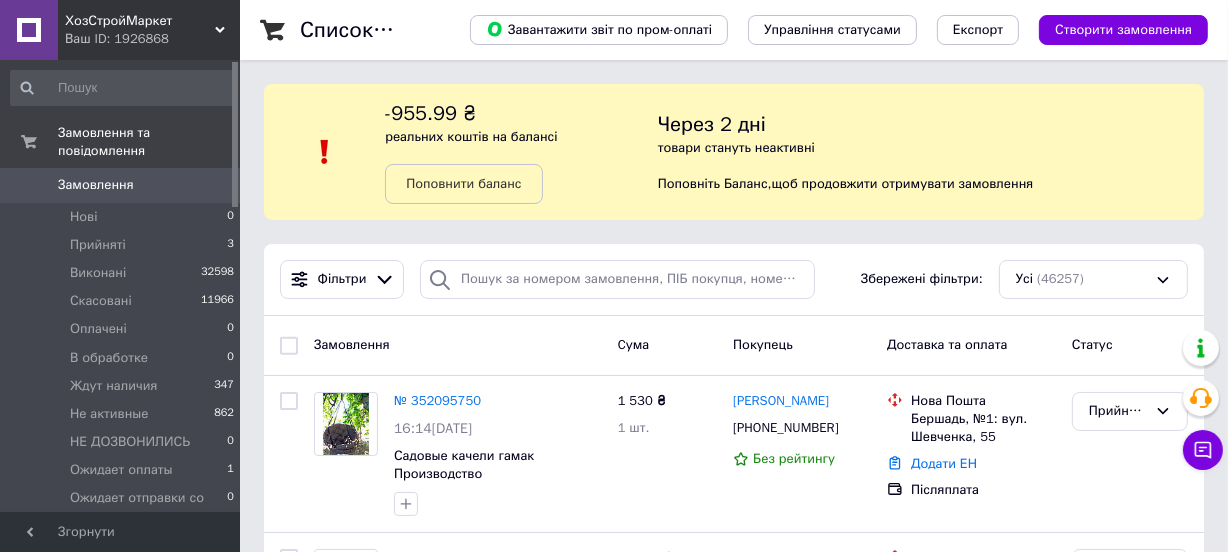 drag, startPoint x: 136, startPoint y: 227, endPoint x: 50, endPoint y: 539, distance: 323.6356 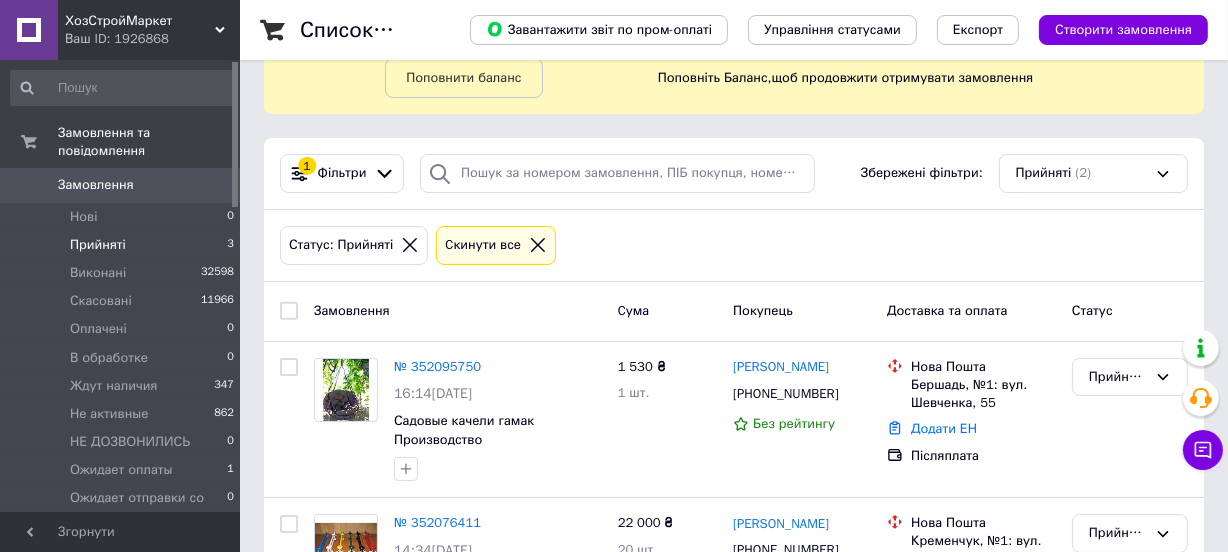 scroll, scrollTop: 215, scrollLeft: 0, axis: vertical 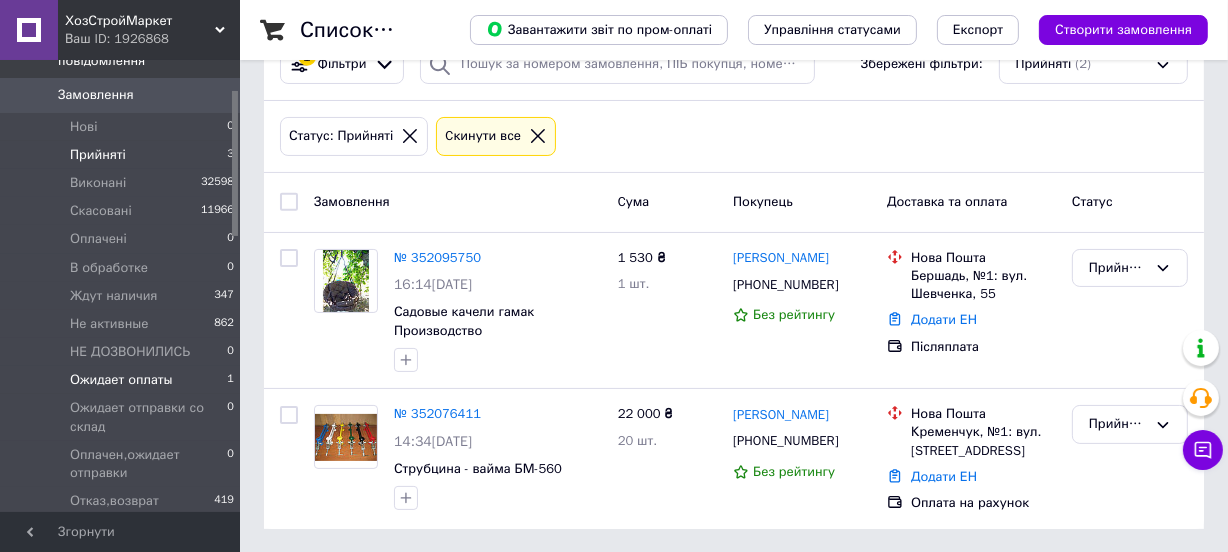 click on "Ожидает оплаты" at bounding box center (121, 380) 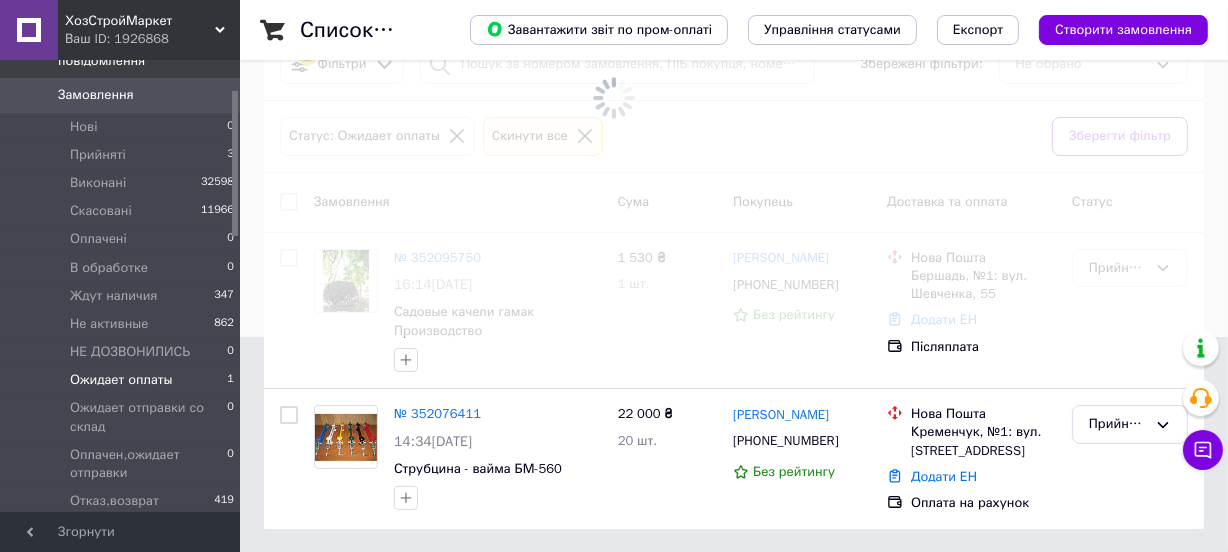 scroll, scrollTop: 0, scrollLeft: 0, axis: both 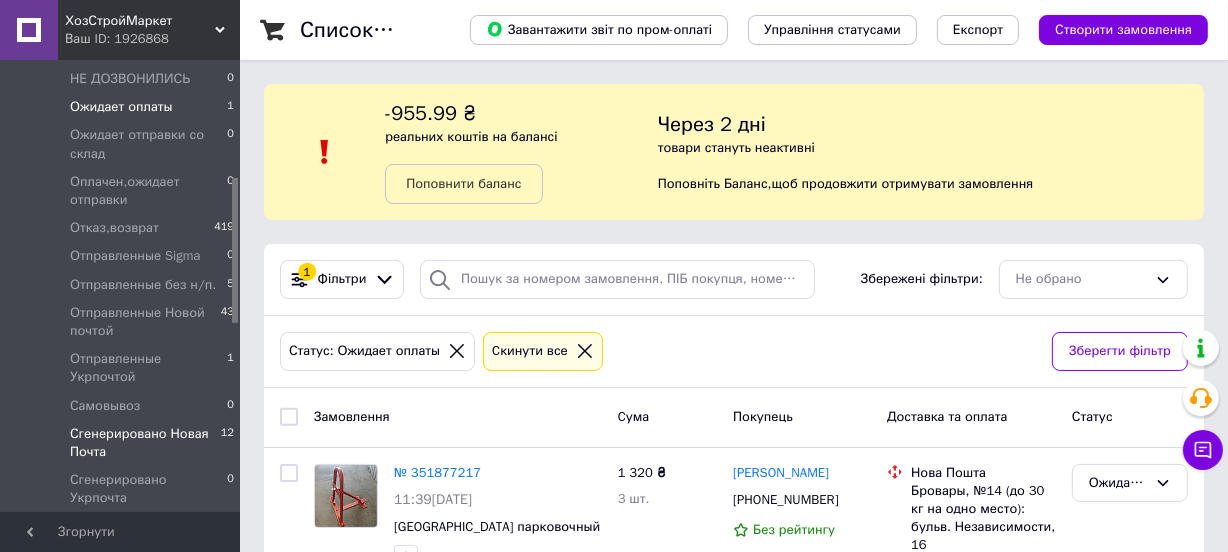 click on "Сгенерировано Новая Почта 12" at bounding box center [123, 443] 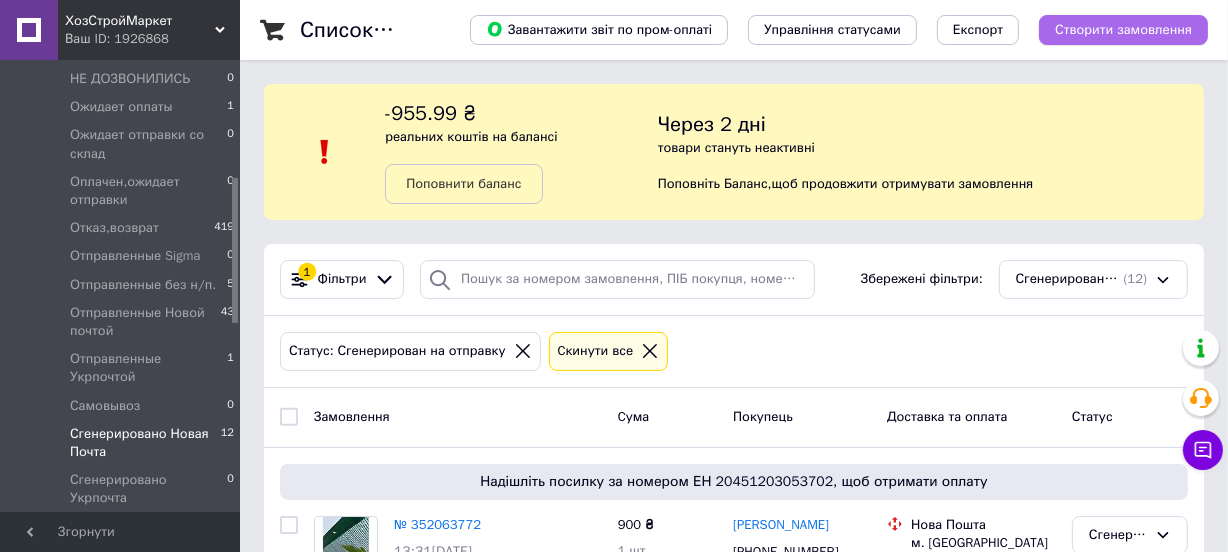 click on "Створити замовлення" at bounding box center [1123, 30] 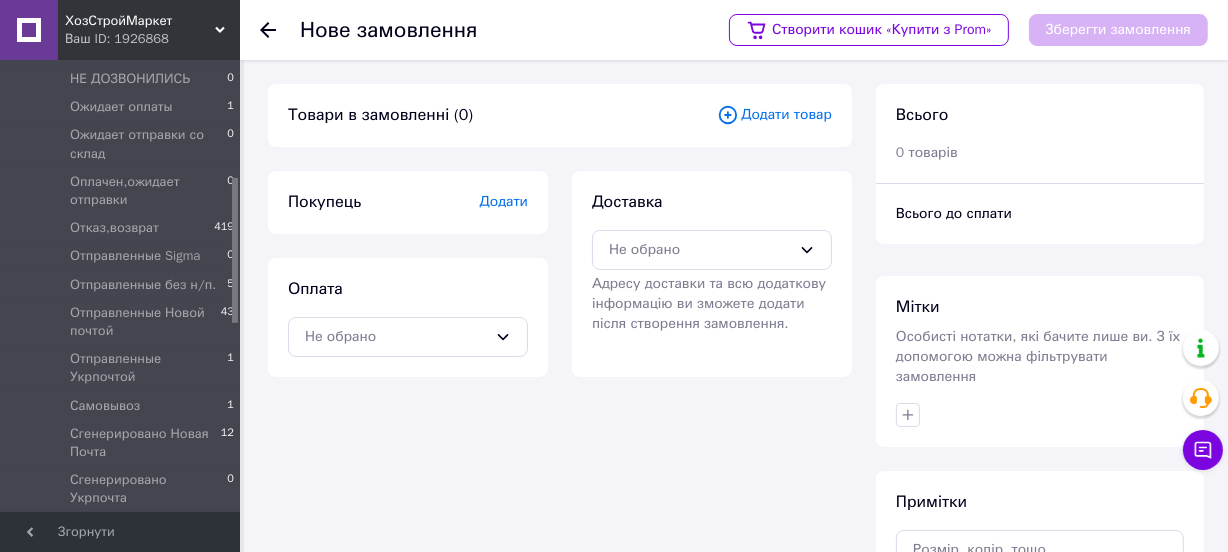 click on "Додати товар" at bounding box center [774, 115] 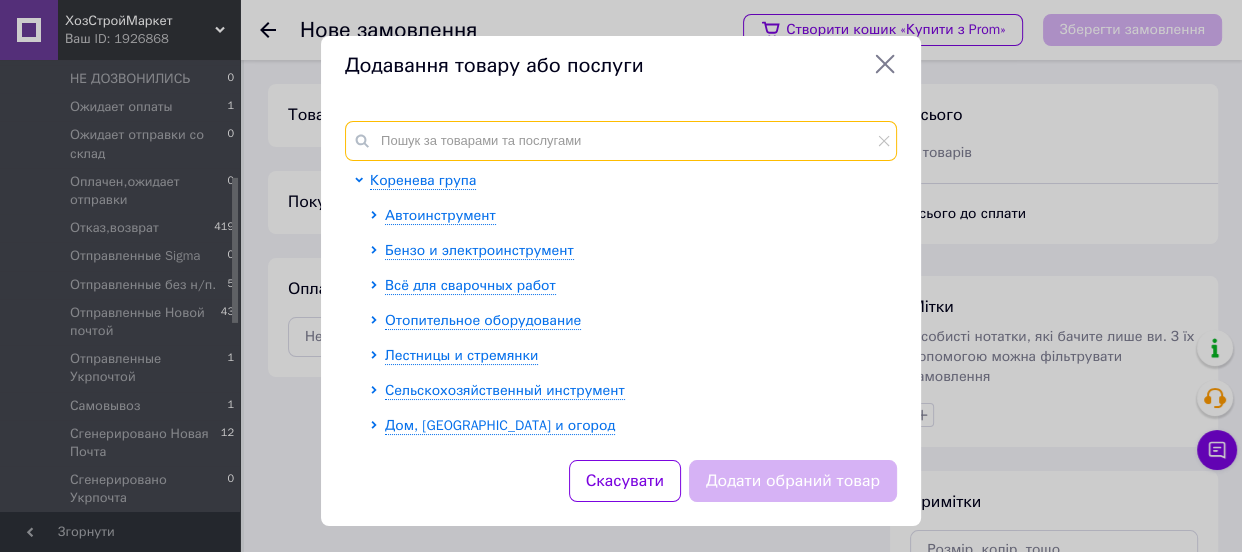 click at bounding box center (621, 141) 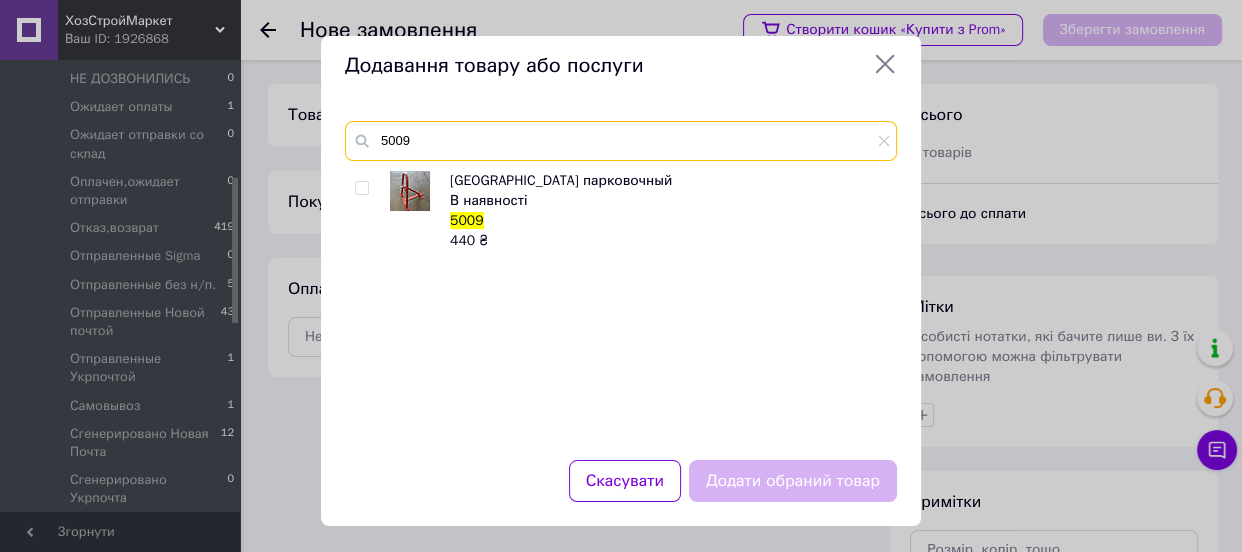 type on "5009" 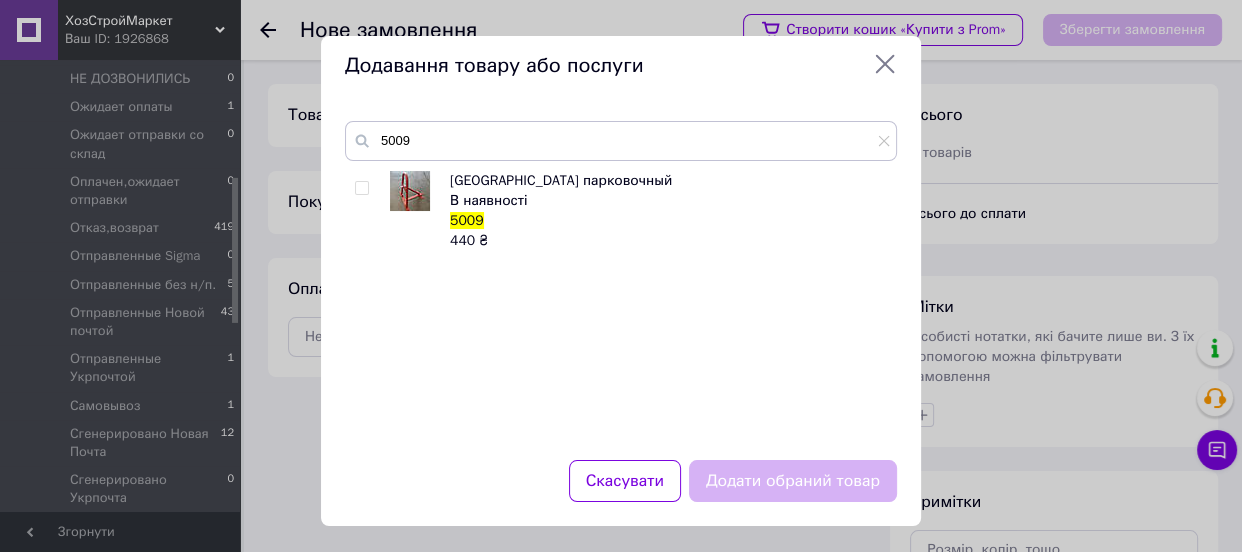 click at bounding box center [361, 188] 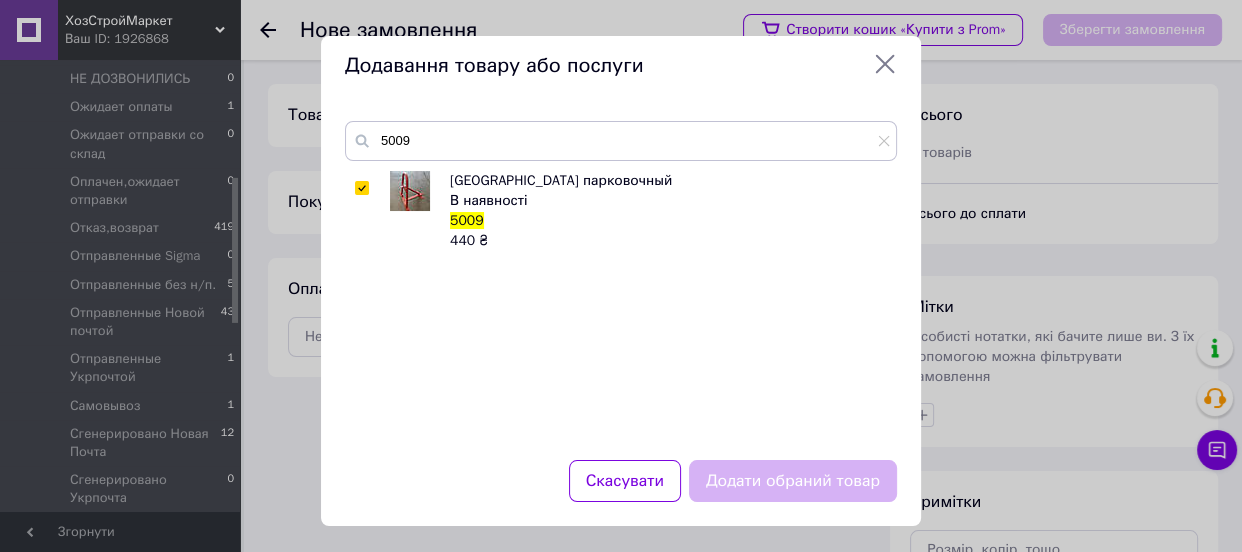 checkbox on "true" 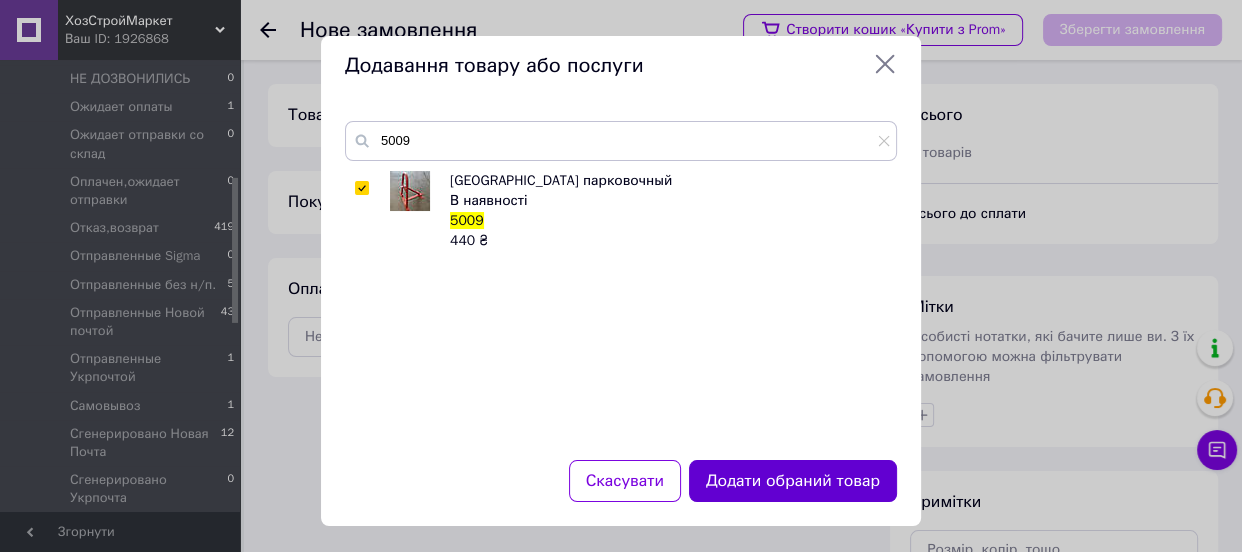 click on "Додати обраний товар" at bounding box center [793, 481] 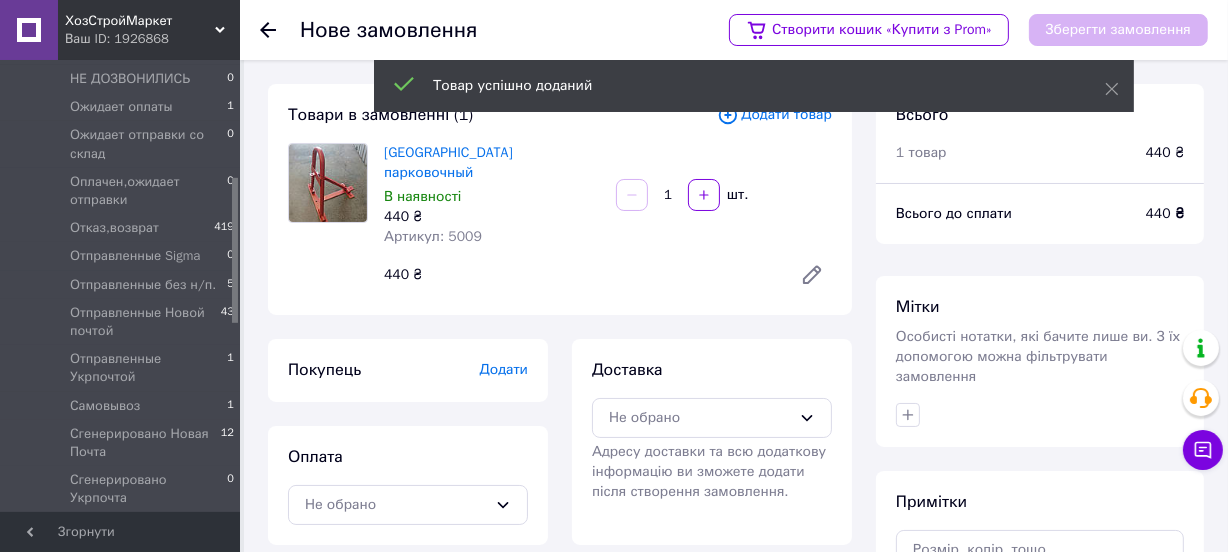 click on "Додати товар" at bounding box center [774, 115] 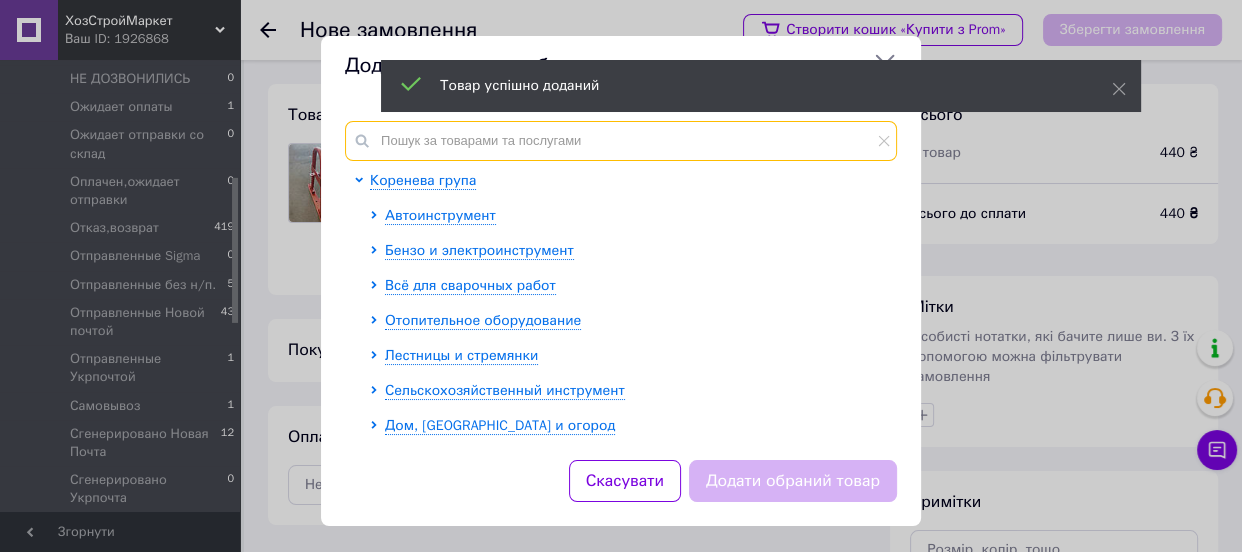 click at bounding box center [621, 141] 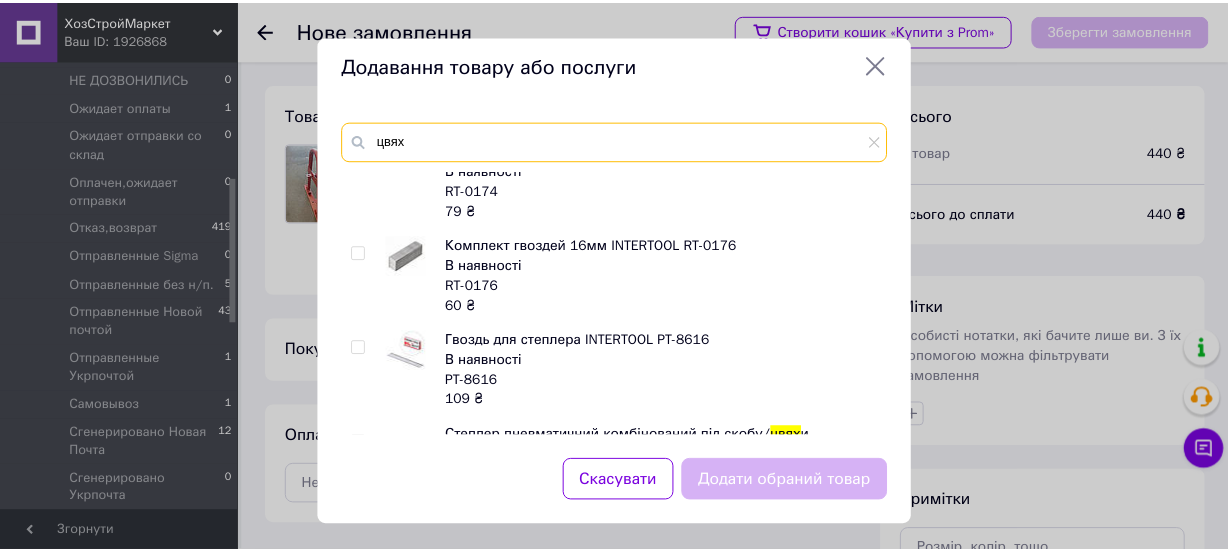 scroll, scrollTop: 723, scrollLeft: 0, axis: vertical 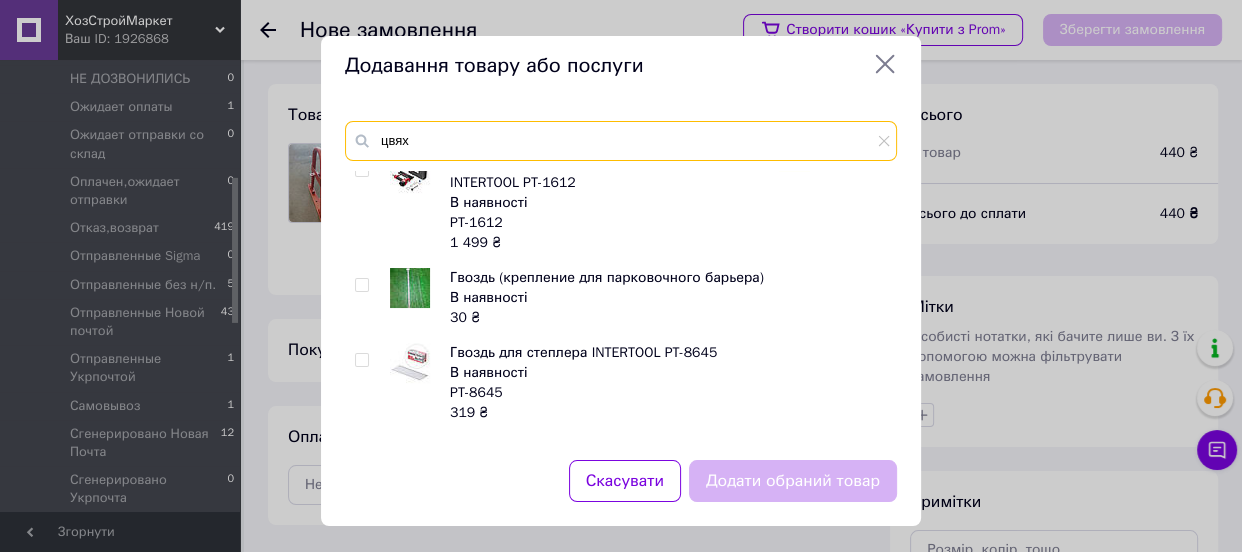 type on "цвях" 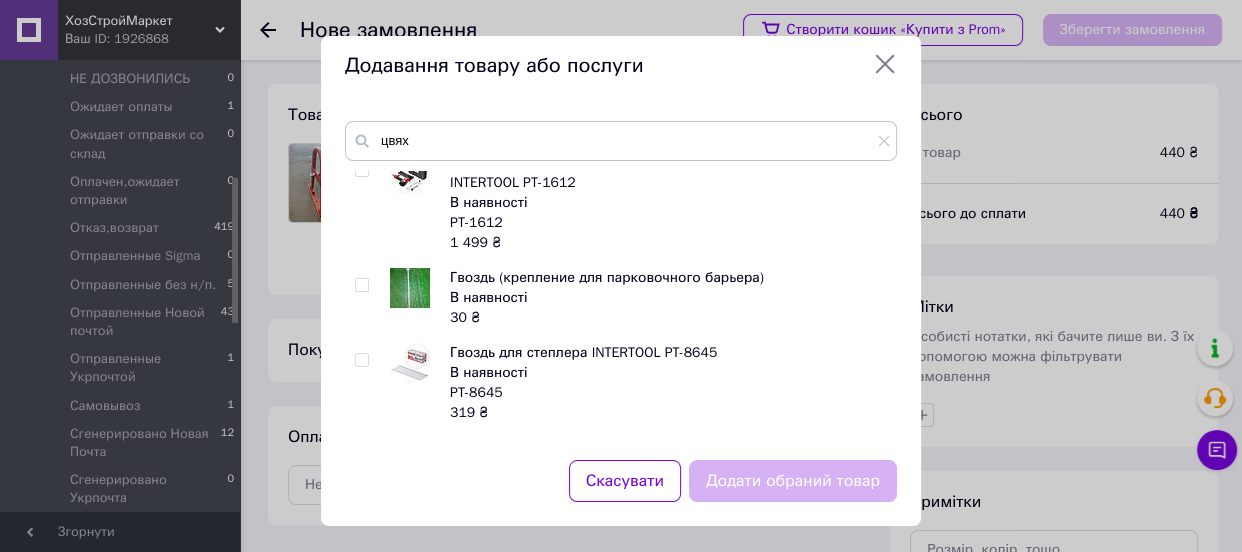 click at bounding box center (361, 285) 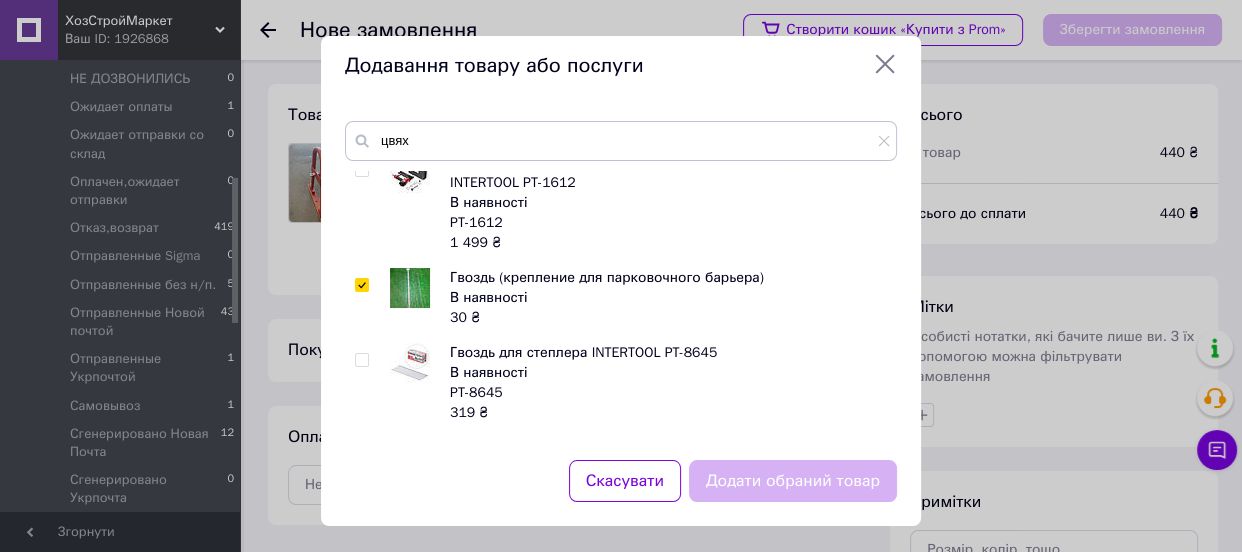 checkbox on "true" 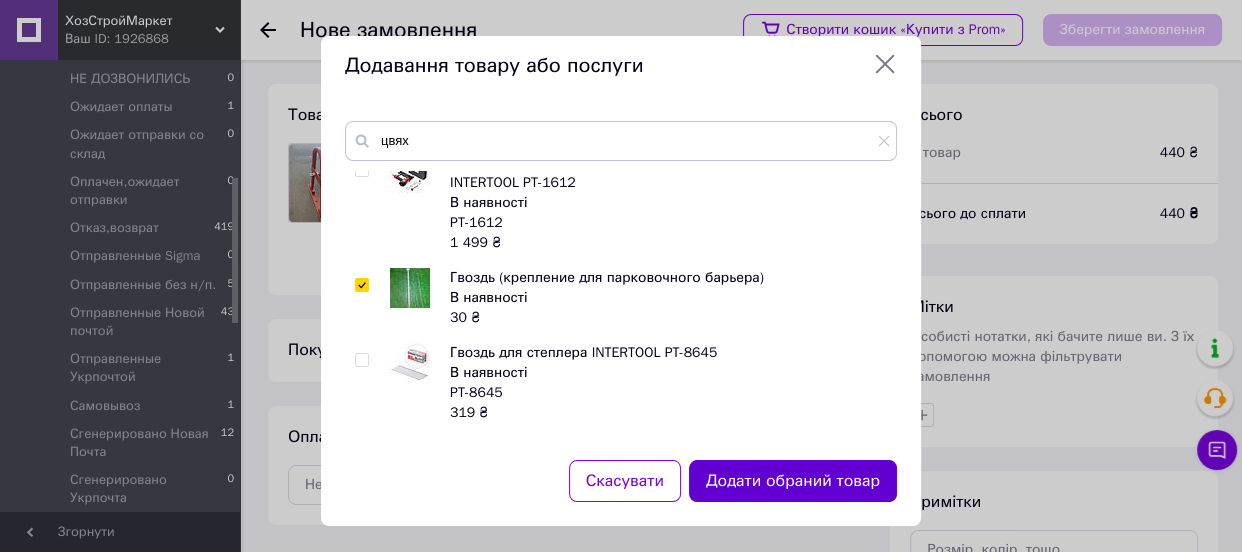 click on "Додати обраний товар" at bounding box center (793, 481) 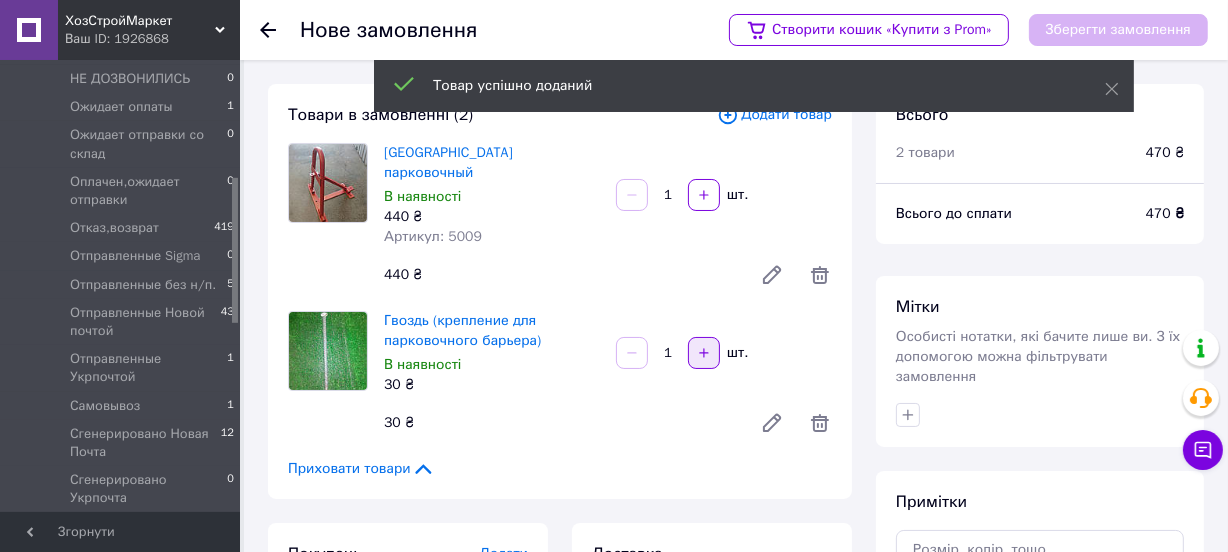 click at bounding box center (704, 353) 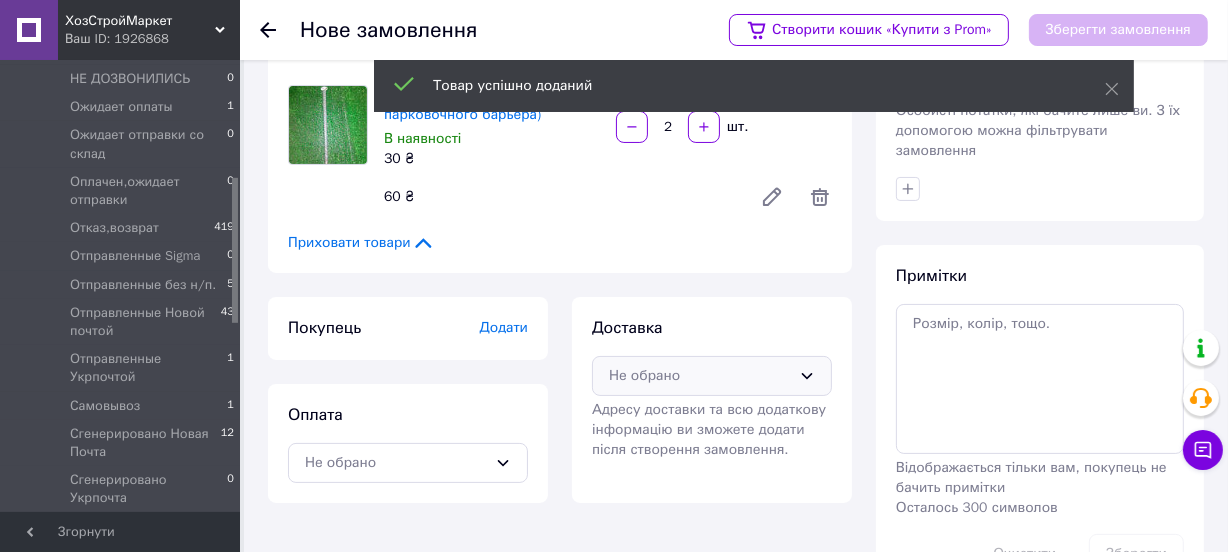 scroll, scrollTop: 270, scrollLeft: 0, axis: vertical 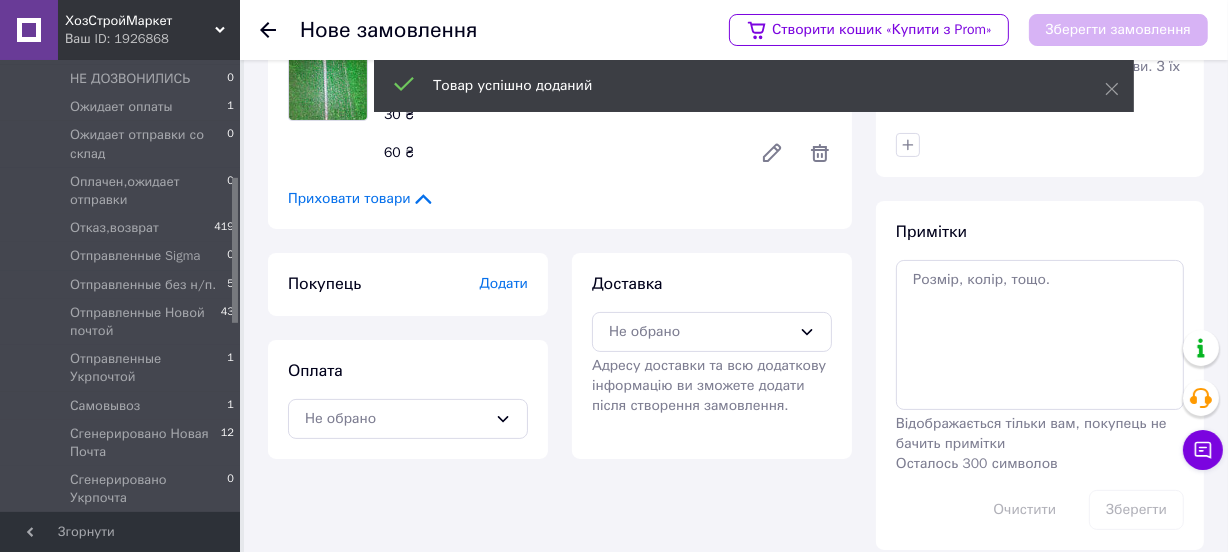 click on "Додати" at bounding box center [504, 283] 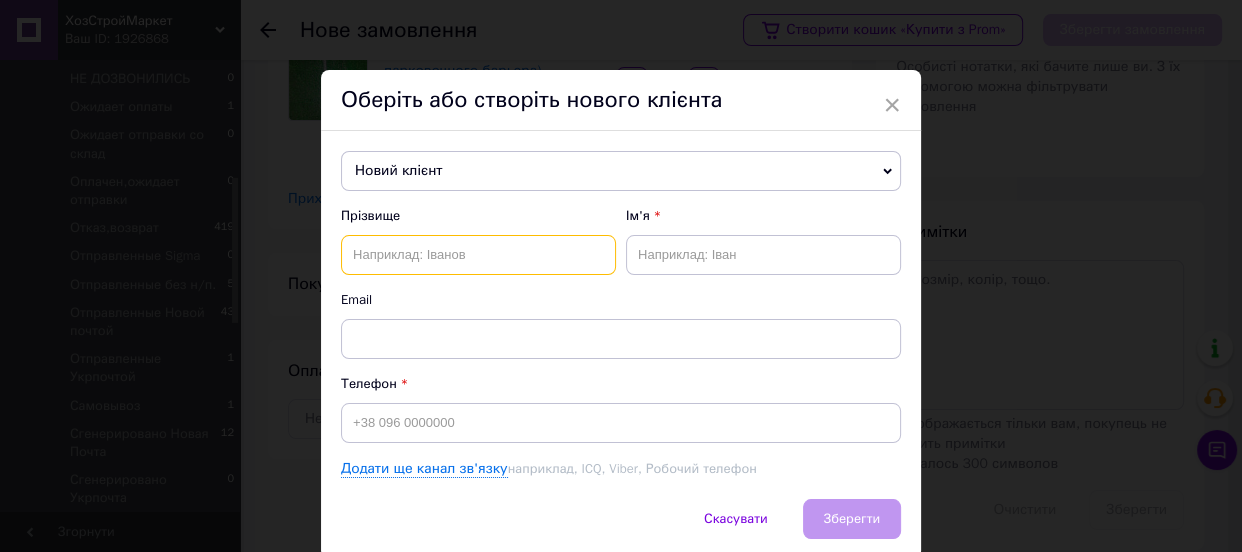 click at bounding box center [478, 255] 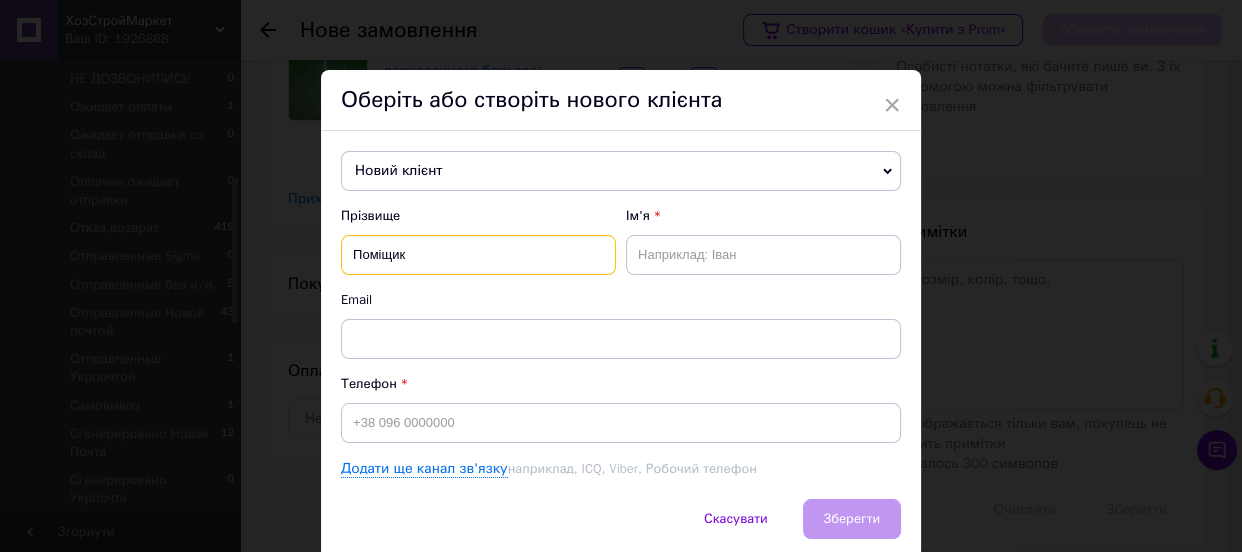 type on "Поміщик" 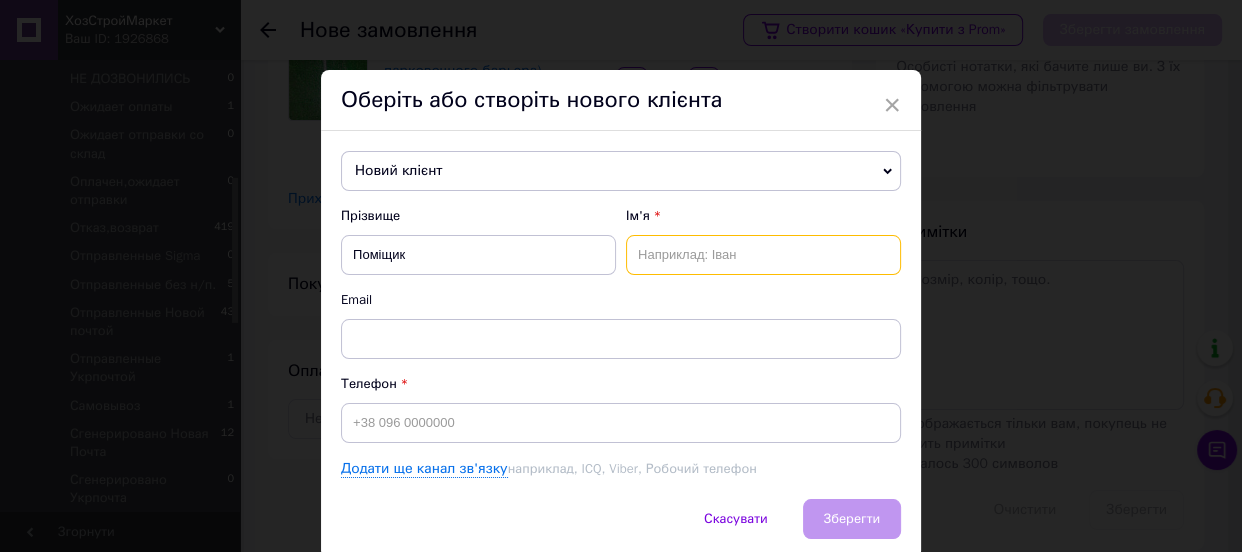 click at bounding box center [763, 255] 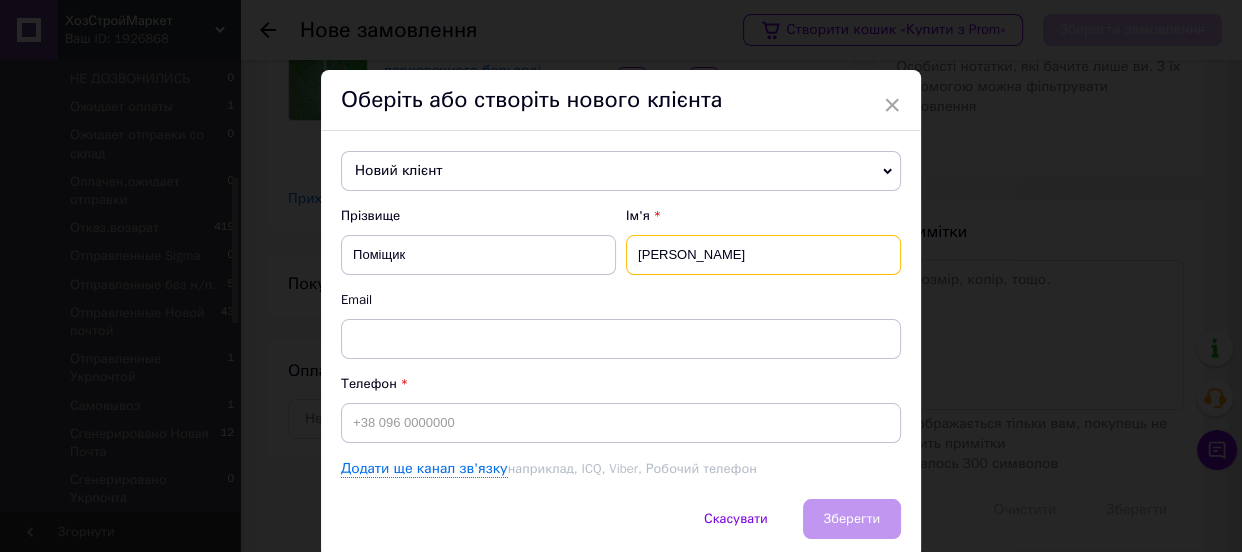 type on "[PERSON_NAME]" 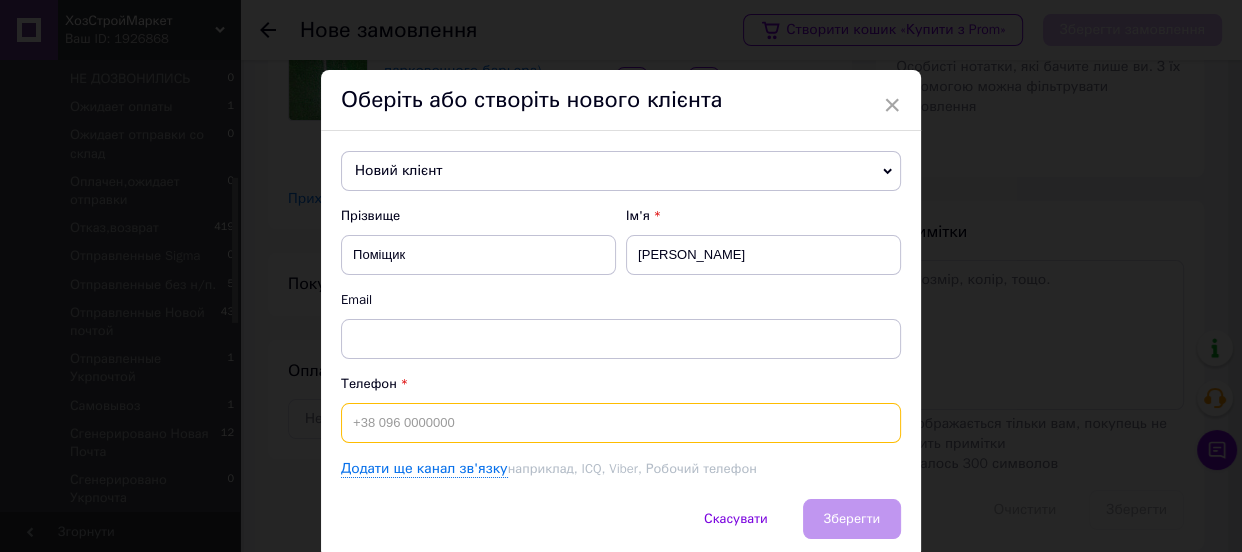 click at bounding box center (621, 423) 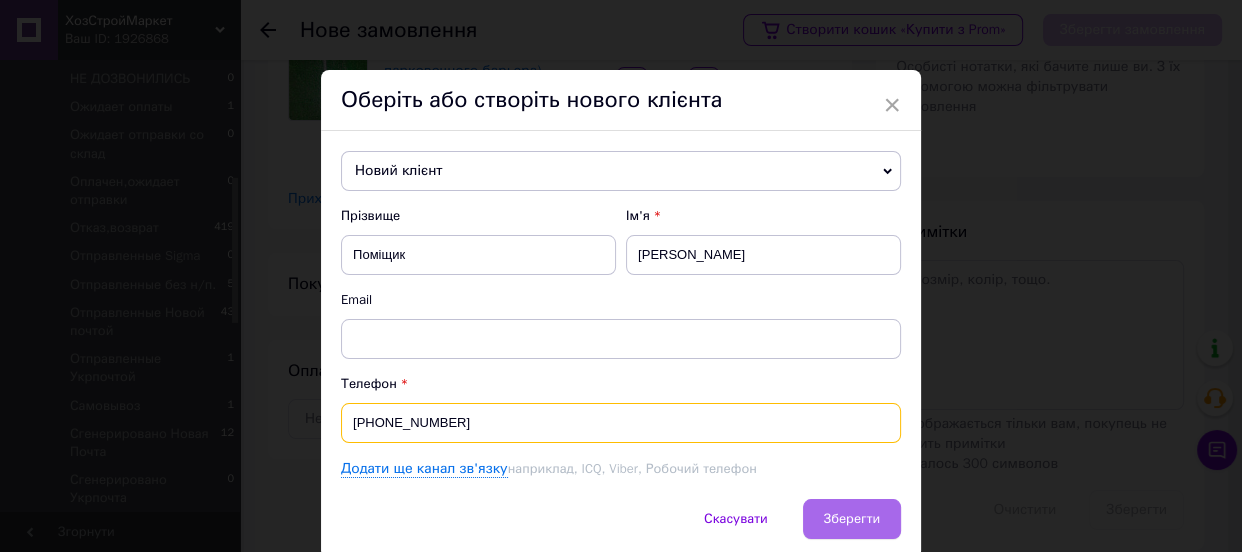 type on "[PHONE_NUMBER]" 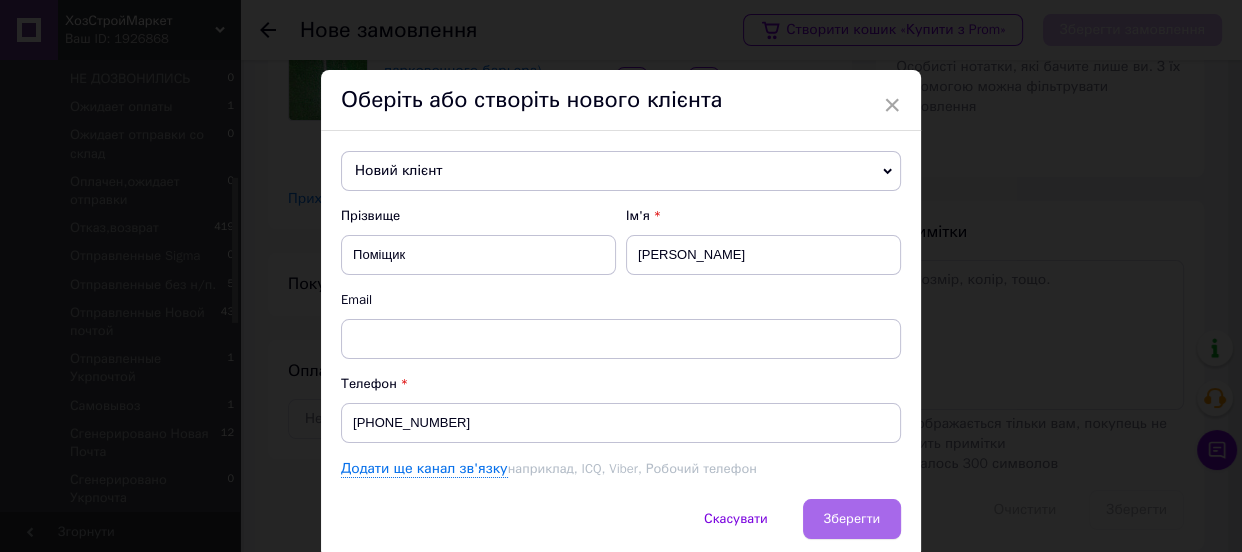 click on "Зберегти" at bounding box center [852, 518] 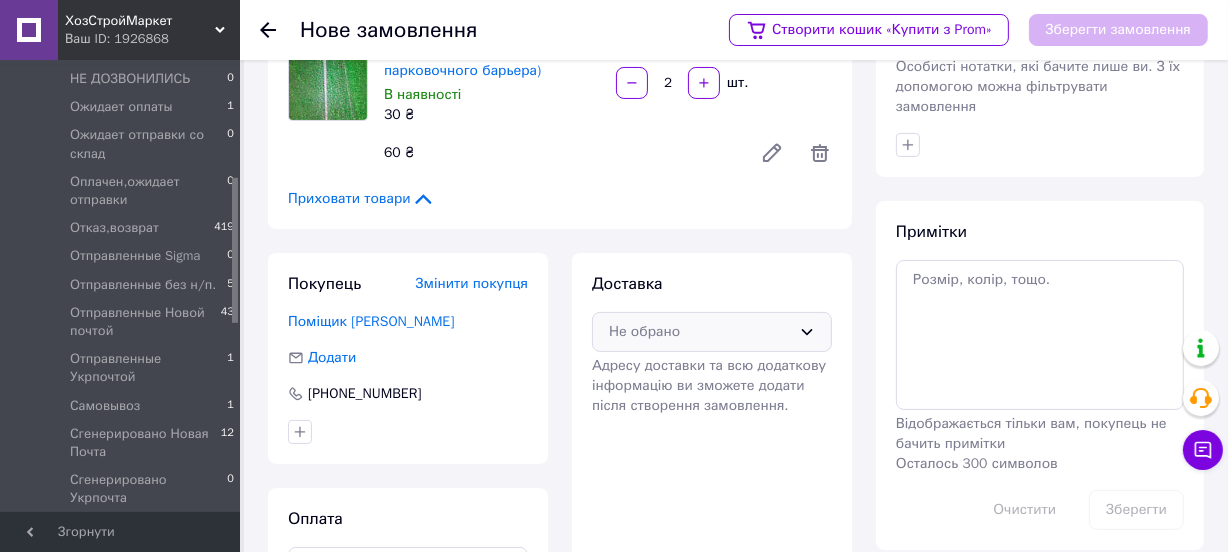 click on "Не обрано" at bounding box center [700, 332] 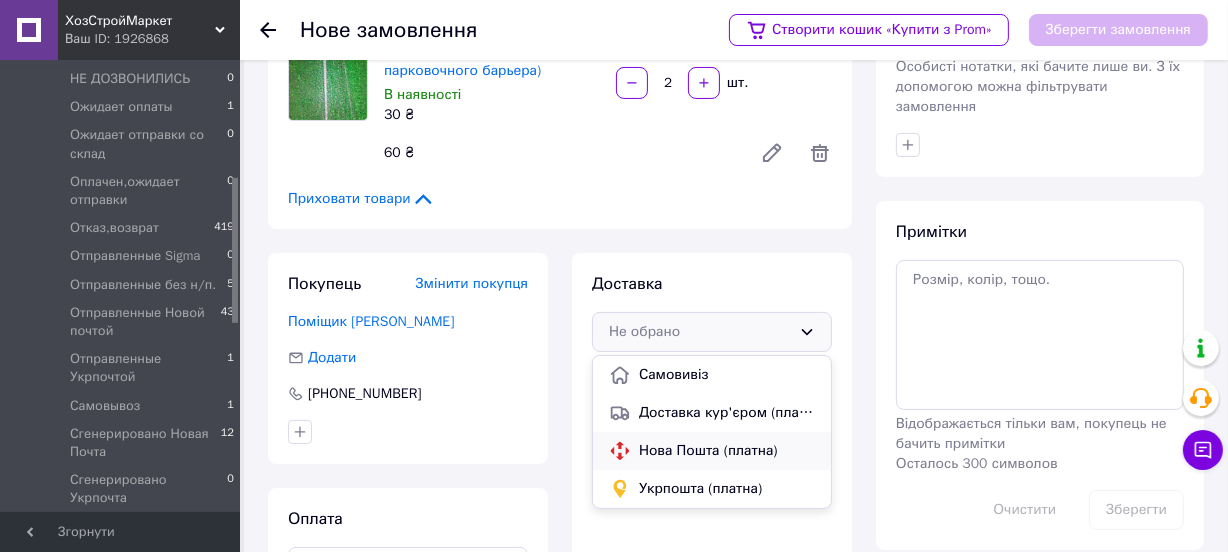 click on "Нова Пошта (платна)" at bounding box center (727, 451) 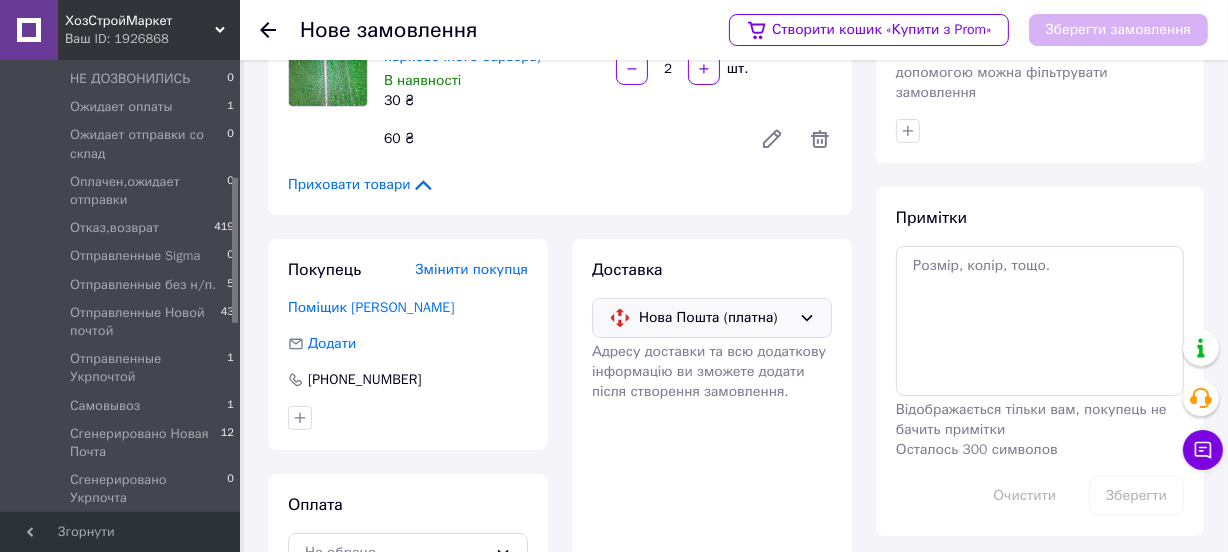 scroll, scrollTop: 328, scrollLeft: 0, axis: vertical 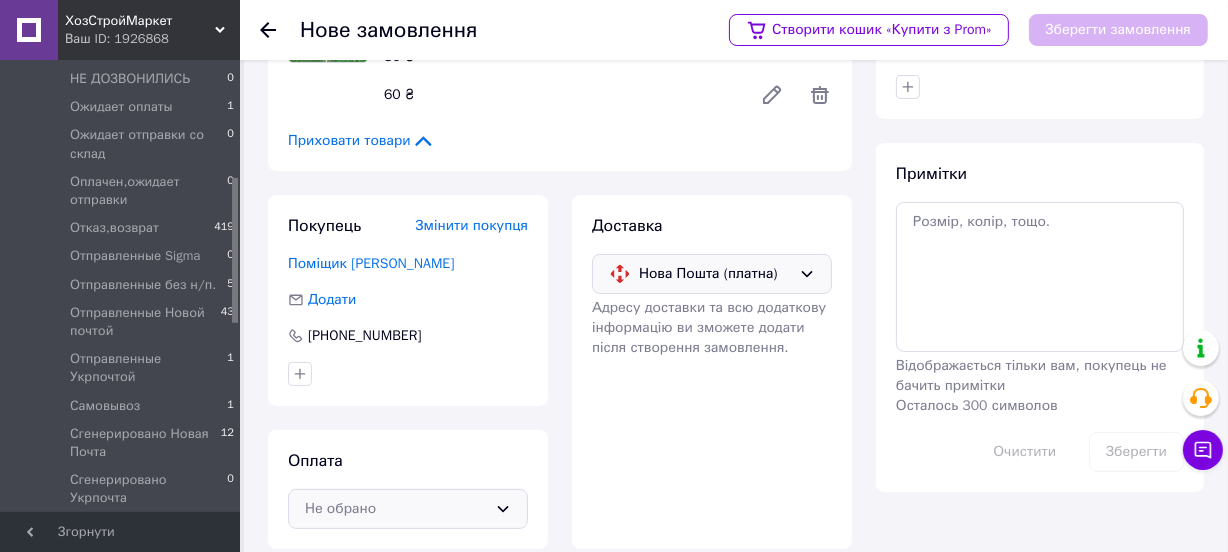drag, startPoint x: 450, startPoint y: 495, endPoint x: 475, endPoint y: 488, distance: 25.96151 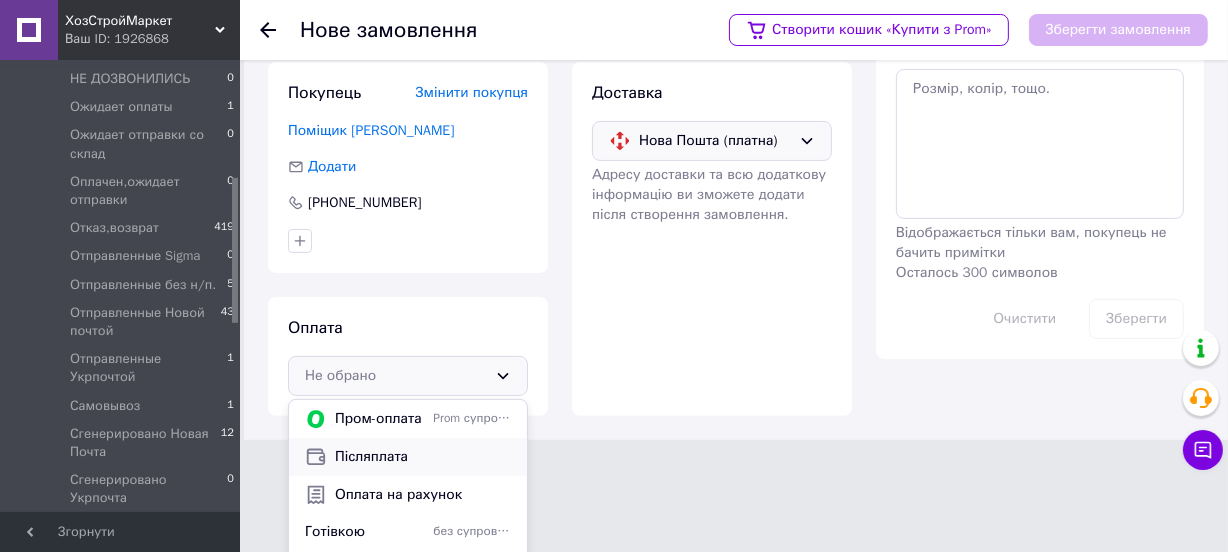click on "Післяплата" at bounding box center [423, 457] 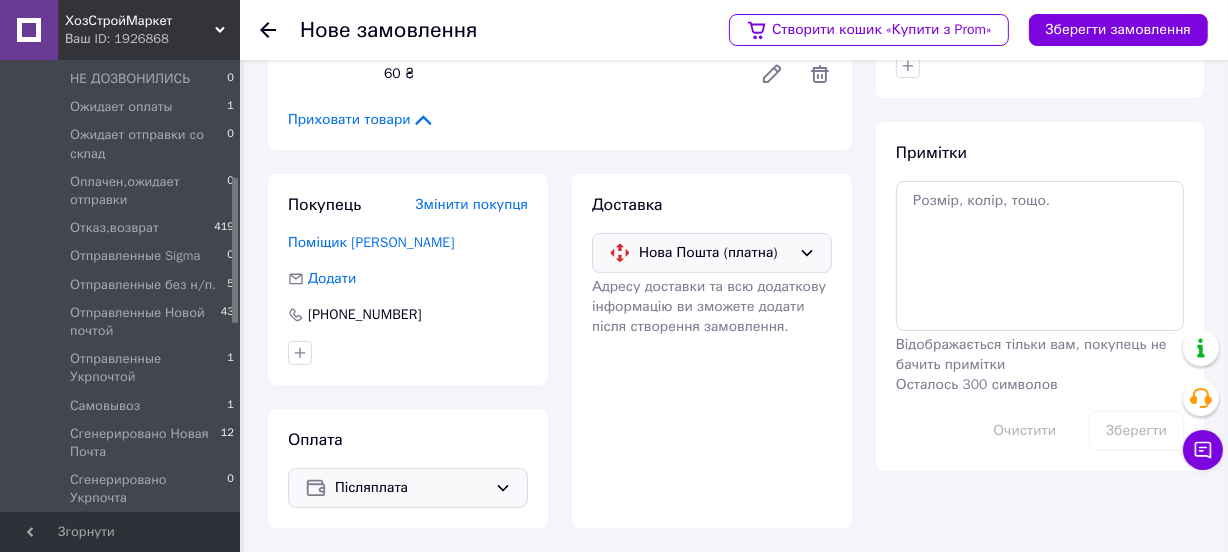 scroll, scrollTop: 328, scrollLeft: 0, axis: vertical 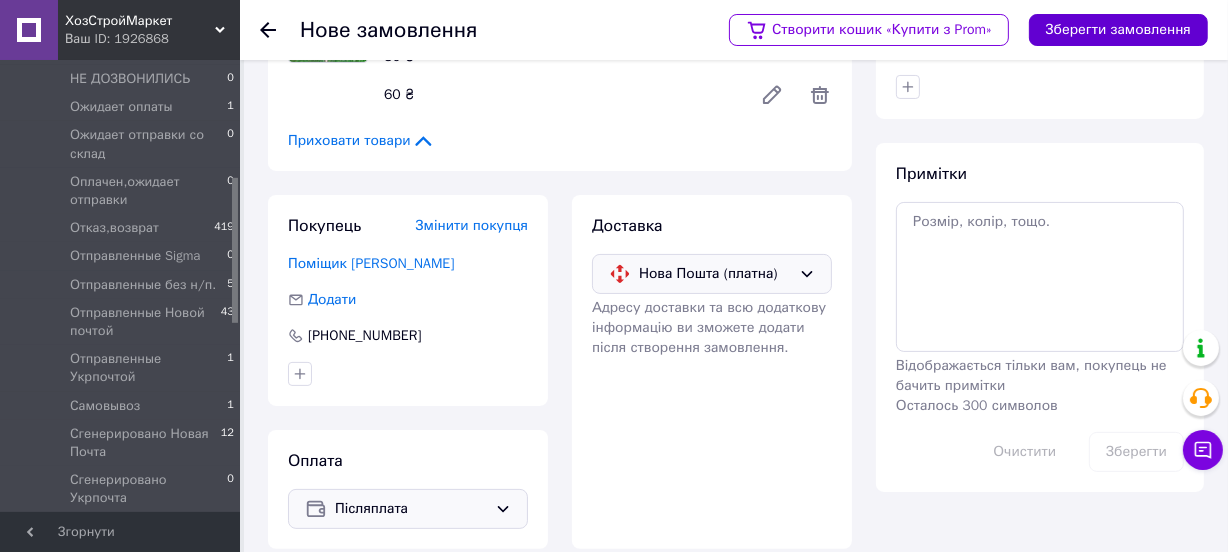 click on "Зберегти замовлення" at bounding box center (1118, 30) 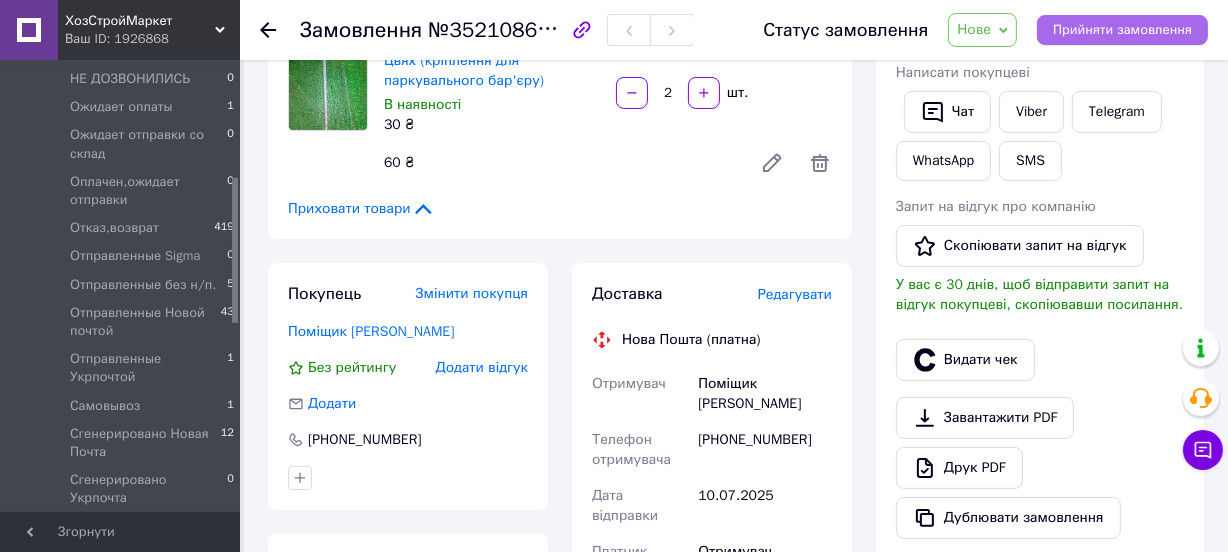 click on "Прийняти замовлення" at bounding box center [1122, 30] 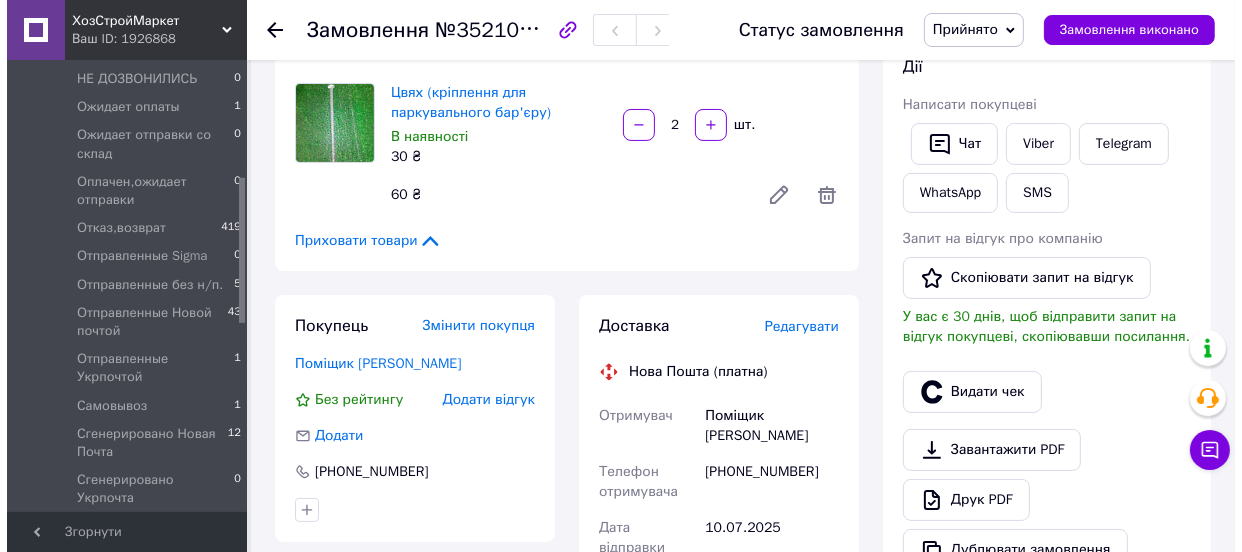 scroll, scrollTop: 328, scrollLeft: 0, axis: vertical 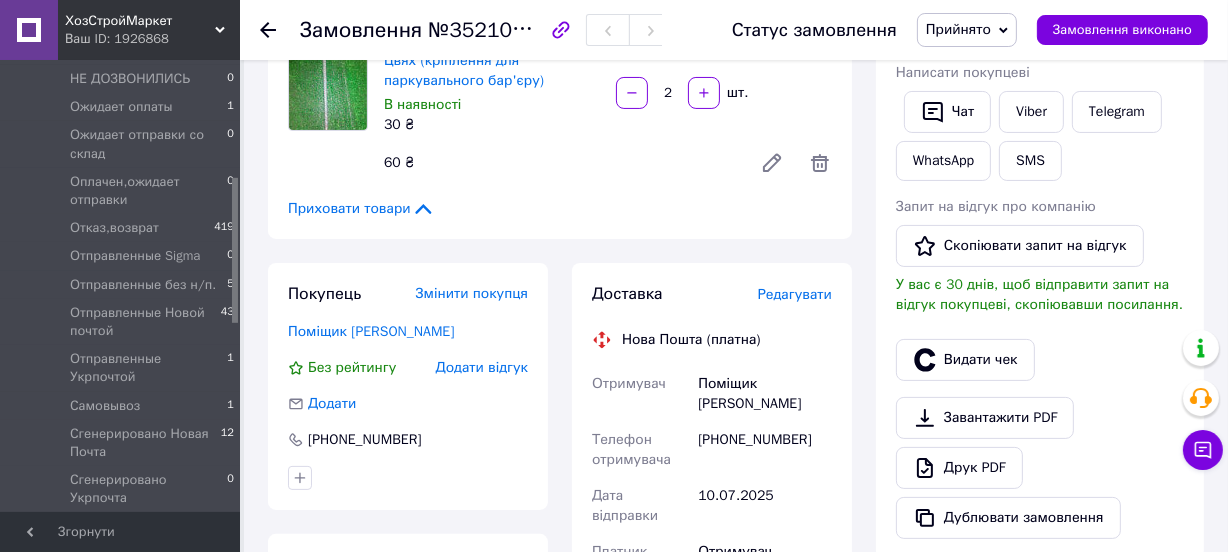 click on "Редагувати" at bounding box center [795, 294] 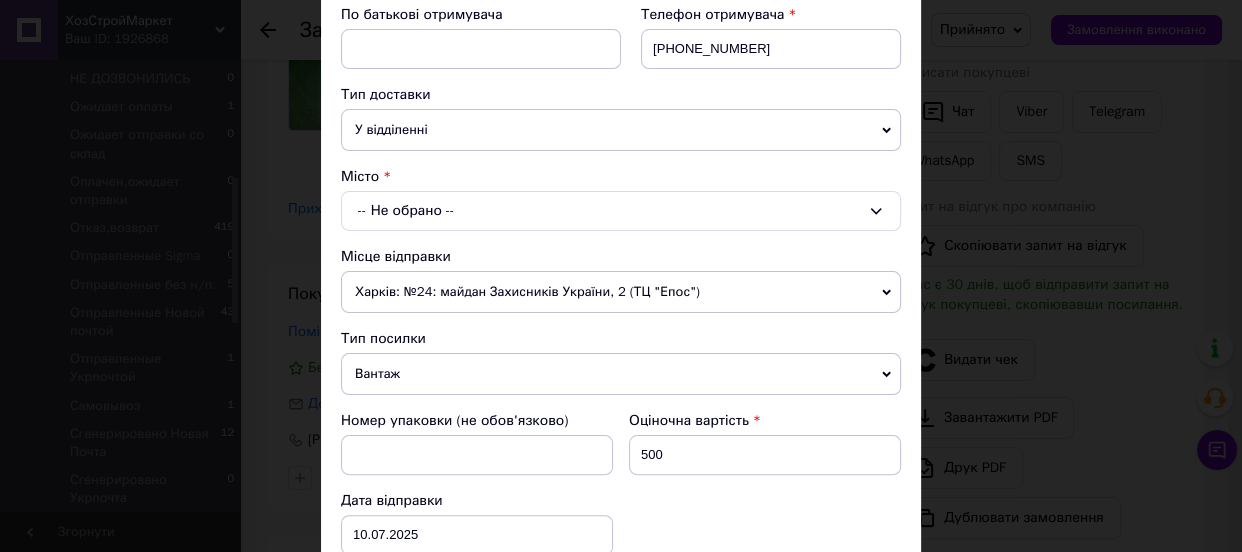 scroll, scrollTop: 454, scrollLeft: 0, axis: vertical 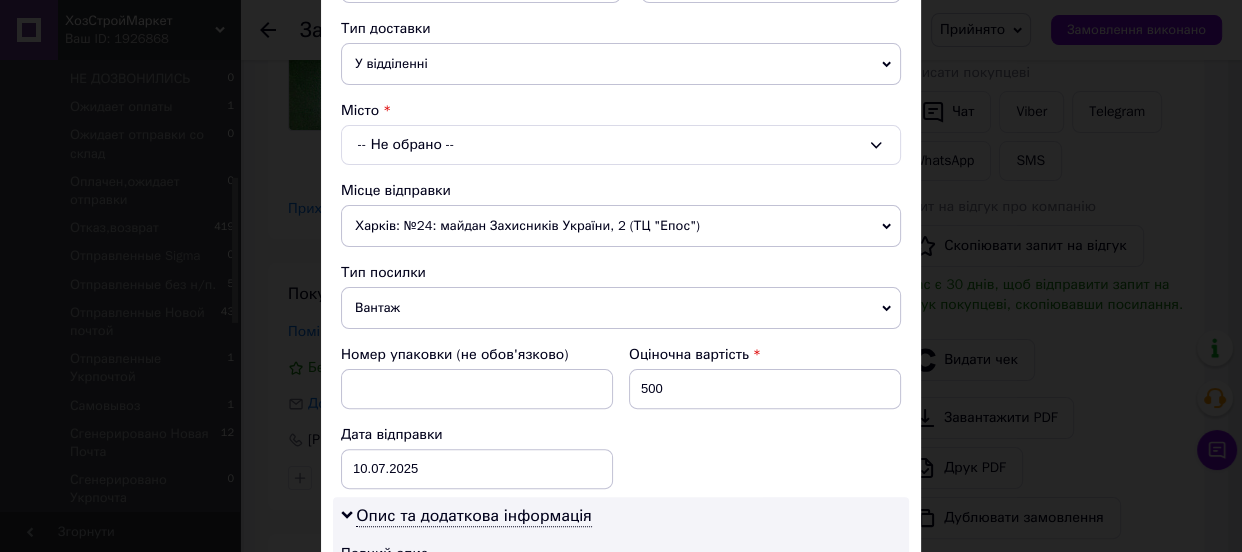 click on "-- Не обрано --" at bounding box center (621, 145) 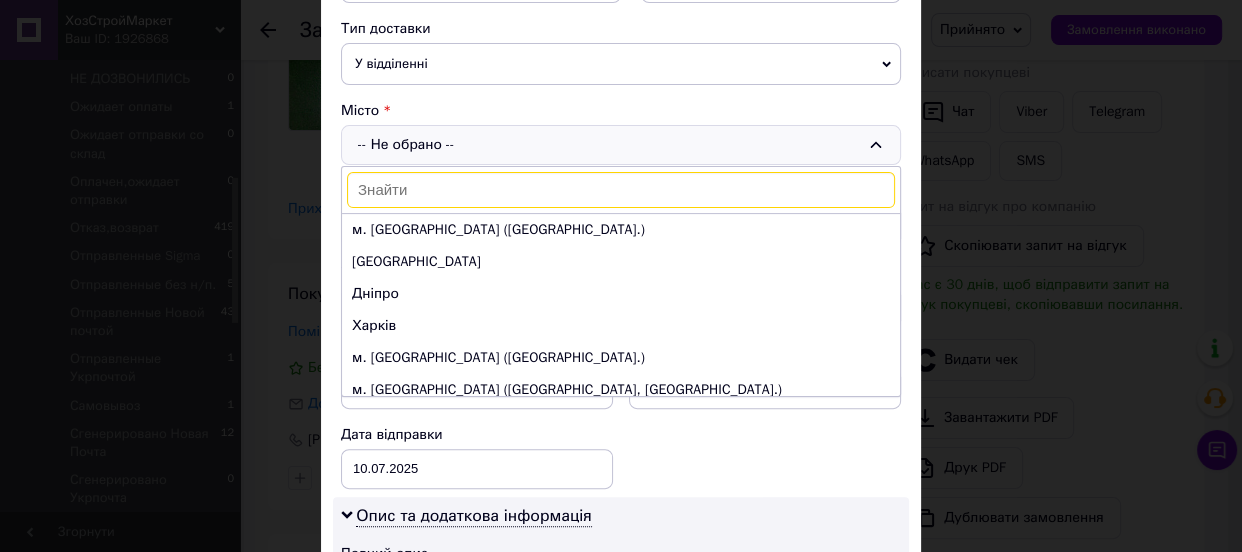 click on "Дніпро" at bounding box center [621, 294] 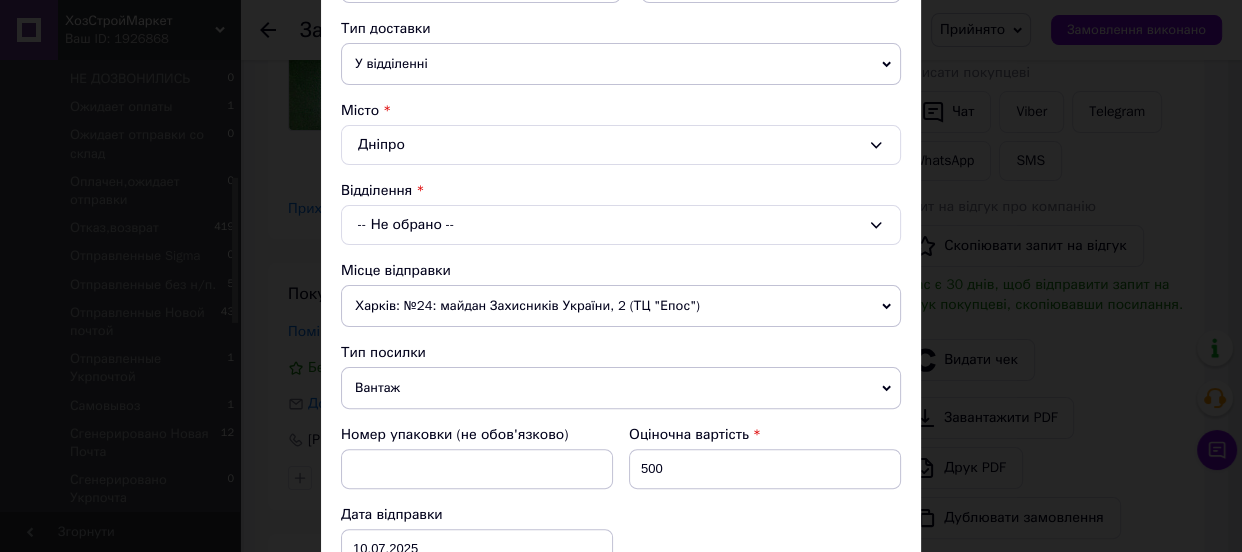 click on "-- Не обрано --" at bounding box center [621, 225] 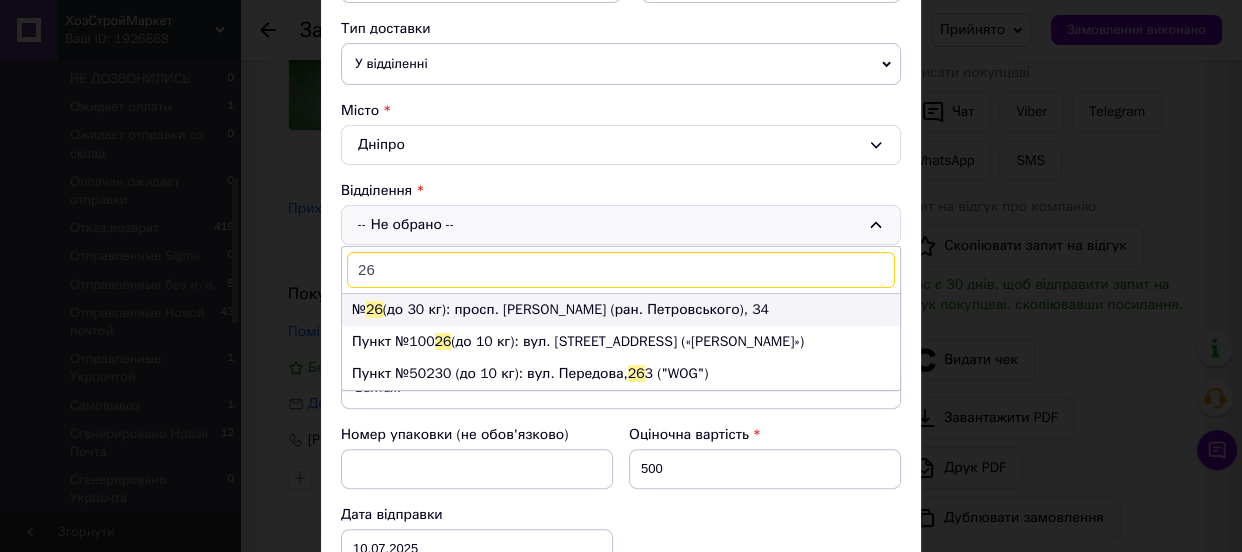 type on "26" 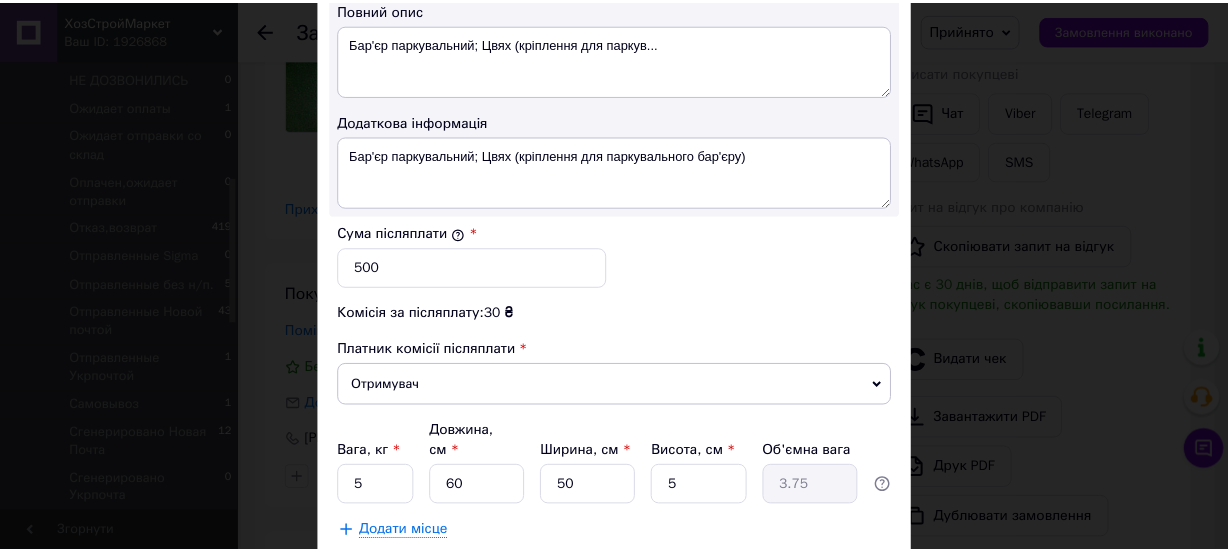 scroll, scrollTop: 1181, scrollLeft: 0, axis: vertical 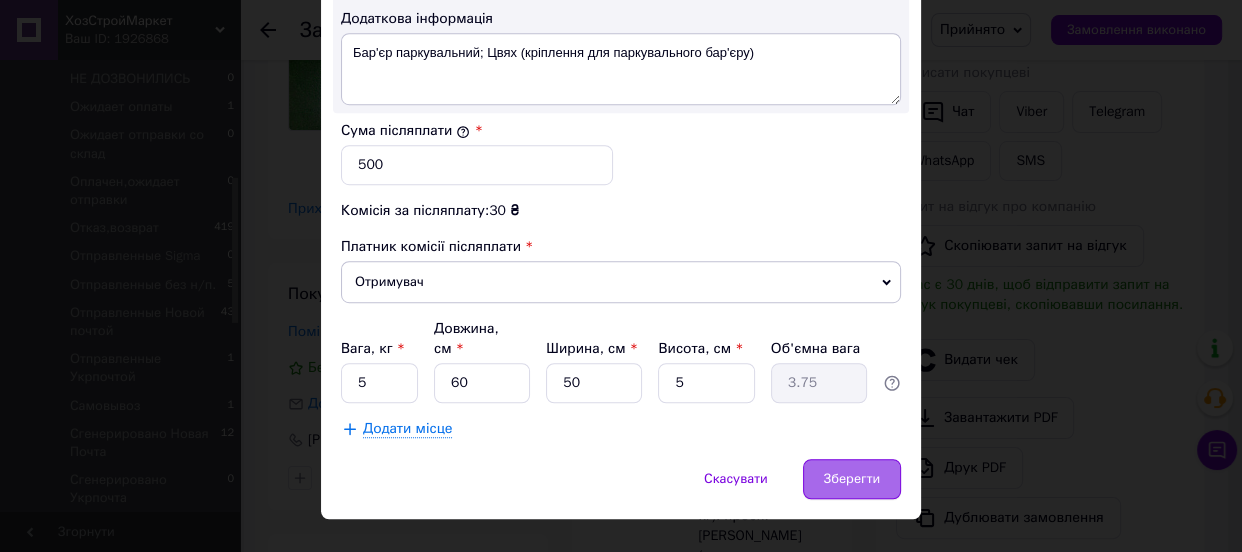 click on "Зберегти" at bounding box center (852, 479) 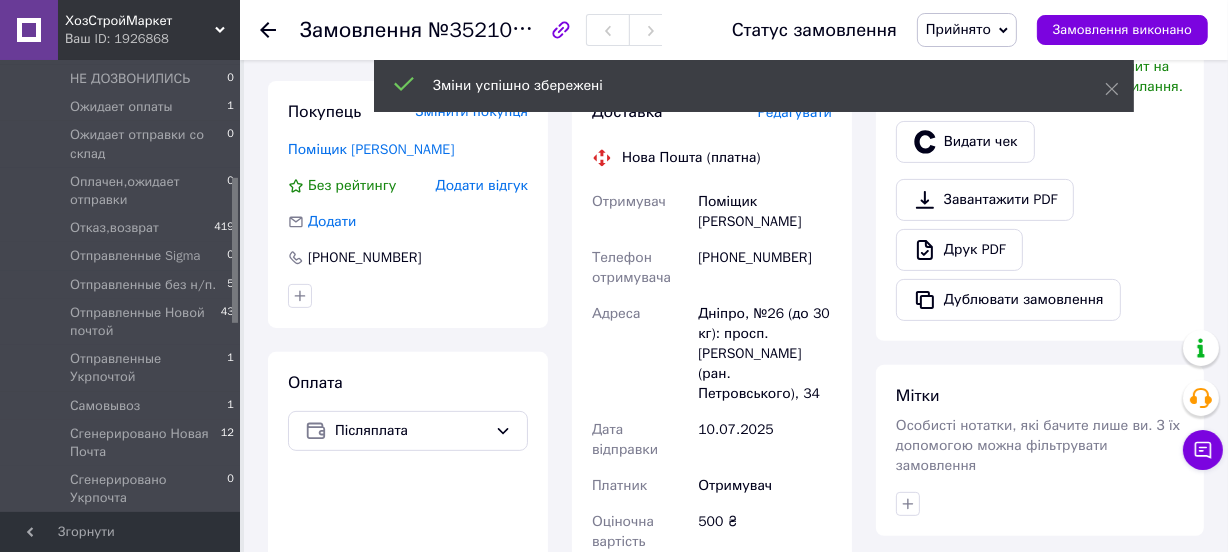 scroll, scrollTop: 691, scrollLeft: 0, axis: vertical 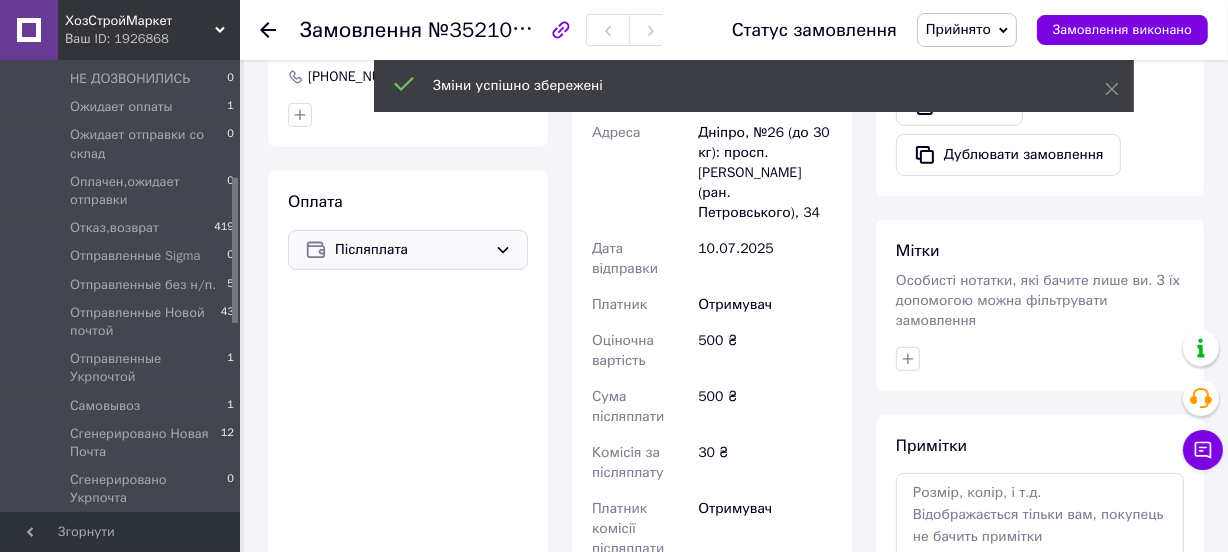 click on "Післяплата" at bounding box center (411, 250) 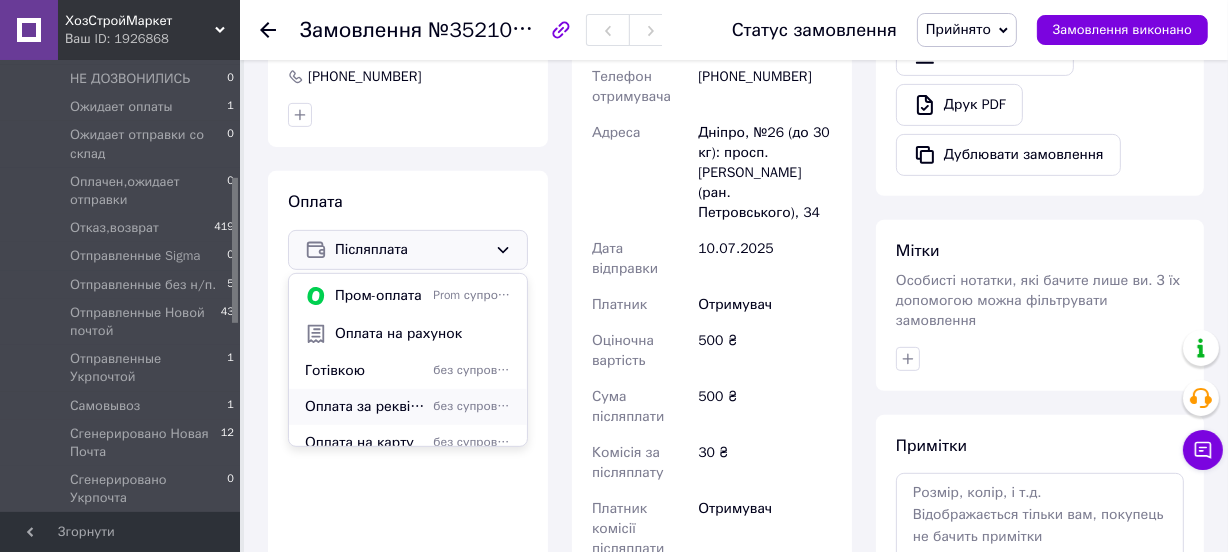 scroll, scrollTop: 50, scrollLeft: 0, axis: vertical 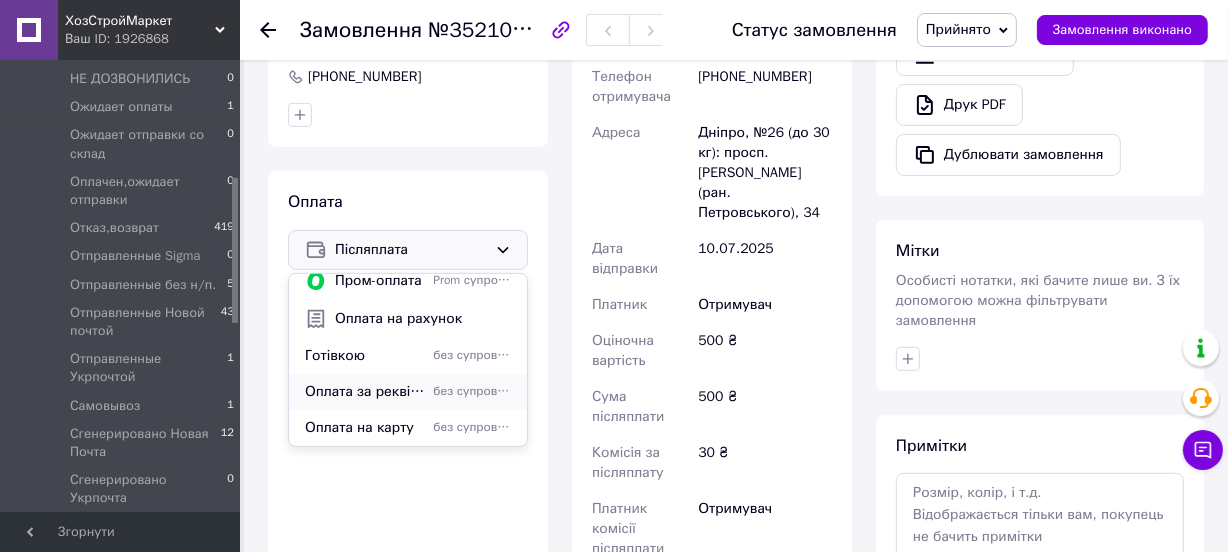 click on "Оплата за реквізитами" at bounding box center [365, 392] 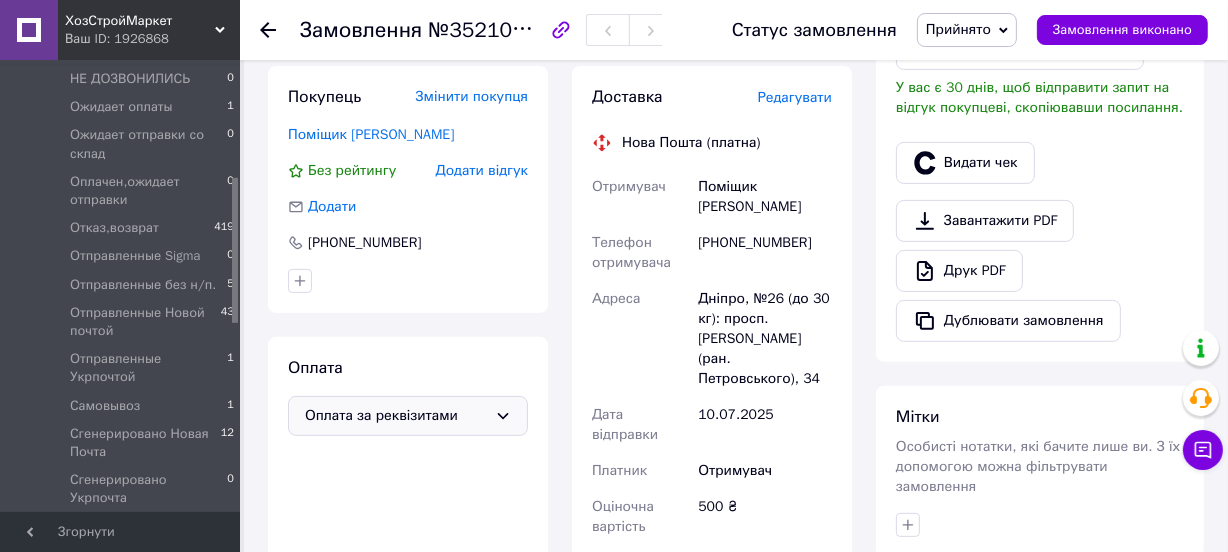 scroll, scrollTop: 419, scrollLeft: 0, axis: vertical 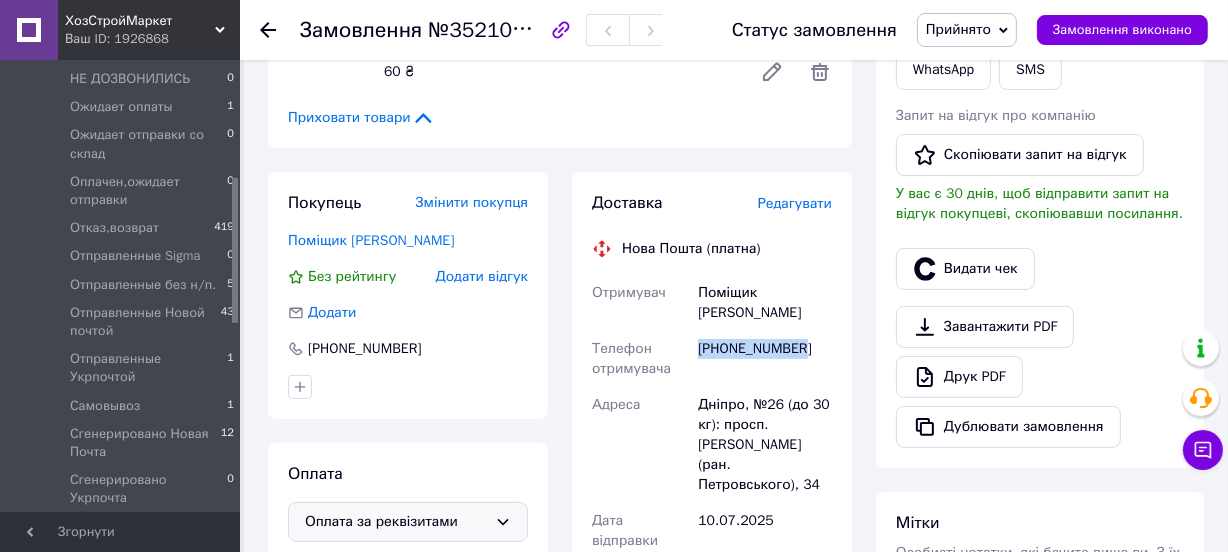 drag, startPoint x: 799, startPoint y: 323, endPoint x: 697, endPoint y: 321, distance: 102.01961 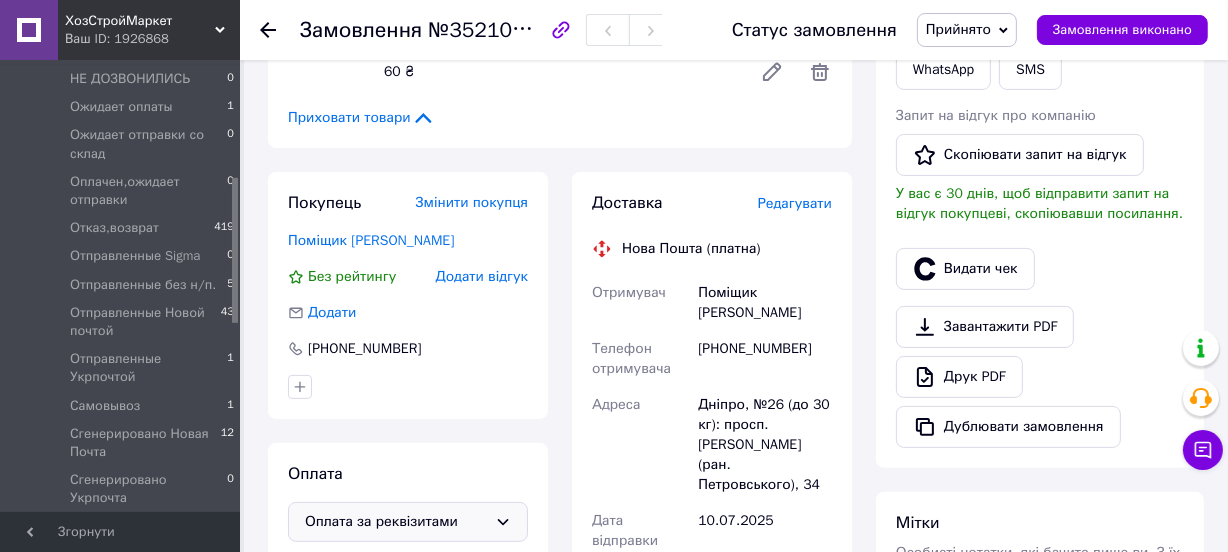click on "[PERSON_NAME] покупцеві   Чат Viber Telegram WhatsApp SMS Запит на відгук про компанію   Скопіювати запит на відгук У вас є 30 днів, щоб відправити запит на відгук покупцеві, скопіювавши посилання.   Видати чек   Завантажити PDF   Друк PDF   Дублювати замовлення" at bounding box center [1040, 190] 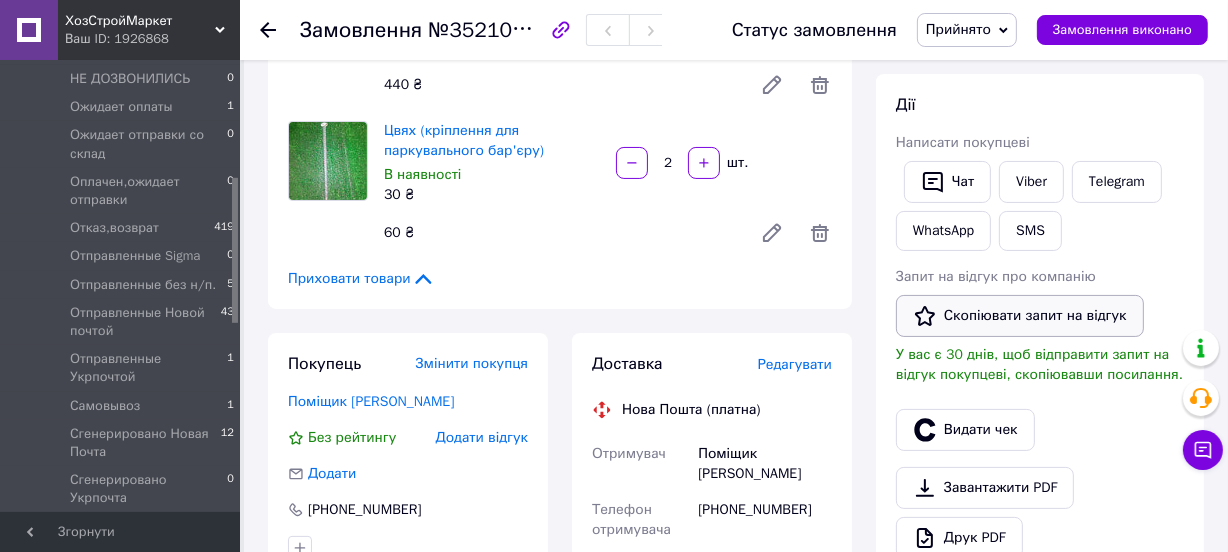 scroll, scrollTop: 328, scrollLeft: 0, axis: vertical 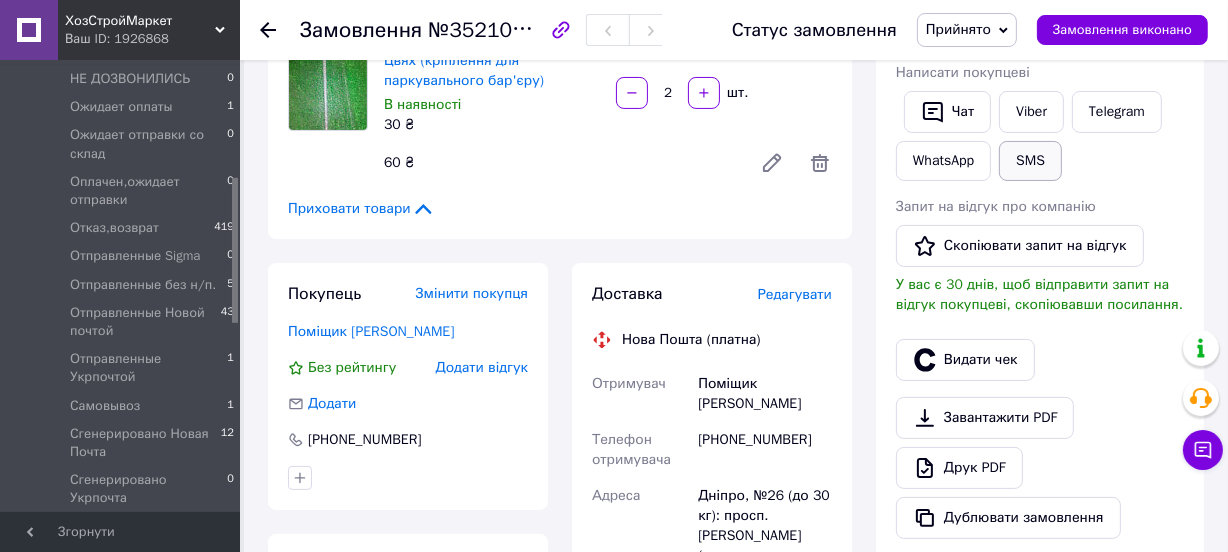click on "SMS" at bounding box center (1030, 161) 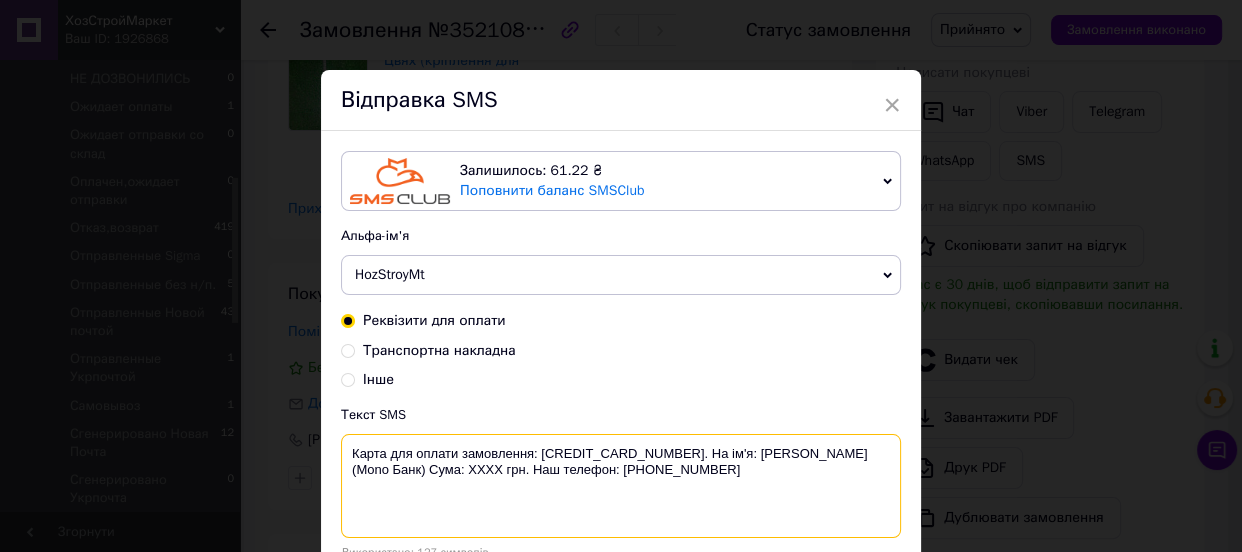 drag, startPoint x: 348, startPoint y: 444, endPoint x: 726, endPoint y: 499, distance: 381.98038 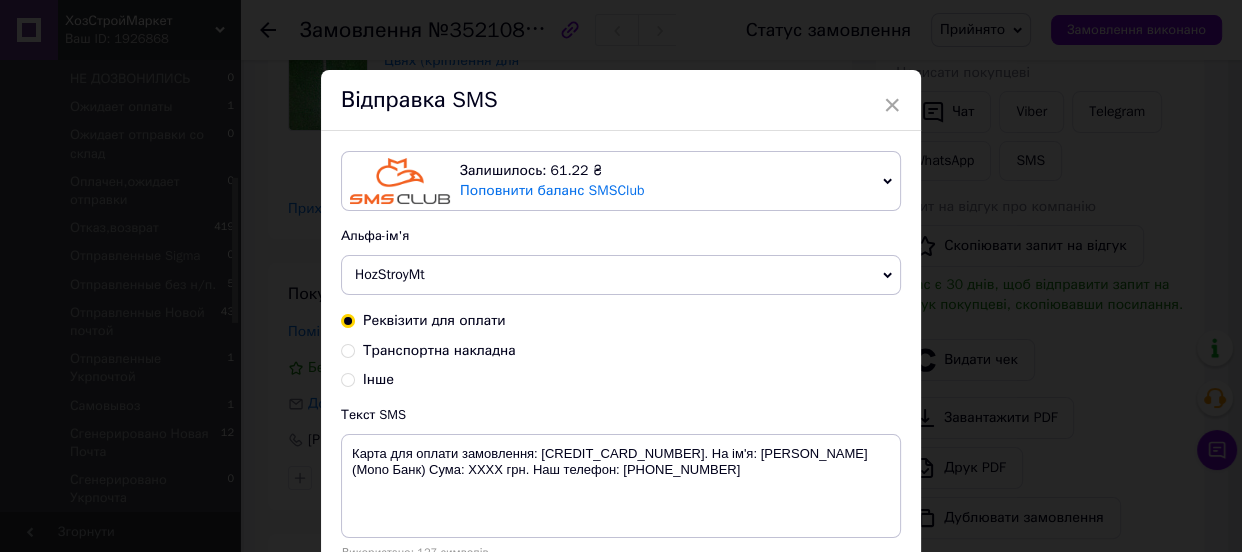 click on "× Відправка SMS Залишилось: 61.22 ₴ Поповнити баланс SMSClub Підключити LetsAds Альфа-ім'я  HozStroyMt VashZakaz Оновити список альфа-імен Реквізити для оплати Транспортна накладна Інше Текст SMS Карта для оплати замовлення: [CREDIT_CARD_NUMBER]. На ім'я: [PERSON_NAME] (Mono Банк) Сума: XXXX грн. Наш телефон: [PHONE_NUMBER] Використано: 127 символів Скасувати   Відправити" at bounding box center (621, 276) 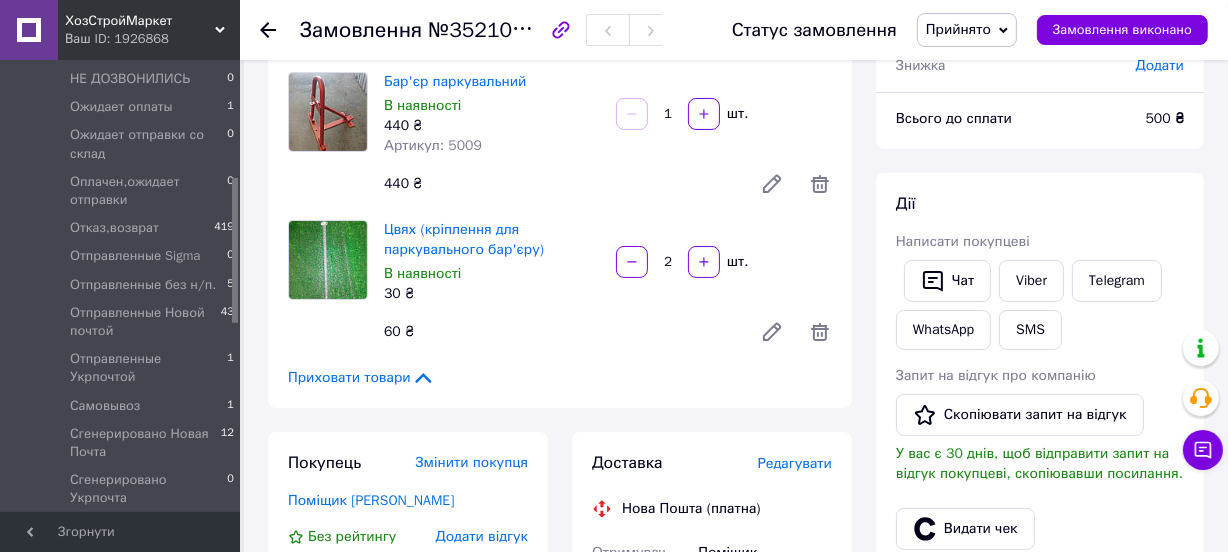 scroll, scrollTop: 237, scrollLeft: 0, axis: vertical 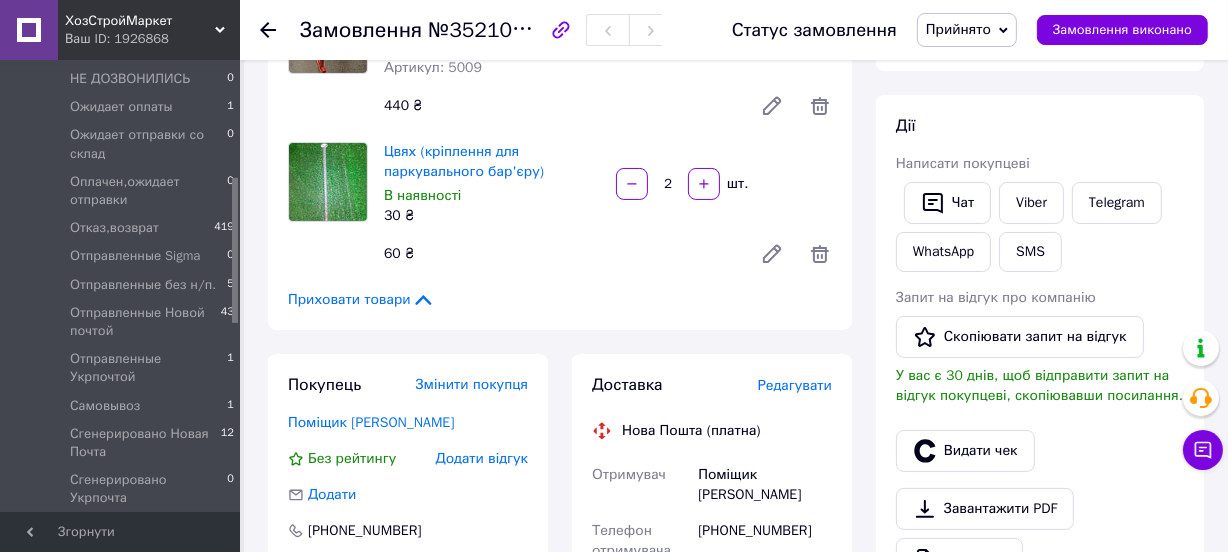 click on "Прийнято" at bounding box center [958, 29] 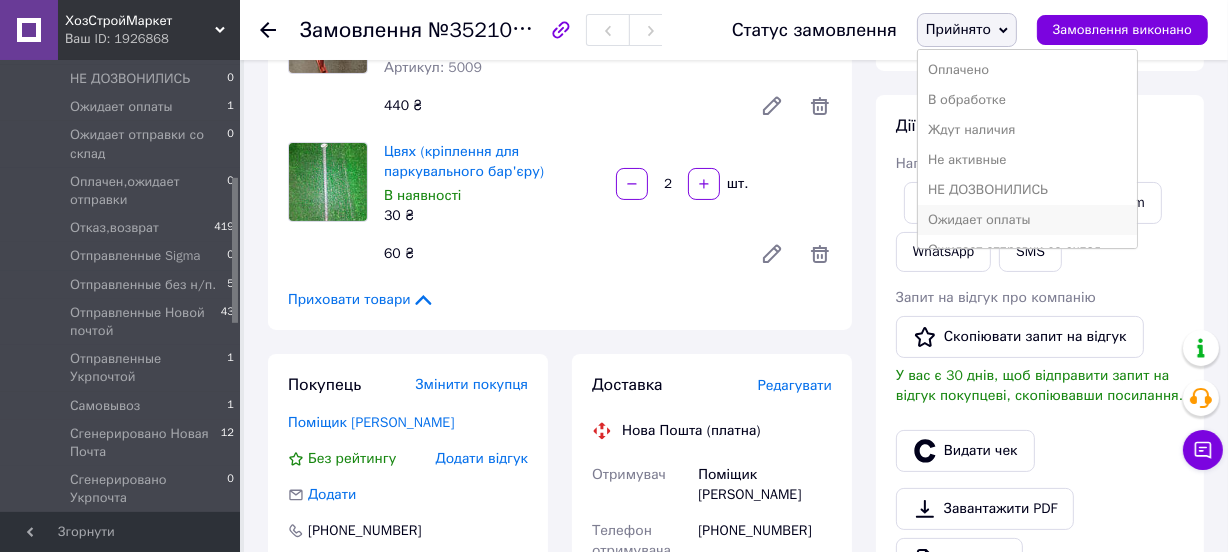 scroll, scrollTop: 90, scrollLeft: 0, axis: vertical 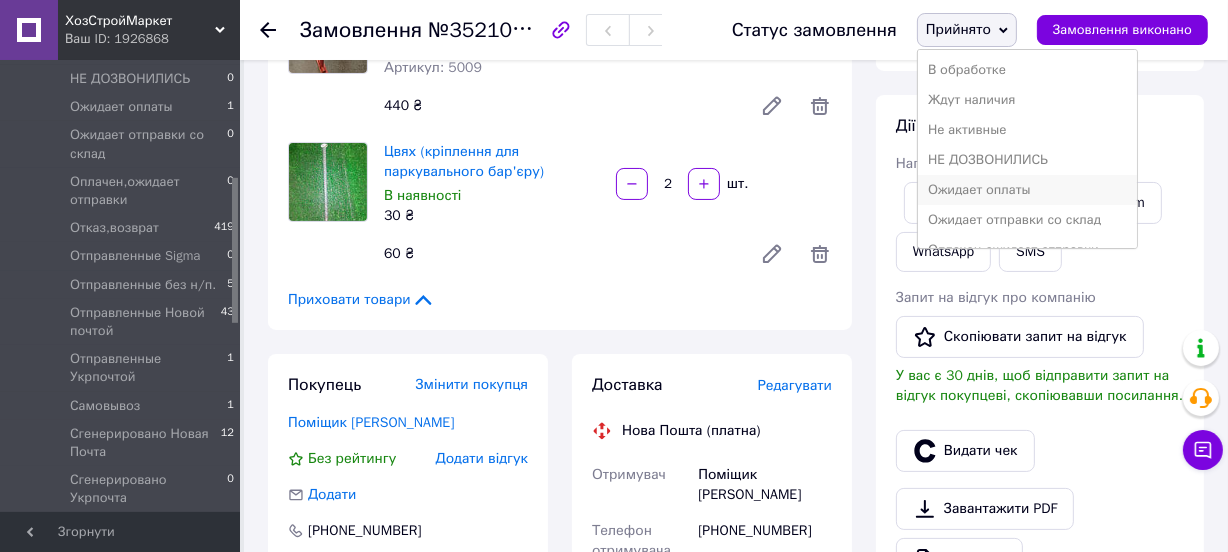 click on "Ожидает оплаты" at bounding box center [1027, 190] 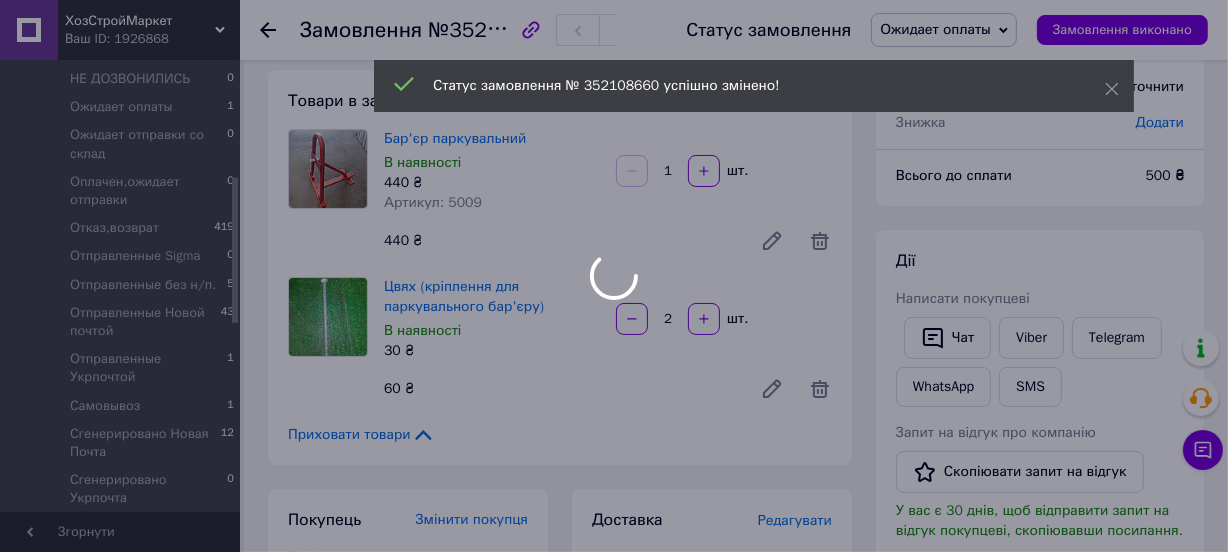 scroll, scrollTop: 0, scrollLeft: 0, axis: both 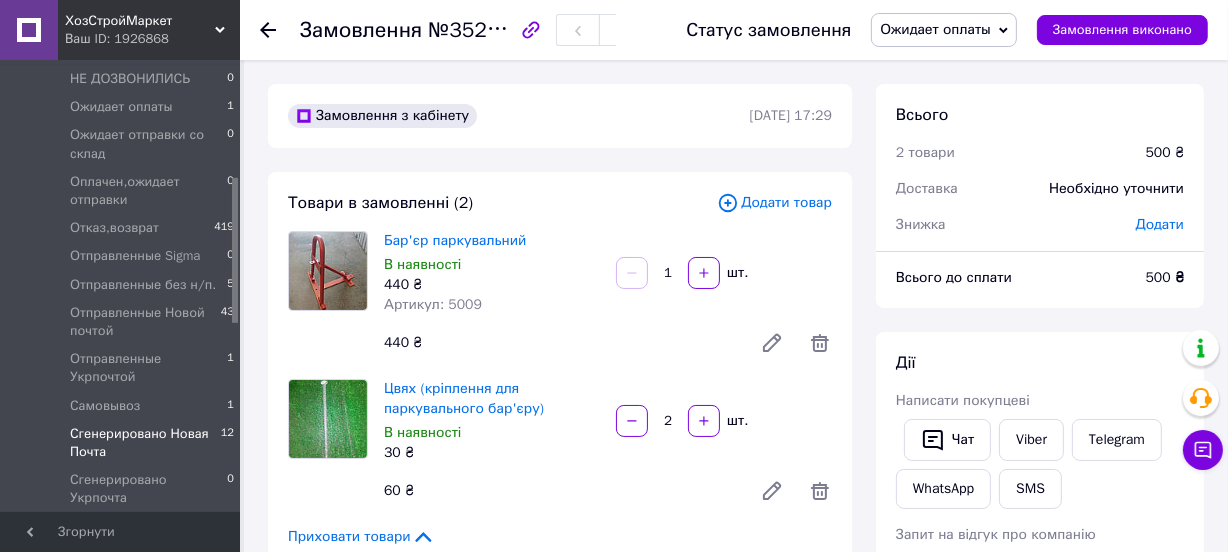 click on "Сгенерировано Новая Почта" at bounding box center (145, 443) 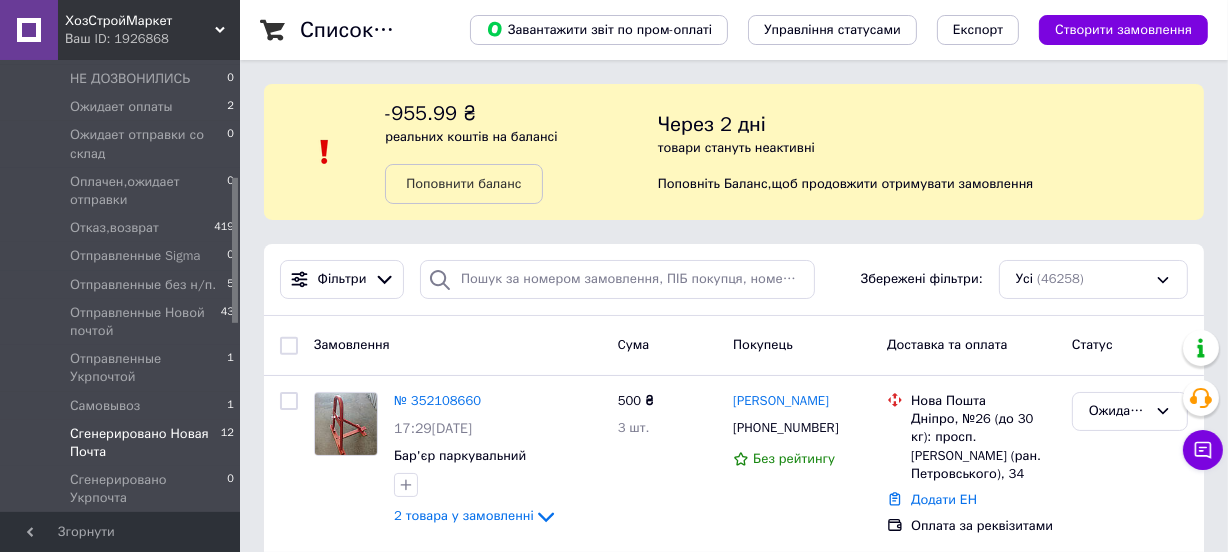 click on "Сгенерировано Новая Почта" at bounding box center [145, 443] 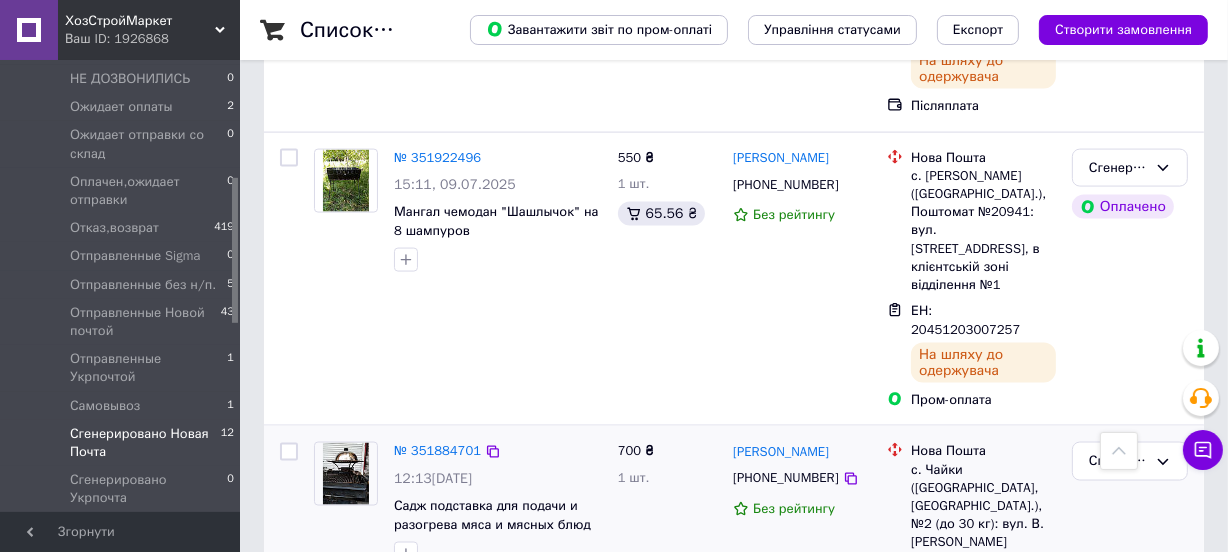 scroll, scrollTop: 2658, scrollLeft: 0, axis: vertical 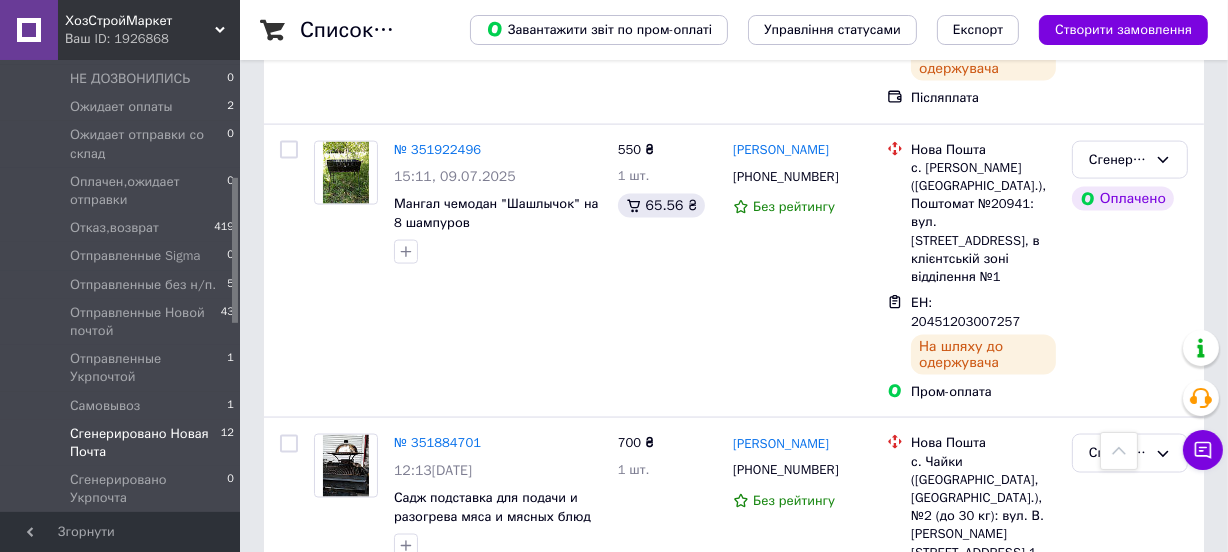 click on "№ 351806630" at bounding box center (437, 718) 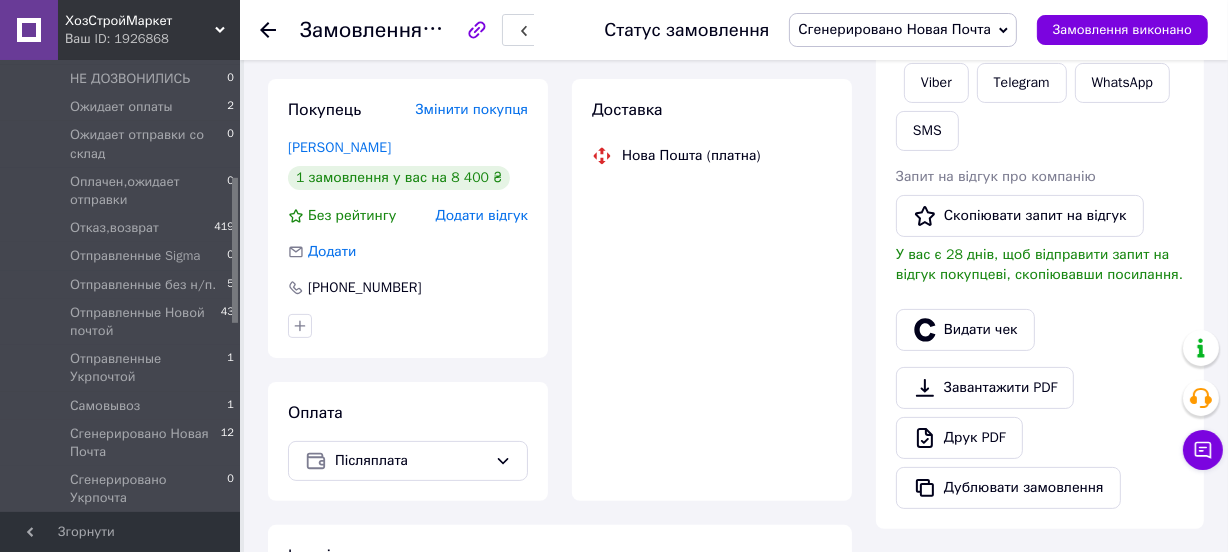 scroll, scrollTop: 1030, scrollLeft: 0, axis: vertical 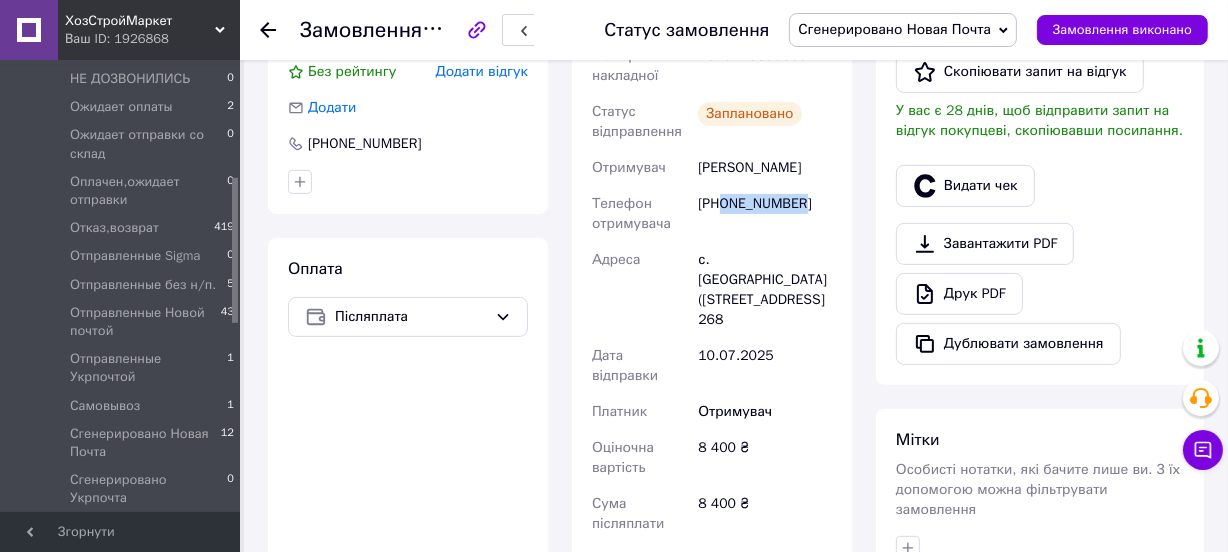 drag, startPoint x: 725, startPoint y: 200, endPoint x: 840, endPoint y: 216, distance: 116.10771 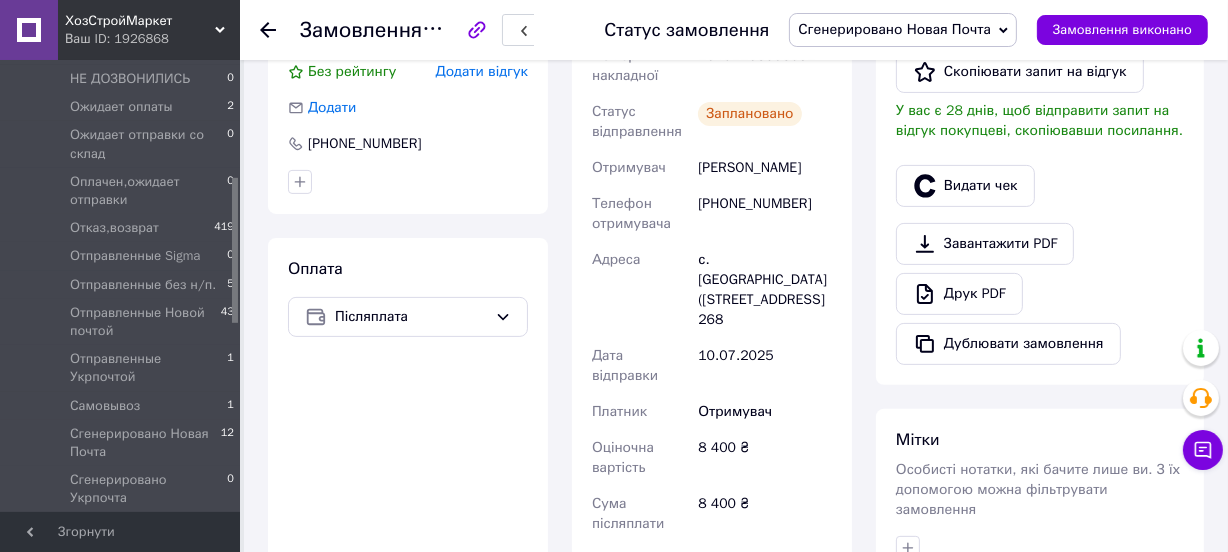 drag, startPoint x: 529, startPoint y: 409, endPoint x: 511, endPoint y: 422, distance: 22.203604 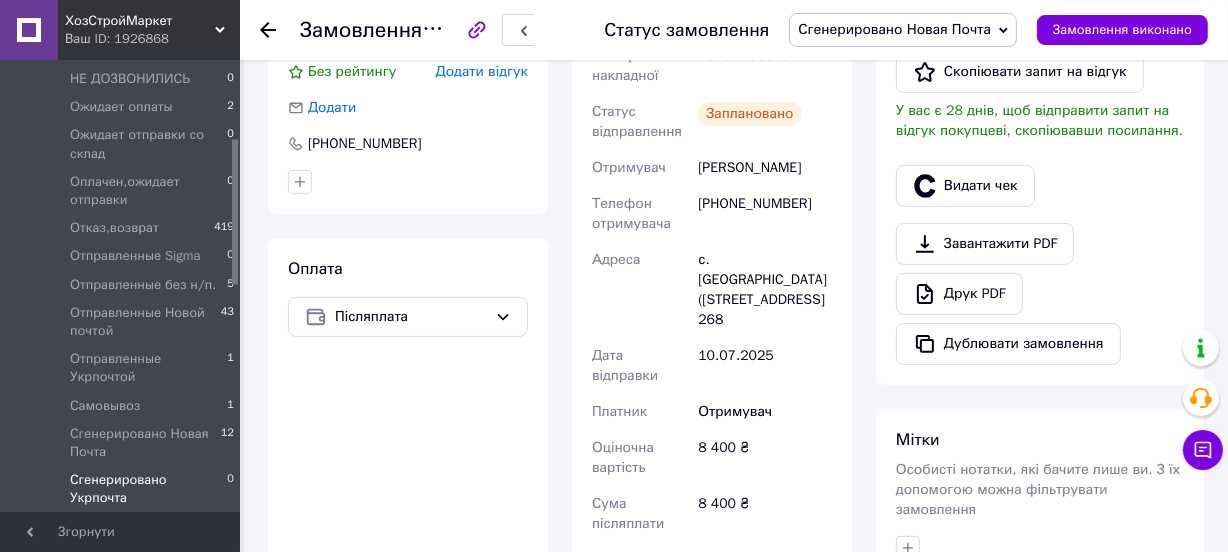 scroll, scrollTop: 0, scrollLeft: 0, axis: both 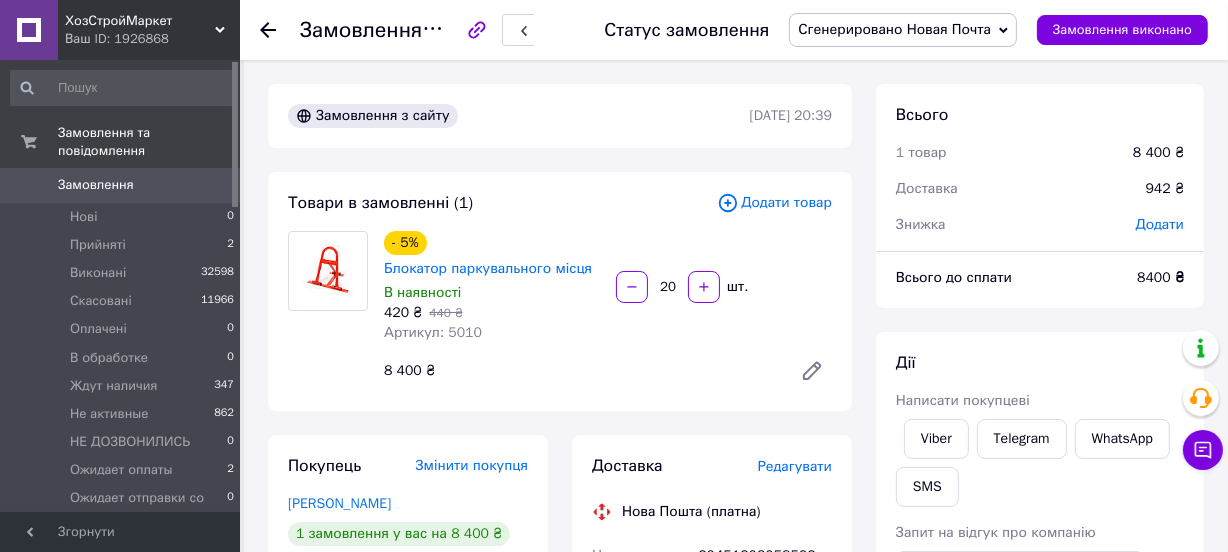 click on "Замовлення з сайту" at bounding box center [517, 116] 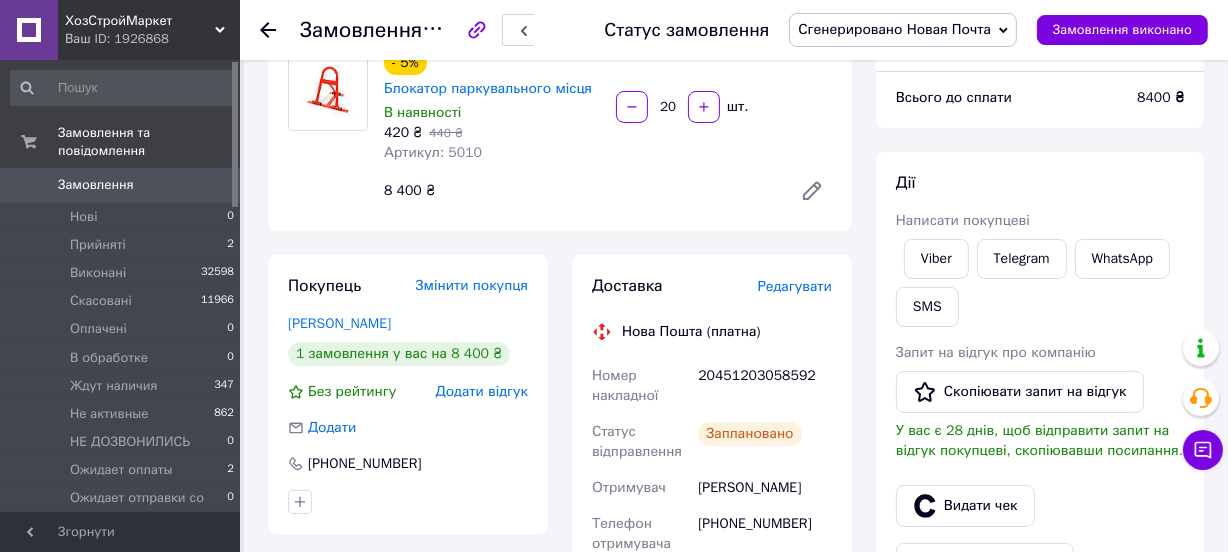 scroll, scrollTop: 0, scrollLeft: 0, axis: both 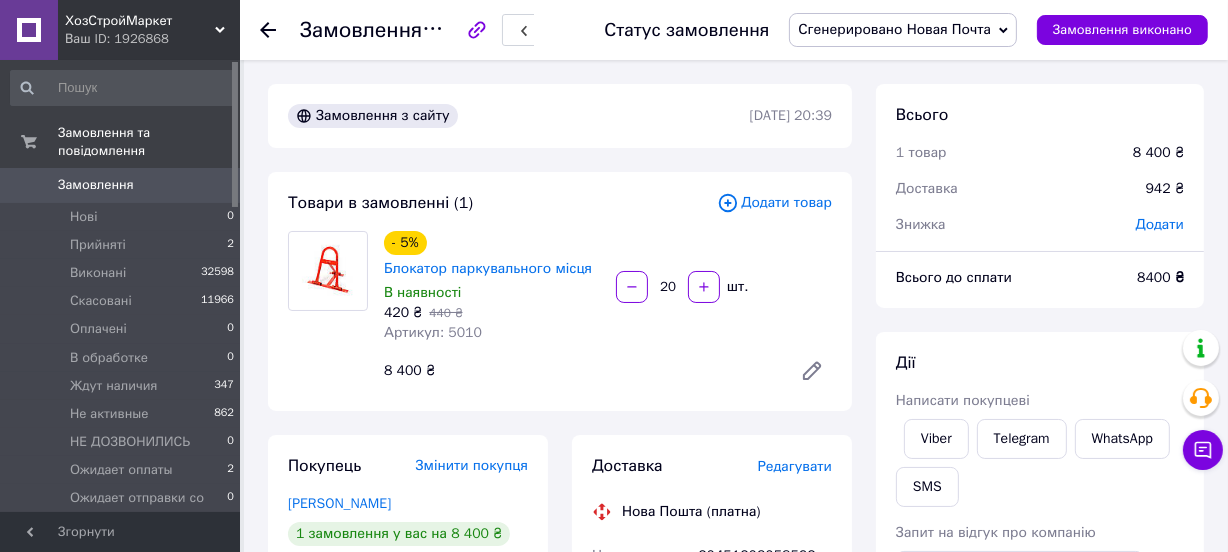 click 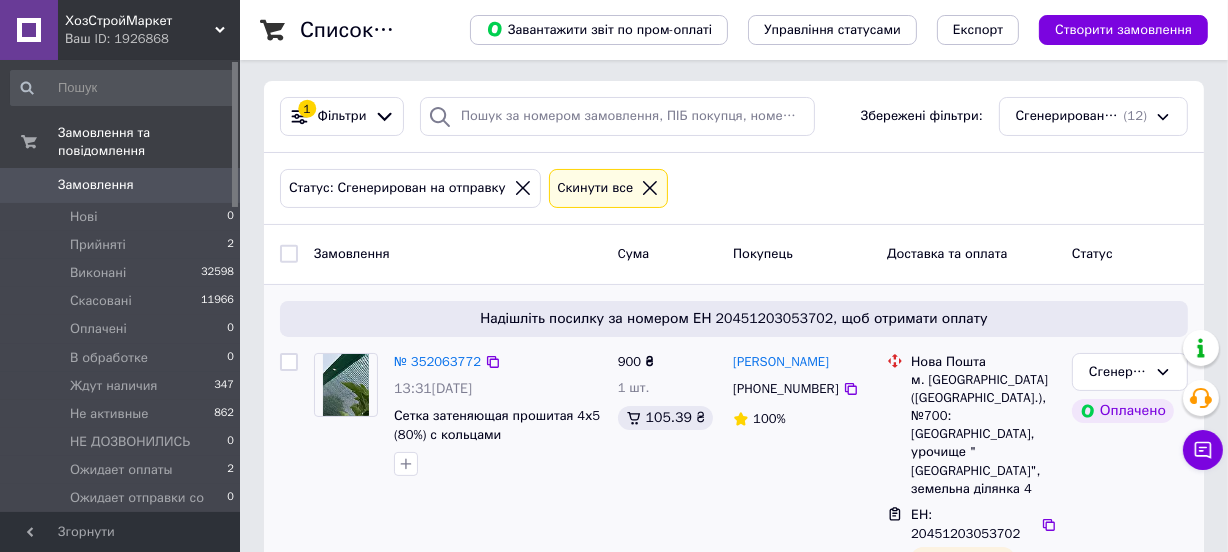 scroll, scrollTop: 272, scrollLeft: 0, axis: vertical 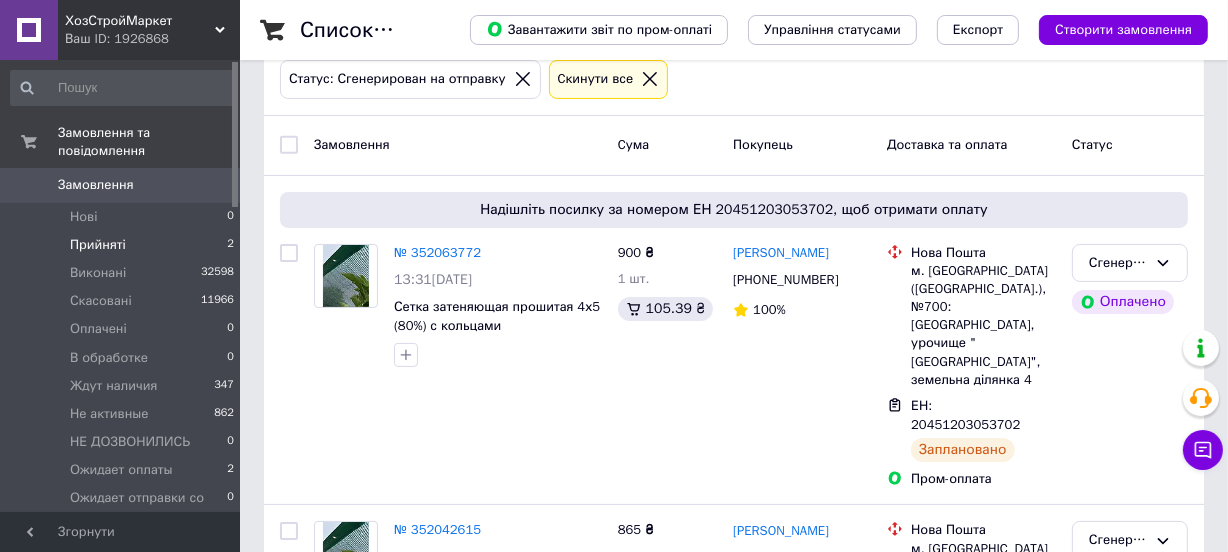 click on "Прийняті 2" at bounding box center (123, 245) 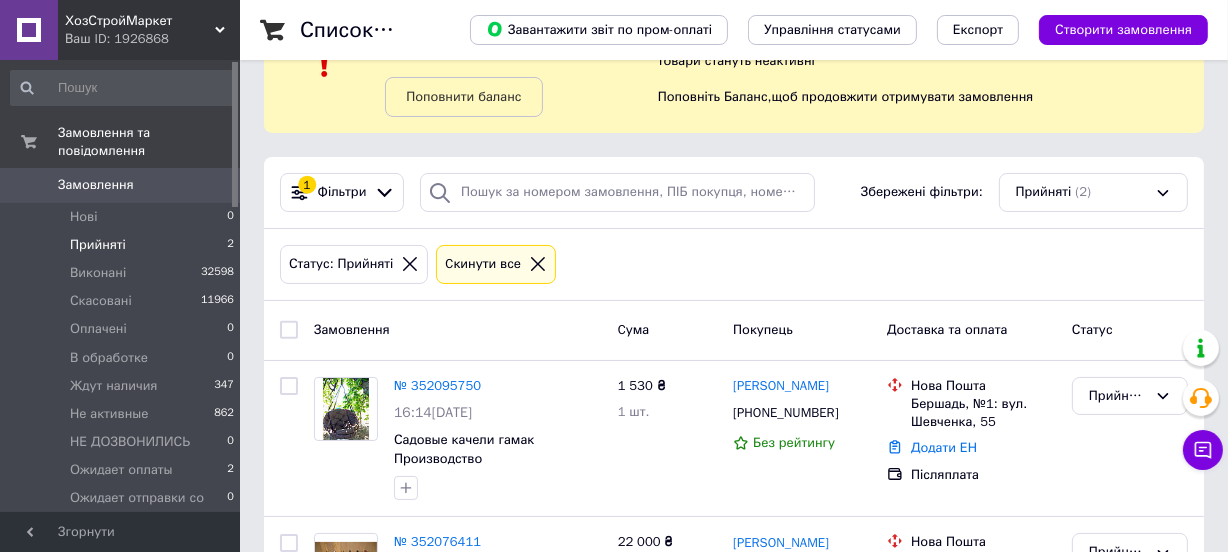 scroll, scrollTop: 215, scrollLeft: 0, axis: vertical 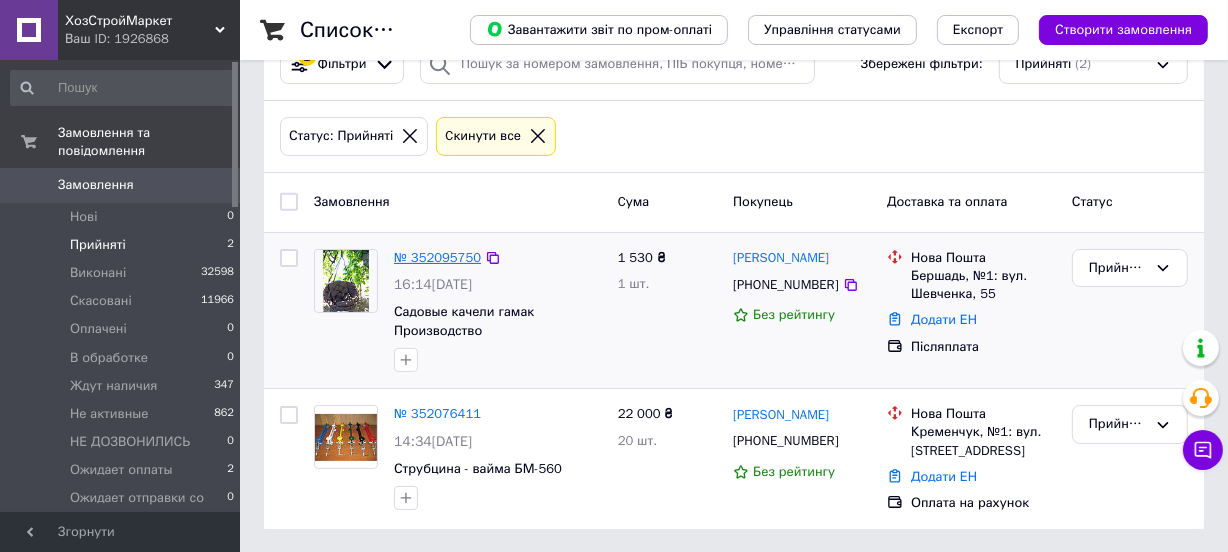 click on "№ 352095750" at bounding box center [437, 257] 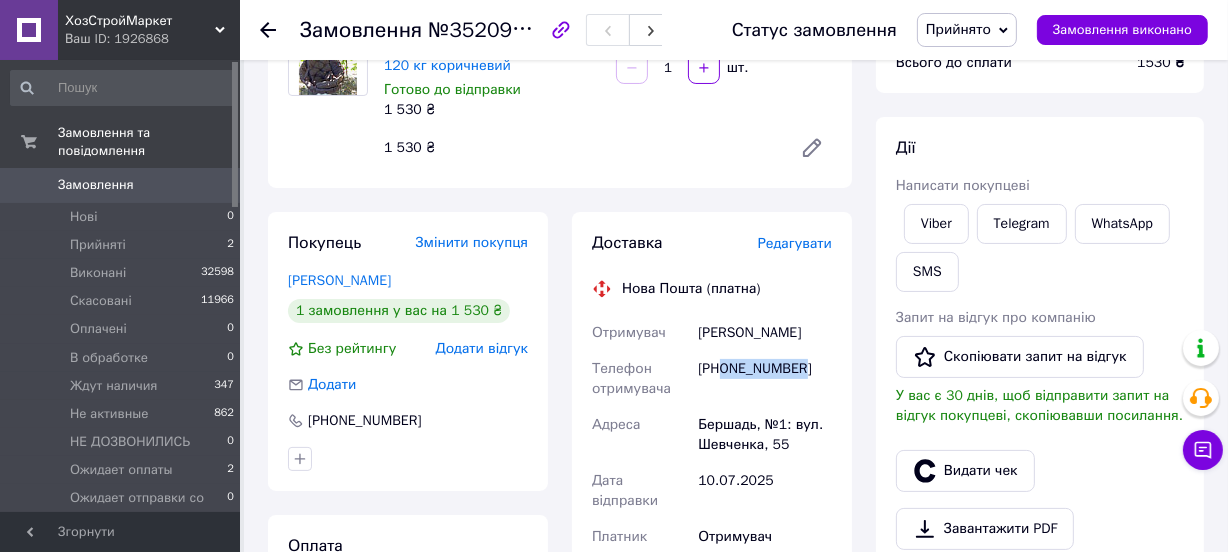 drag, startPoint x: 724, startPoint y: 374, endPoint x: 809, endPoint y: 377, distance: 85.052925 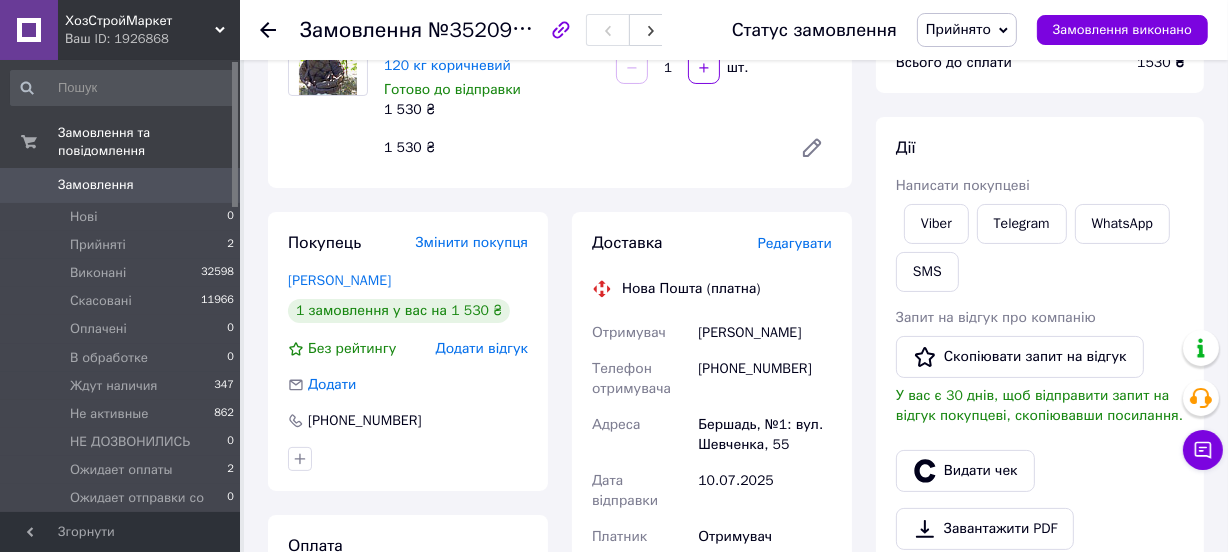 click on "Доставка Редагувати Нова Пошта (платна) Отримувач [PERSON_NAME] Телефон отримувача [PHONE_NUMBER] [PERSON_NAME], №1: вул. Шевченка, 55 Дата відправки [DATE] Платник Отримувач Оціночна вартість 1 530 ₴ Сума післяплати 1 530 ₴ Комісія за післяплату 50.60 ₴ Платник комісії післяплати Отримувач Передати номер або Згенерувати ЕН Платник Отримувач Відправник Прізвище отримувача [PERSON_NAME] Ім'я отримувача [PERSON_NAME] По батькові отримувача Телефон отримувача [PHONE_NUMBER] Тип доставки У відділенні Кур'єром В поштоматі Місто Бершадь Відділення №1: вул. [STREET_ADDRESS] Тип посилки < >" at bounding box center [712, 612] 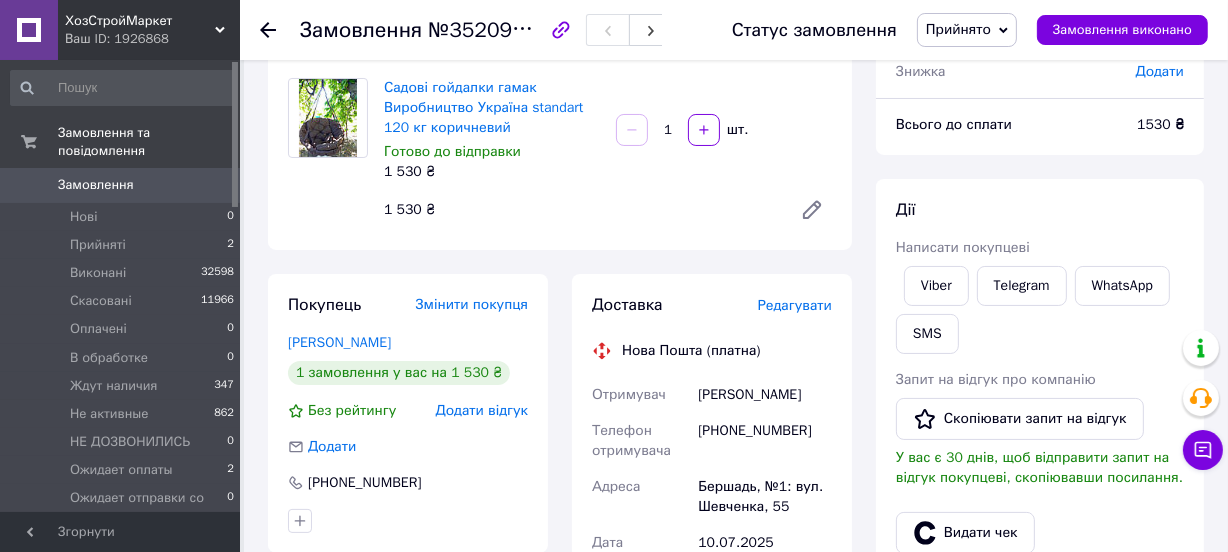 scroll, scrollTop: 363, scrollLeft: 0, axis: vertical 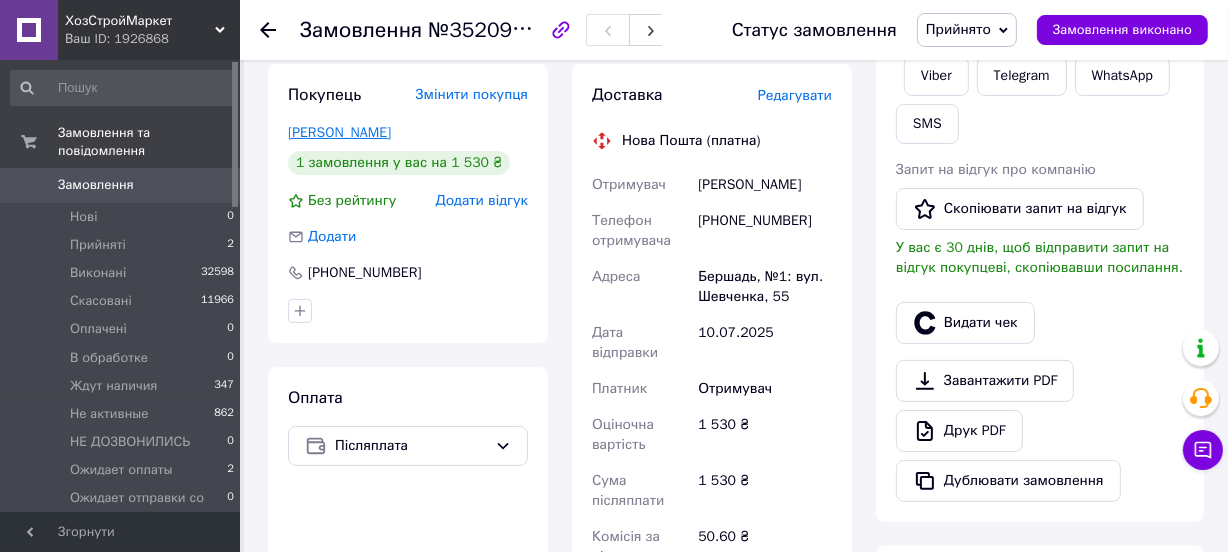 click on "[PERSON_NAME]" at bounding box center [339, 132] 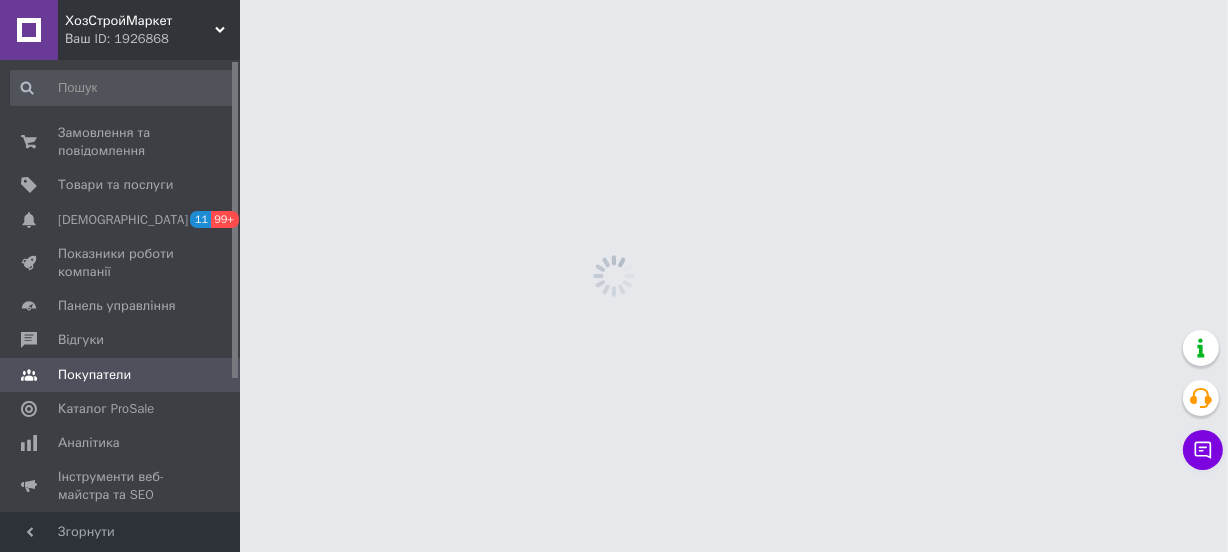 scroll, scrollTop: 0, scrollLeft: 0, axis: both 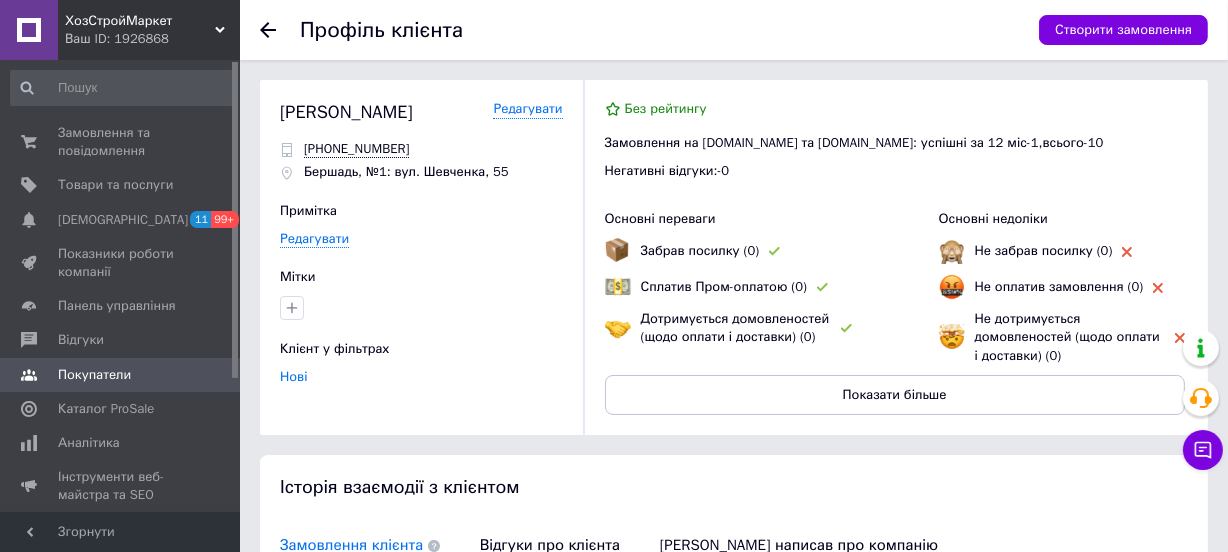 click 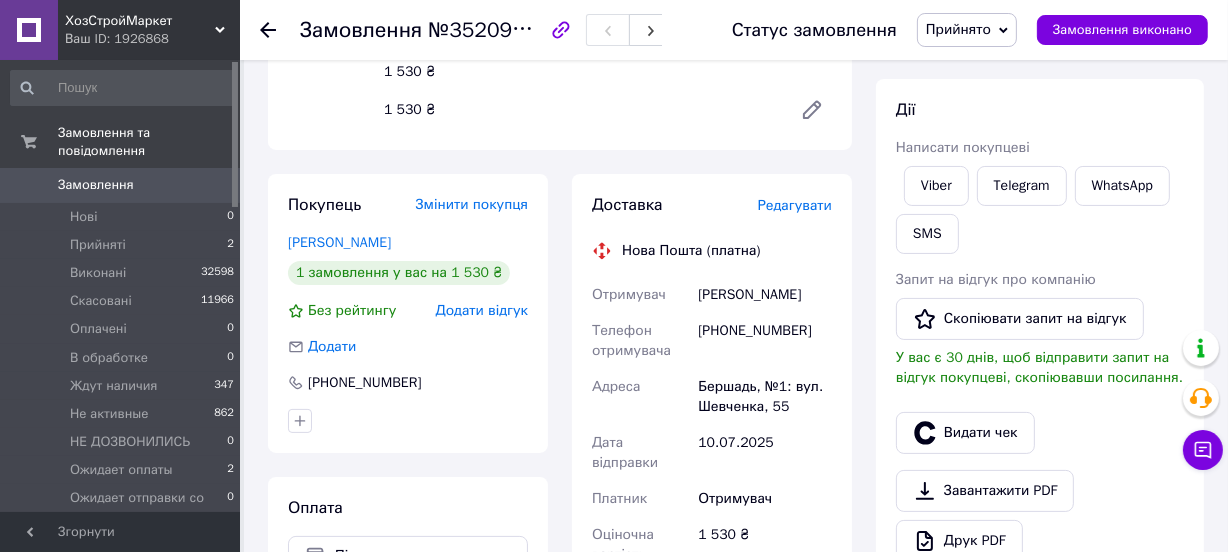 scroll, scrollTop: 363, scrollLeft: 0, axis: vertical 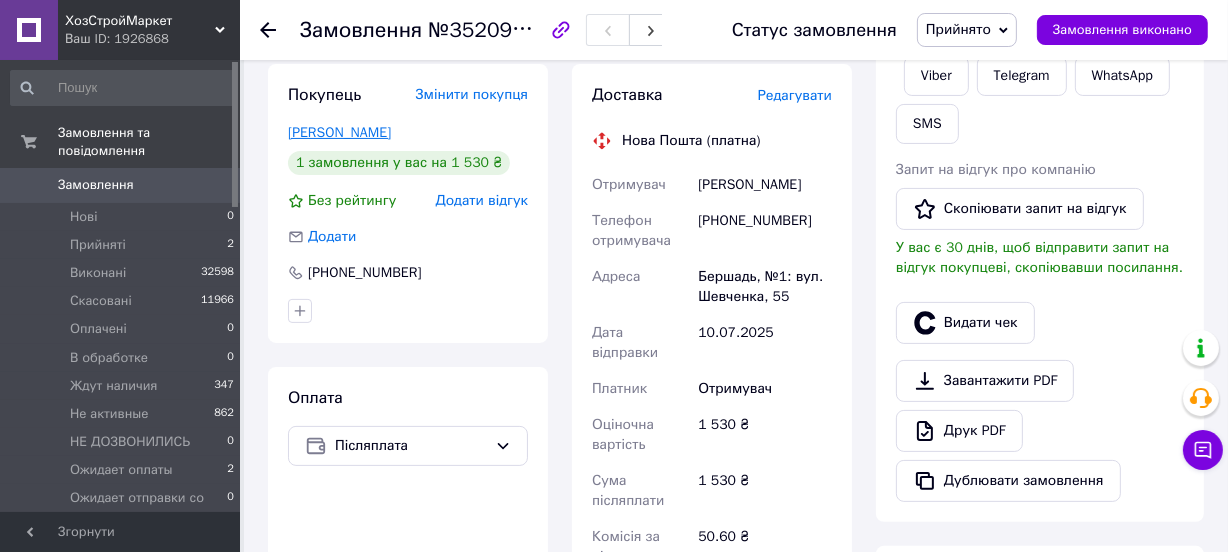 click on "[PERSON_NAME]" at bounding box center (339, 132) 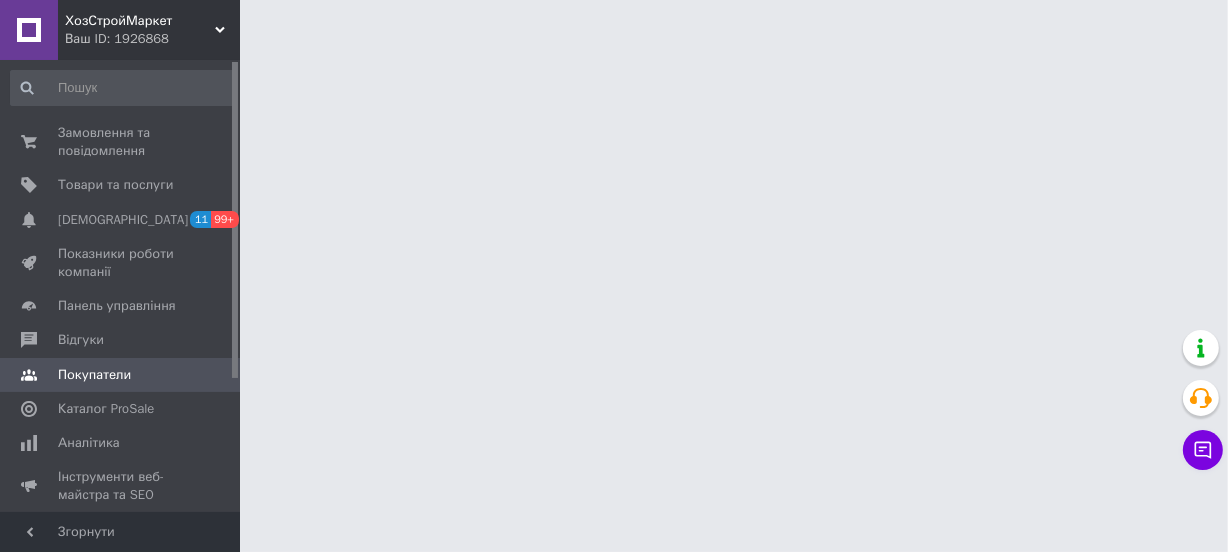 scroll, scrollTop: 0, scrollLeft: 0, axis: both 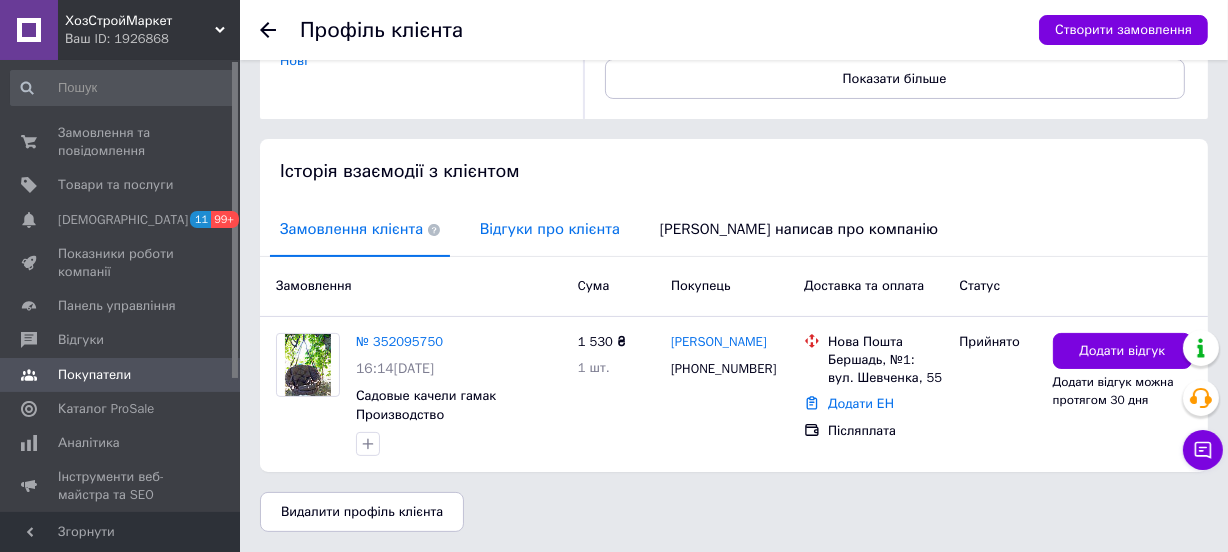 click on "Відгуки про клієнта" at bounding box center (550, 229) 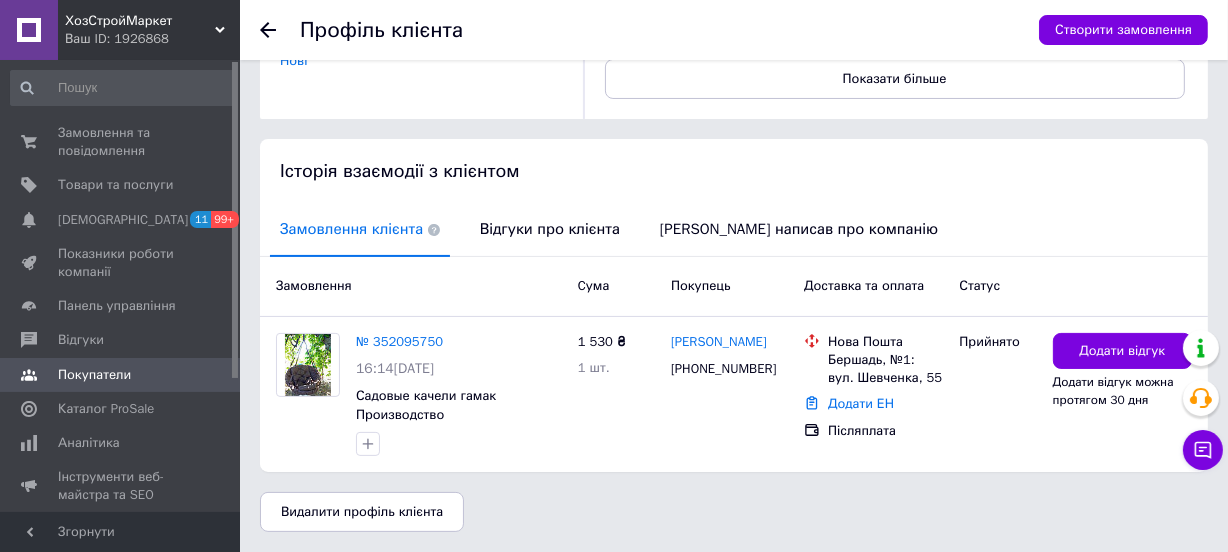 scroll, scrollTop: 159, scrollLeft: 0, axis: vertical 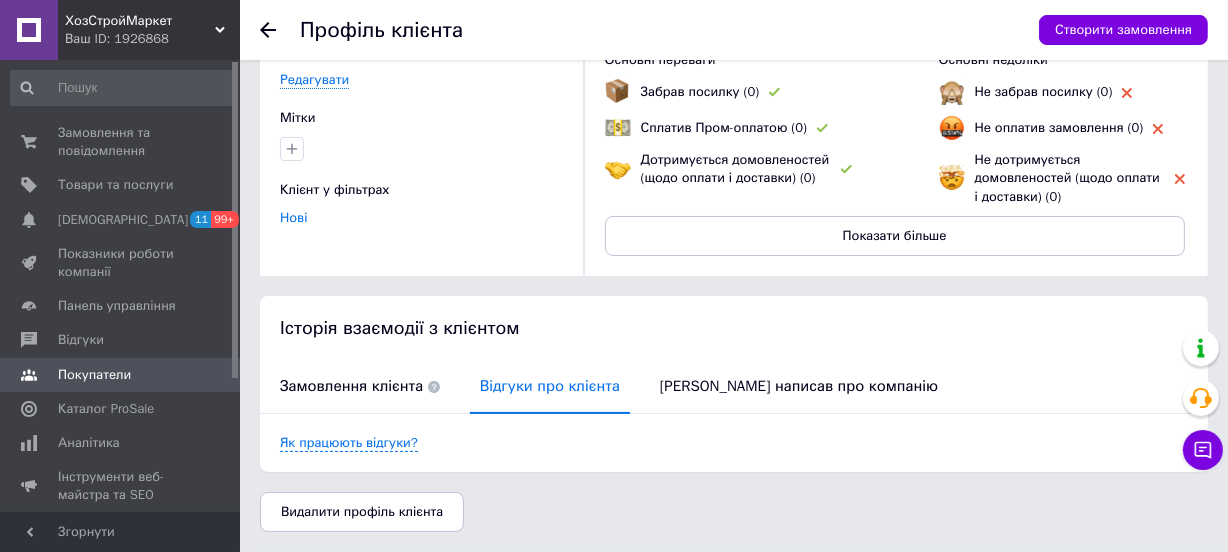 drag, startPoint x: 328, startPoint y: 390, endPoint x: 586, endPoint y: 527, distance: 292.11813 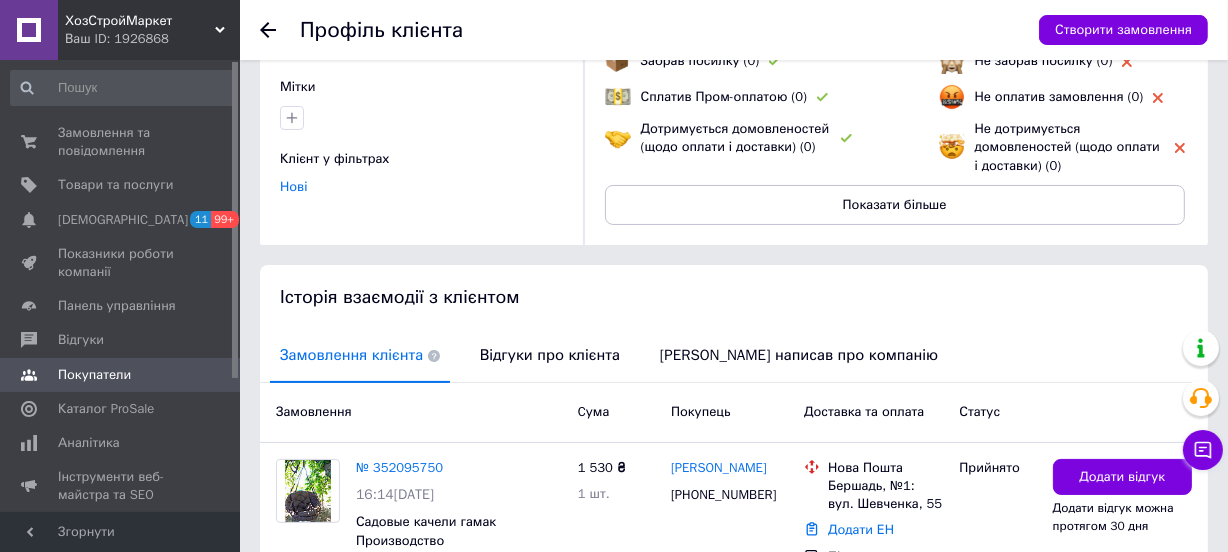scroll, scrollTop: 0, scrollLeft: 0, axis: both 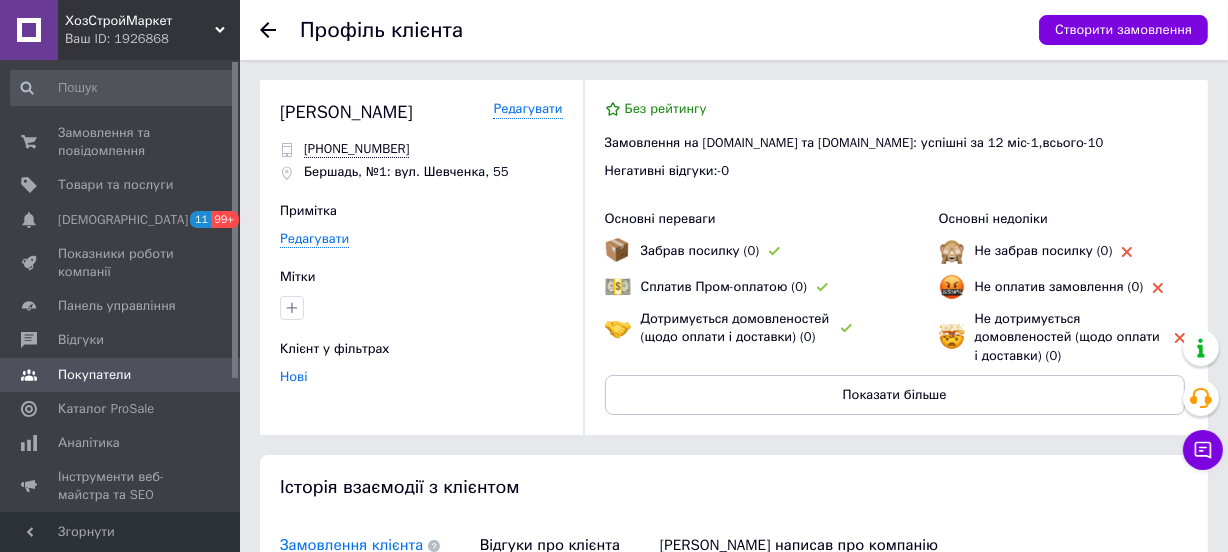 click 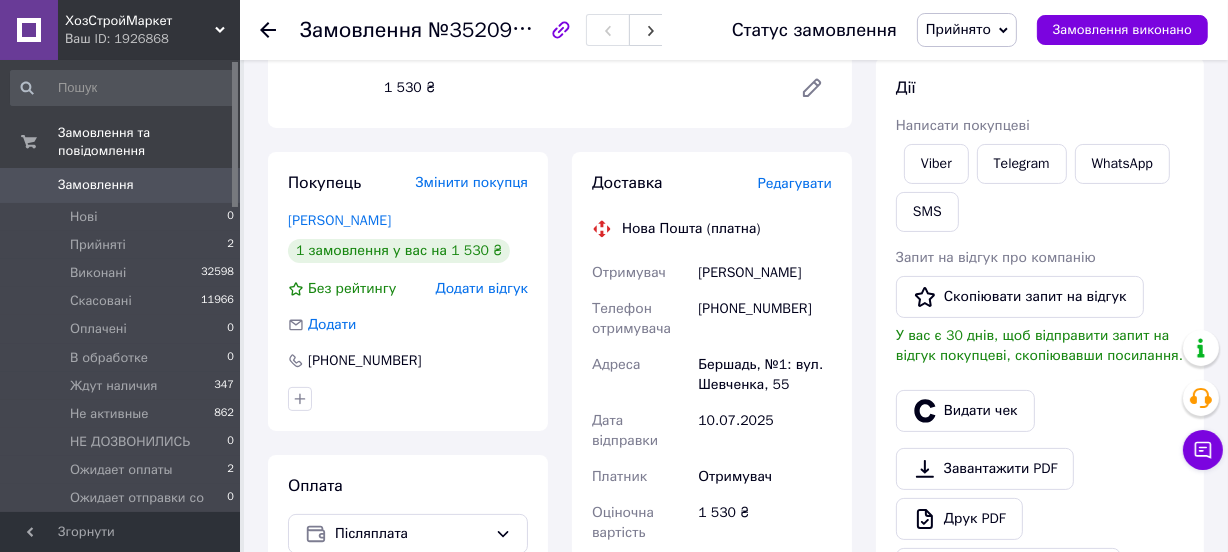 scroll, scrollTop: 0, scrollLeft: 0, axis: both 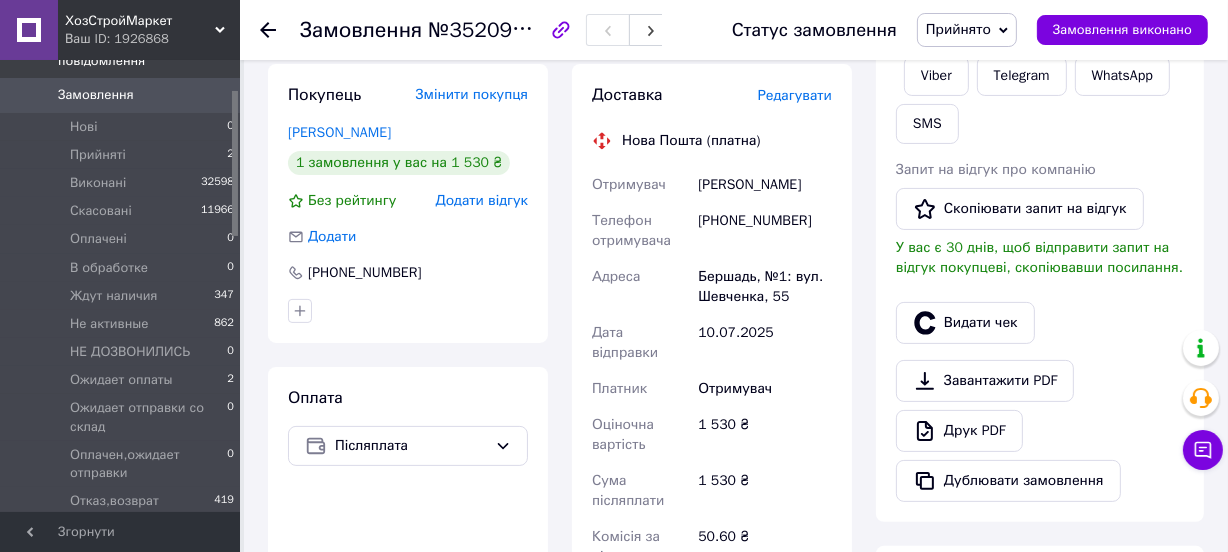 click on "Прийнято" at bounding box center [958, 29] 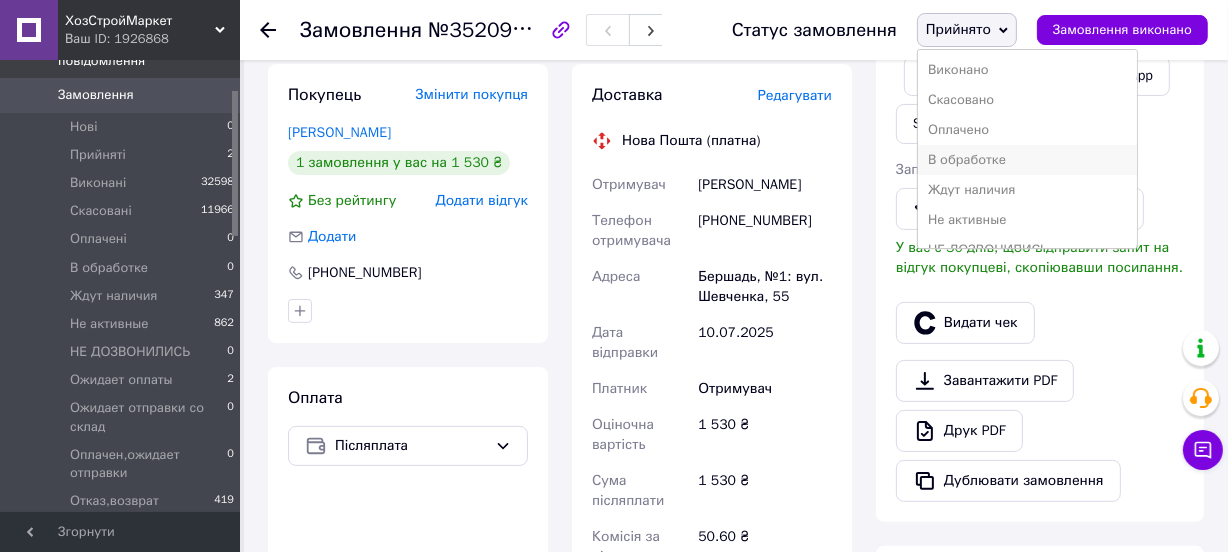 click on "В обработке" at bounding box center (1027, 160) 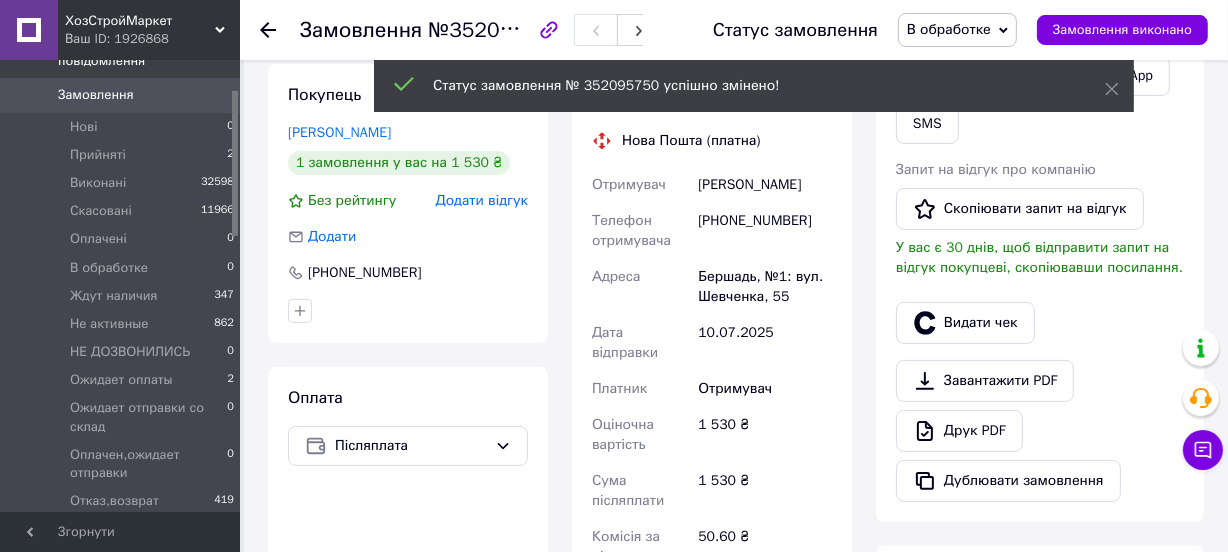 scroll, scrollTop: 0, scrollLeft: 0, axis: both 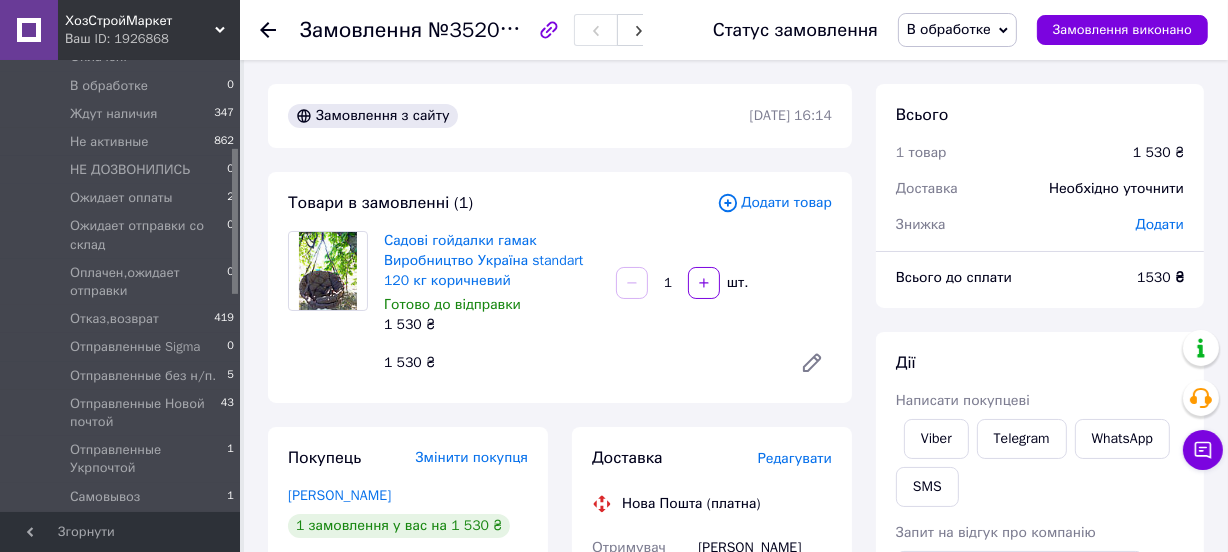 click on "Замовлення з сайту" at bounding box center [517, 116] 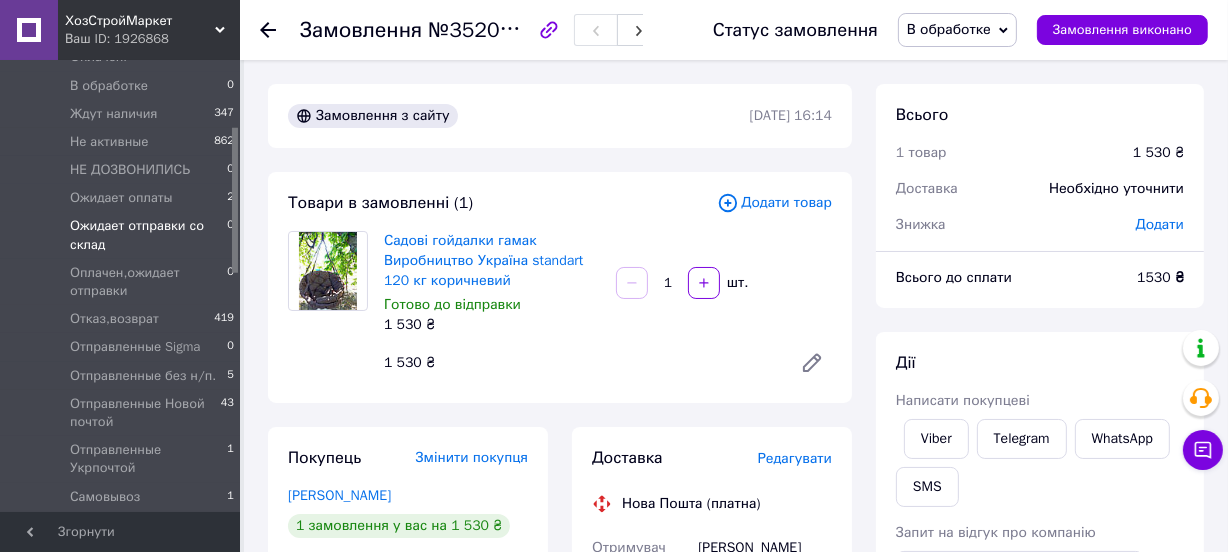 scroll, scrollTop: 0, scrollLeft: 0, axis: both 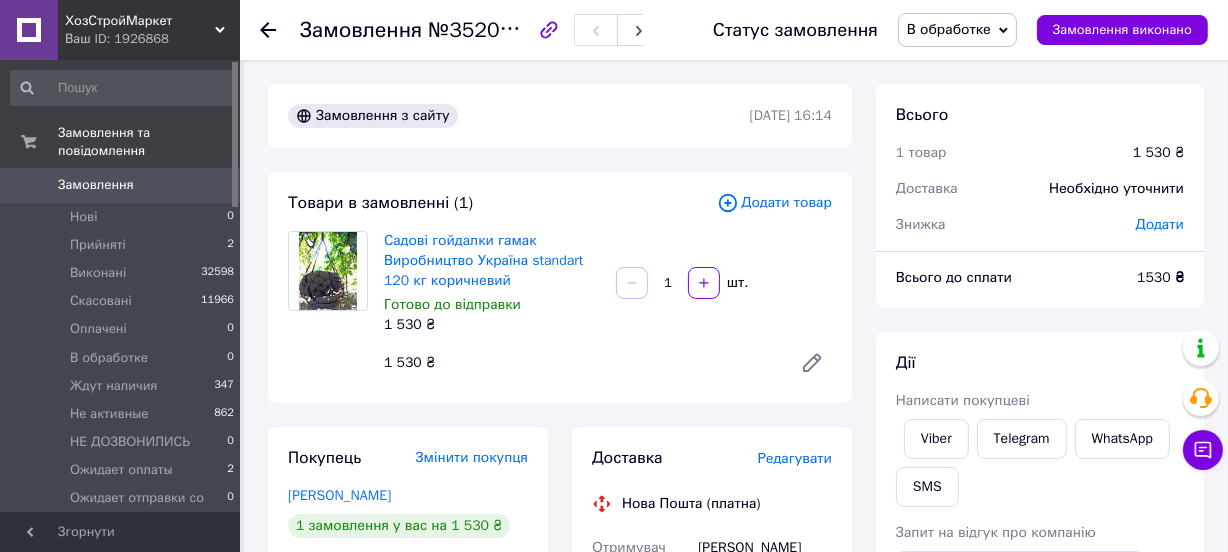 click 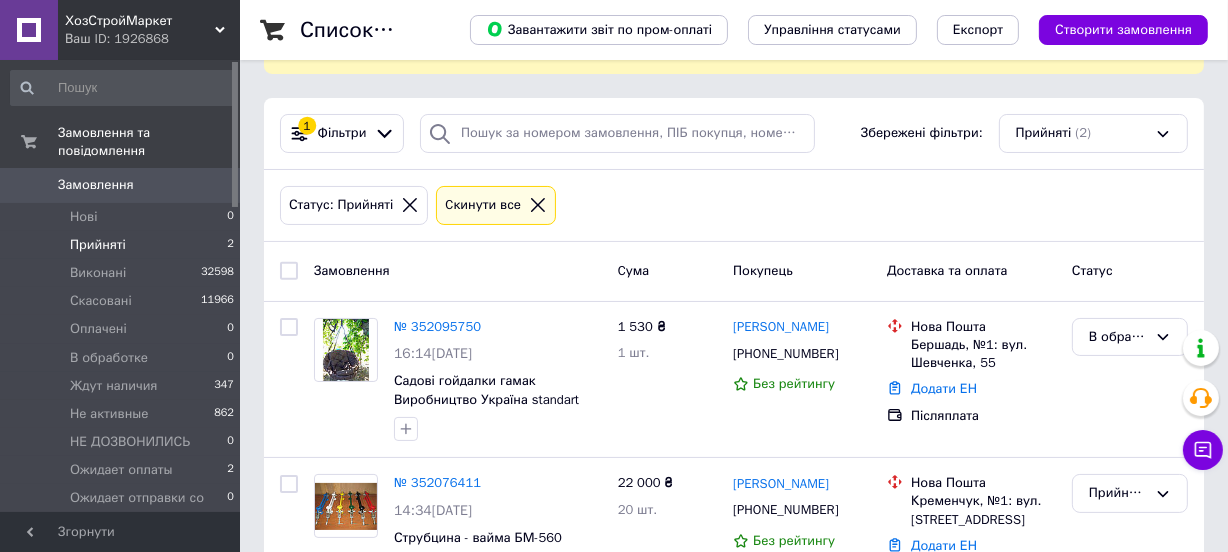scroll, scrollTop: 215, scrollLeft: 0, axis: vertical 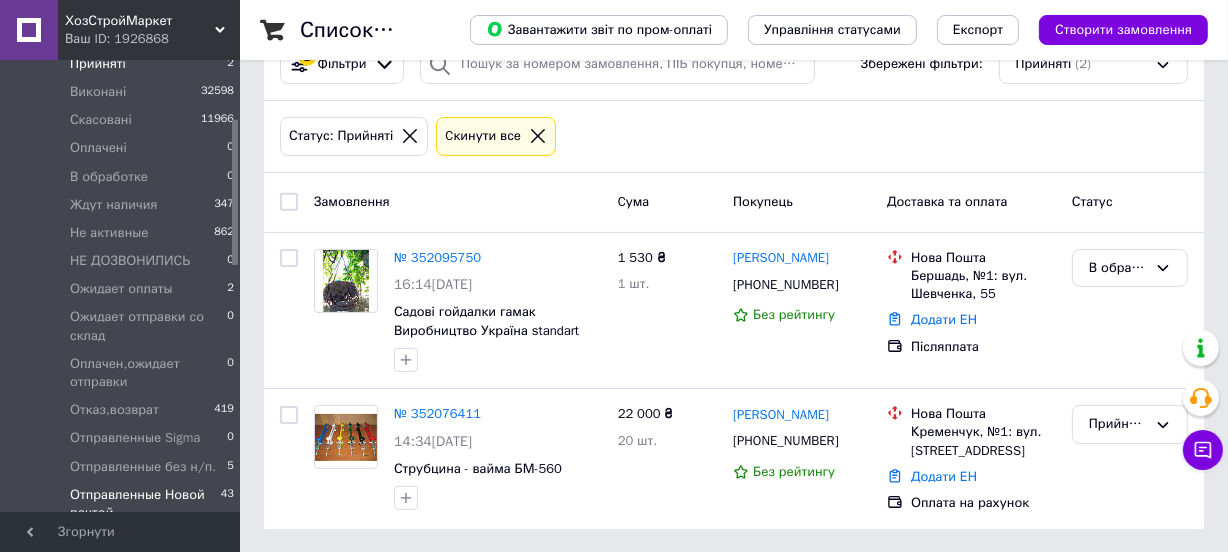 click on "Отправленные Новой почтой" at bounding box center [145, 504] 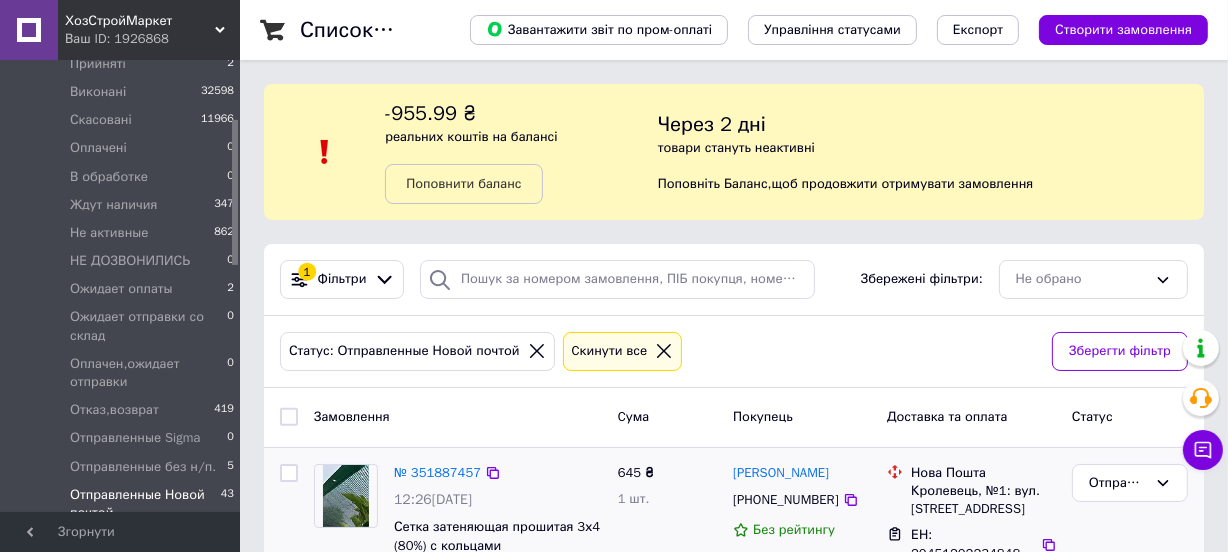 scroll, scrollTop: 272, scrollLeft: 0, axis: vertical 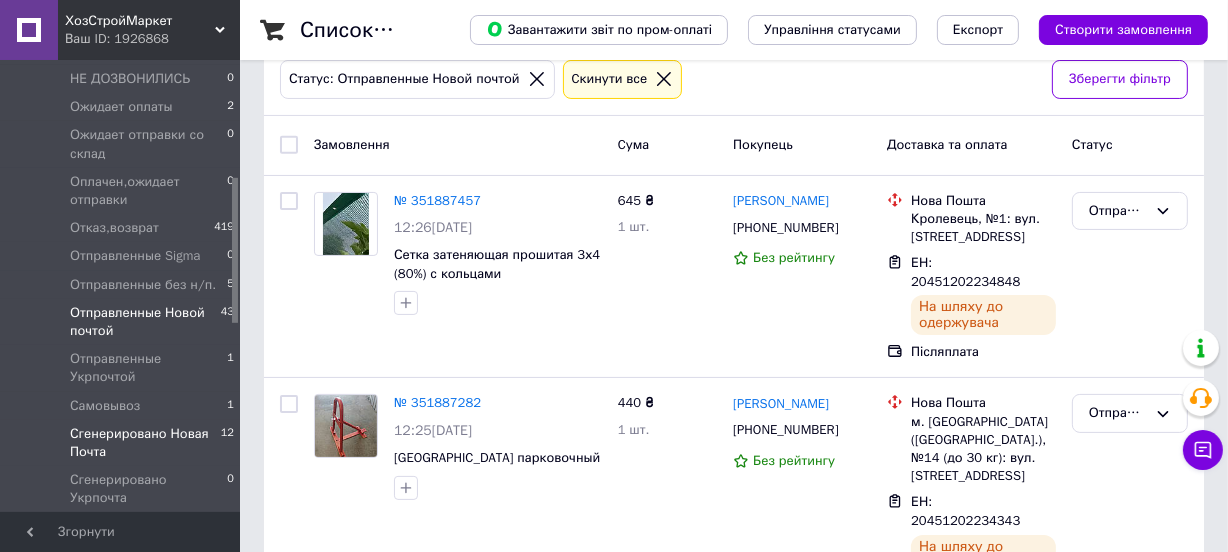 click on "Сгенерировано Новая Почта" at bounding box center (145, 443) 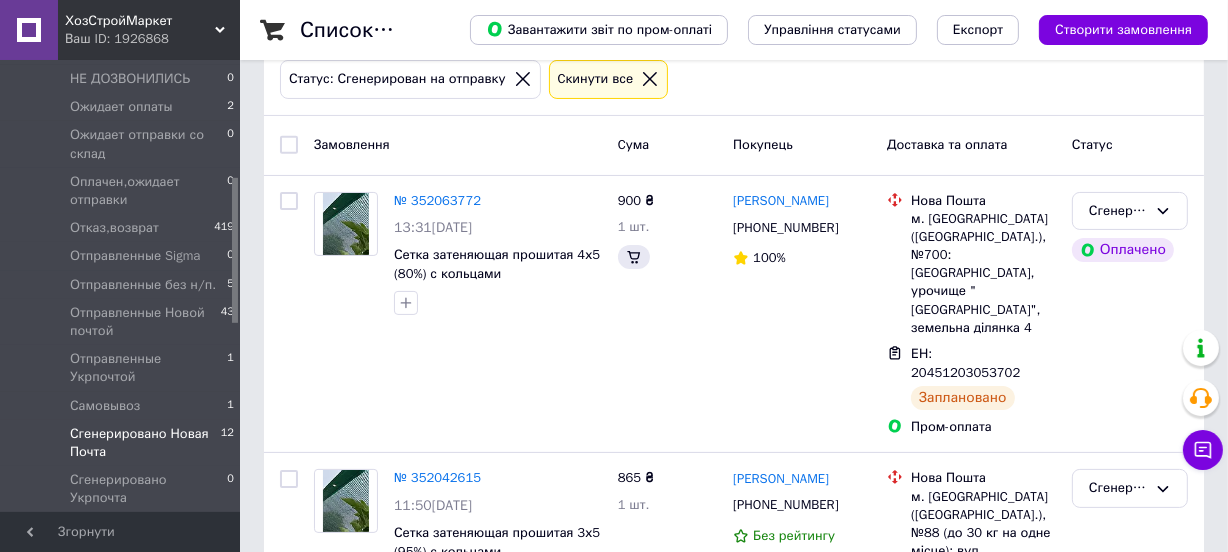 scroll, scrollTop: 0, scrollLeft: 0, axis: both 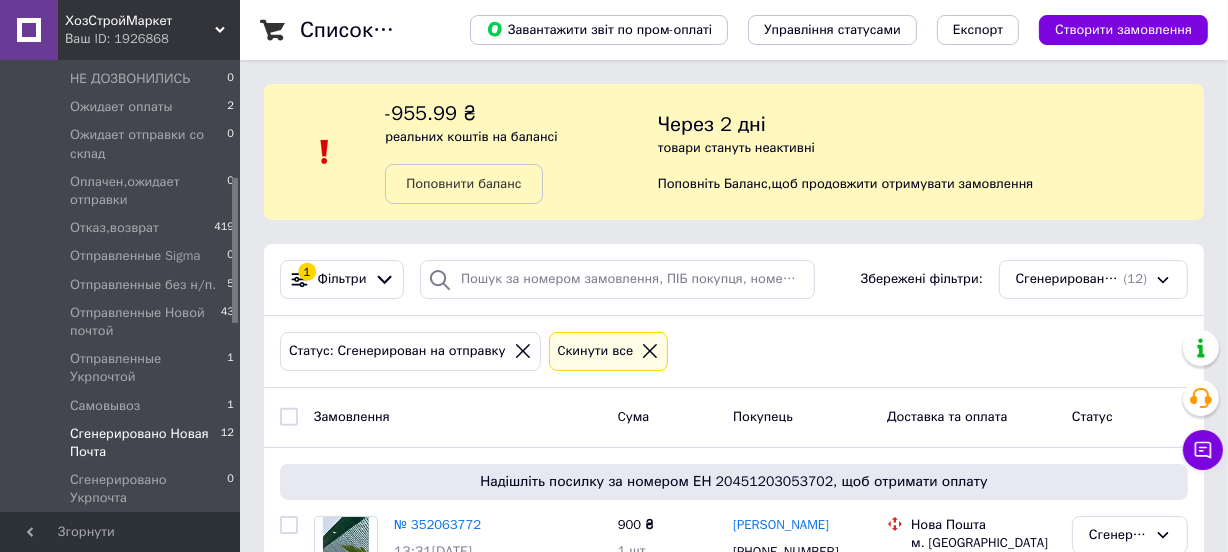 click on "Статус: Сгенерирован на отправку Cкинути все" at bounding box center [734, 351] 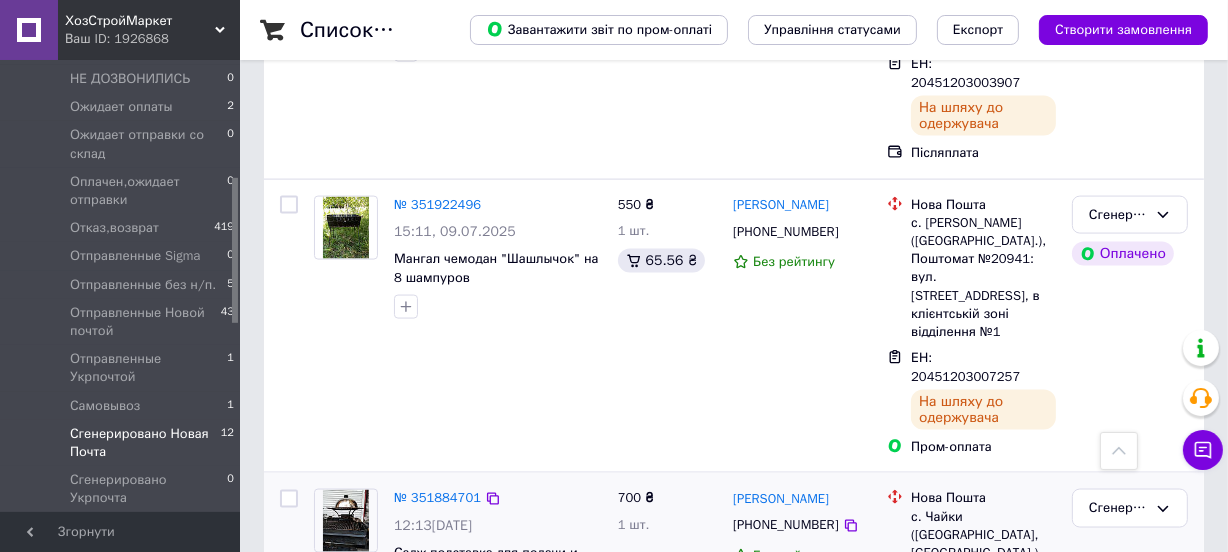 scroll, scrollTop: 2658, scrollLeft: 0, axis: vertical 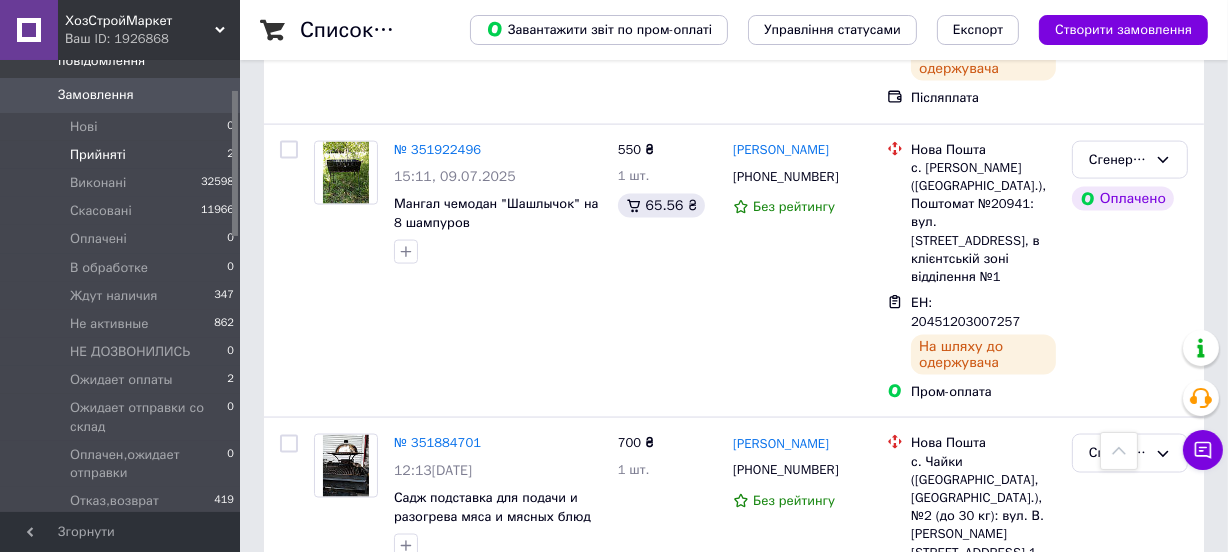 click on "Прийняті 2" at bounding box center [123, 155] 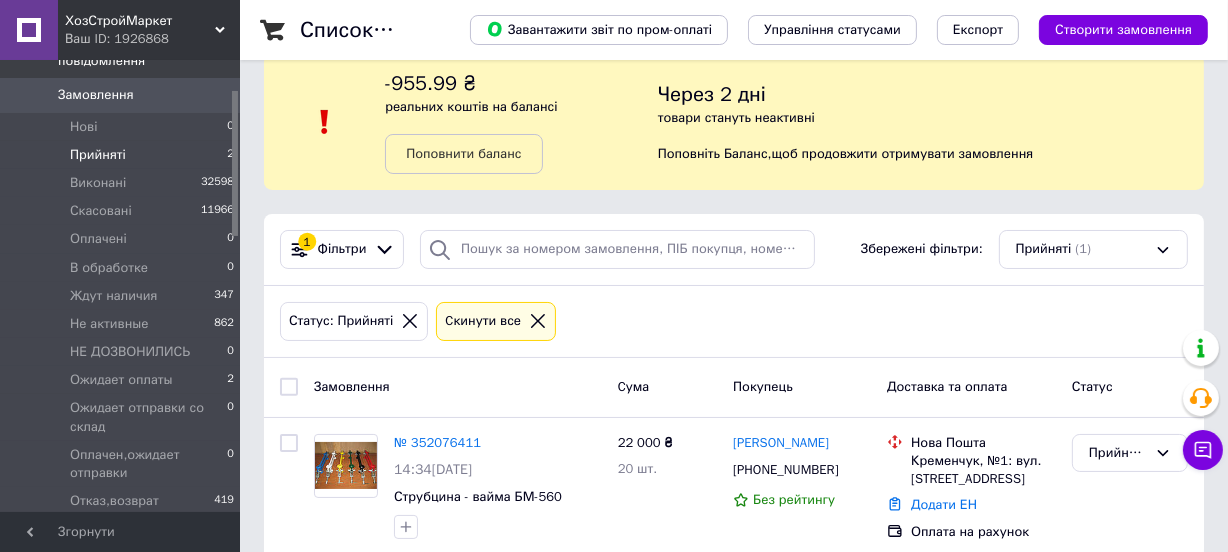scroll, scrollTop: 58, scrollLeft: 0, axis: vertical 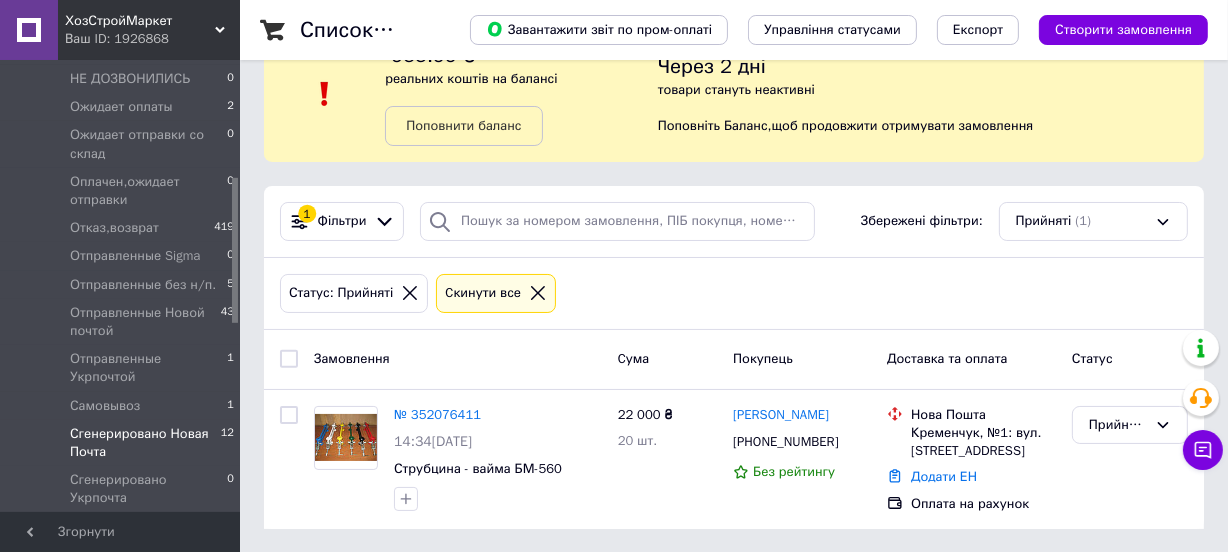 click on "Сгенерировано Новая Почта" at bounding box center (145, 443) 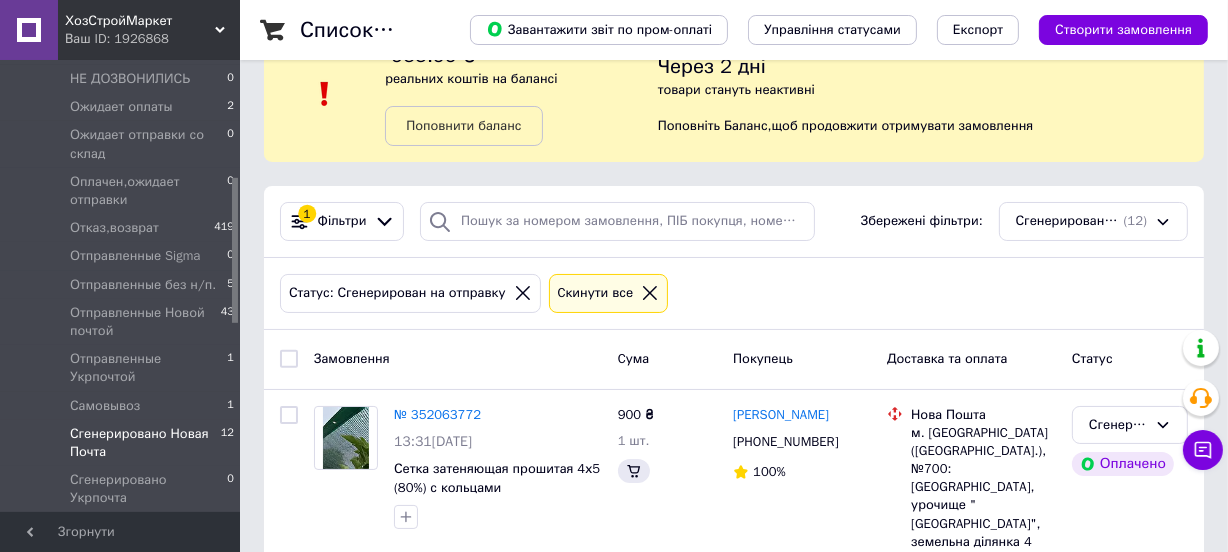 scroll, scrollTop: 0, scrollLeft: 0, axis: both 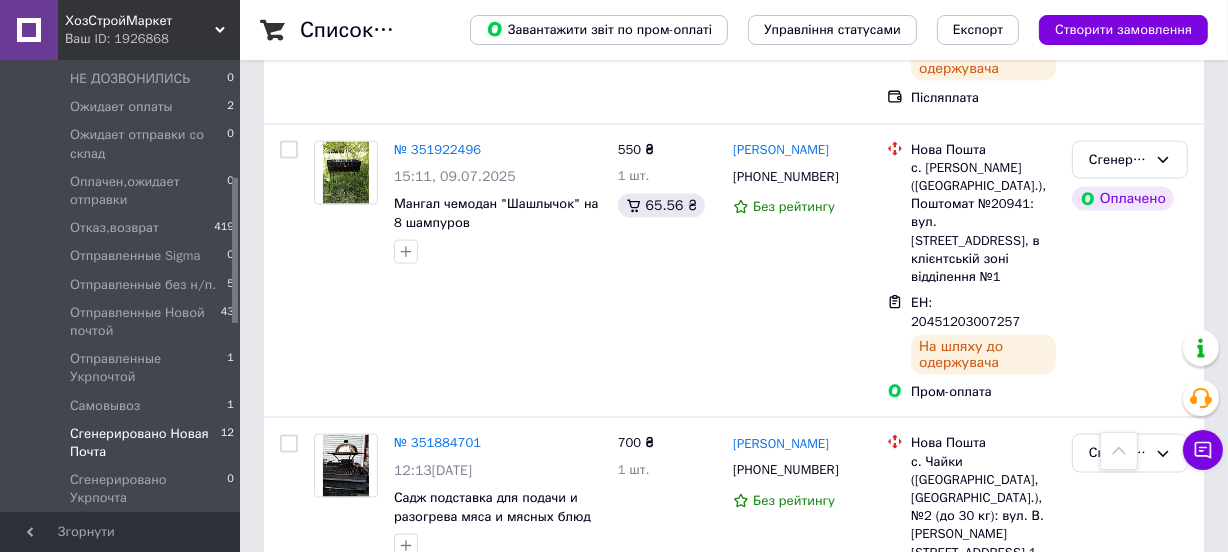 click on "Сгенерировано Новая Почта" at bounding box center (1118, 729) 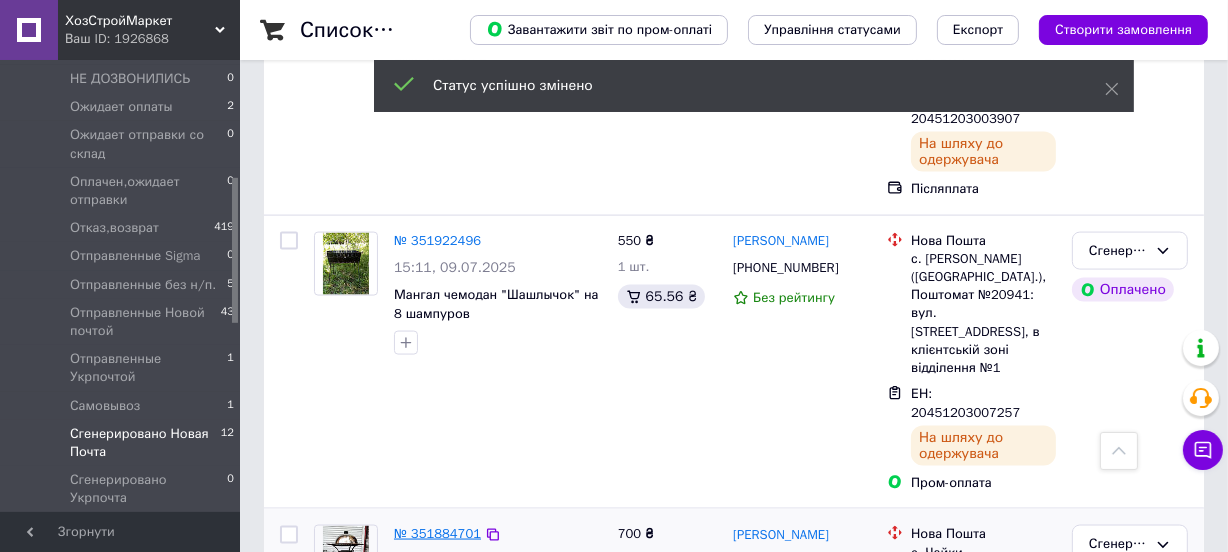 click on "№ 351884701" at bounding box center (437, 533) 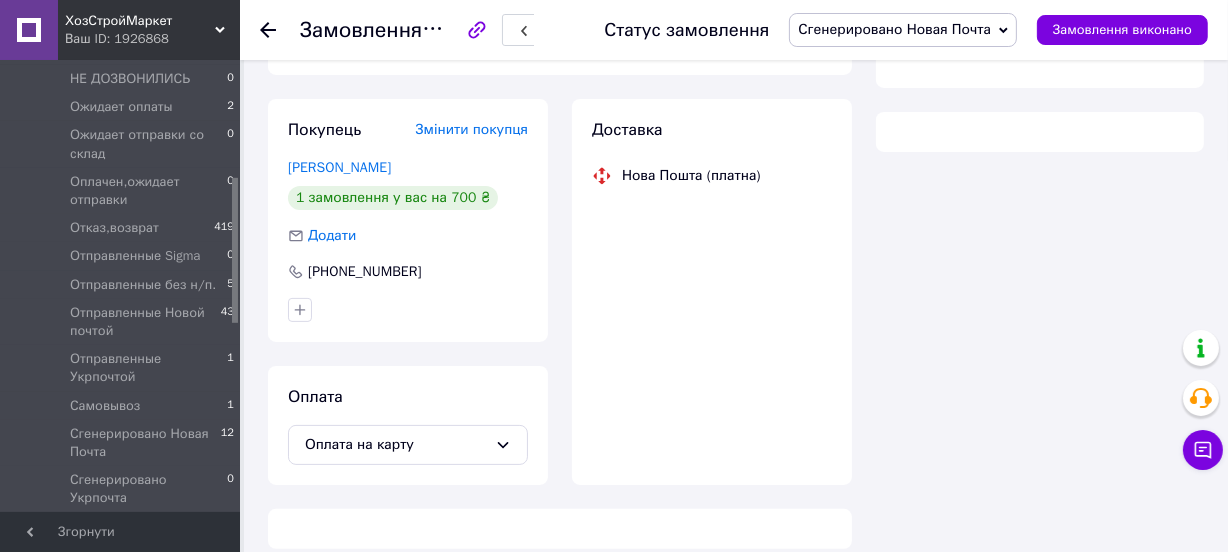scroll, scrollTop: 1023, scrollLeft: 0, axis: vertical 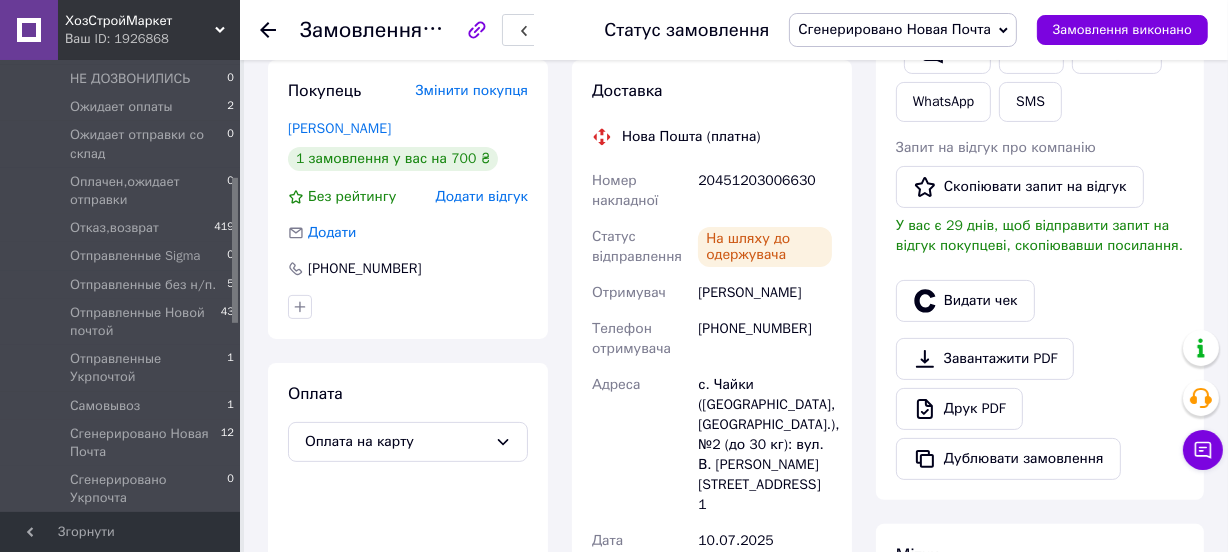 click on "20451203006630" at bounding box center [765, 191] 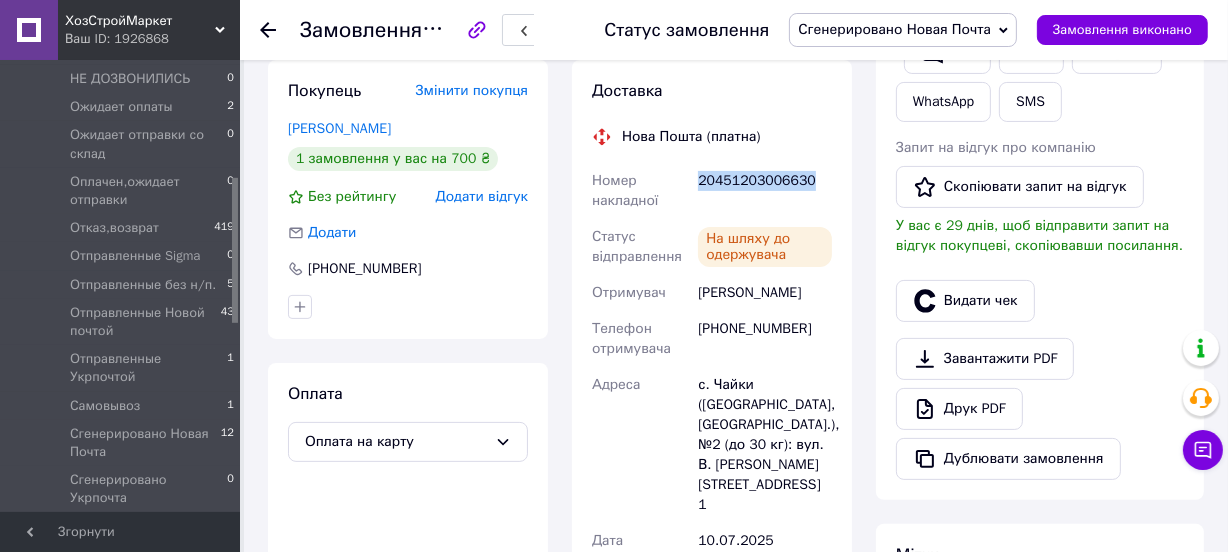 click on "20451203006630" at bounding box center [765, 191] 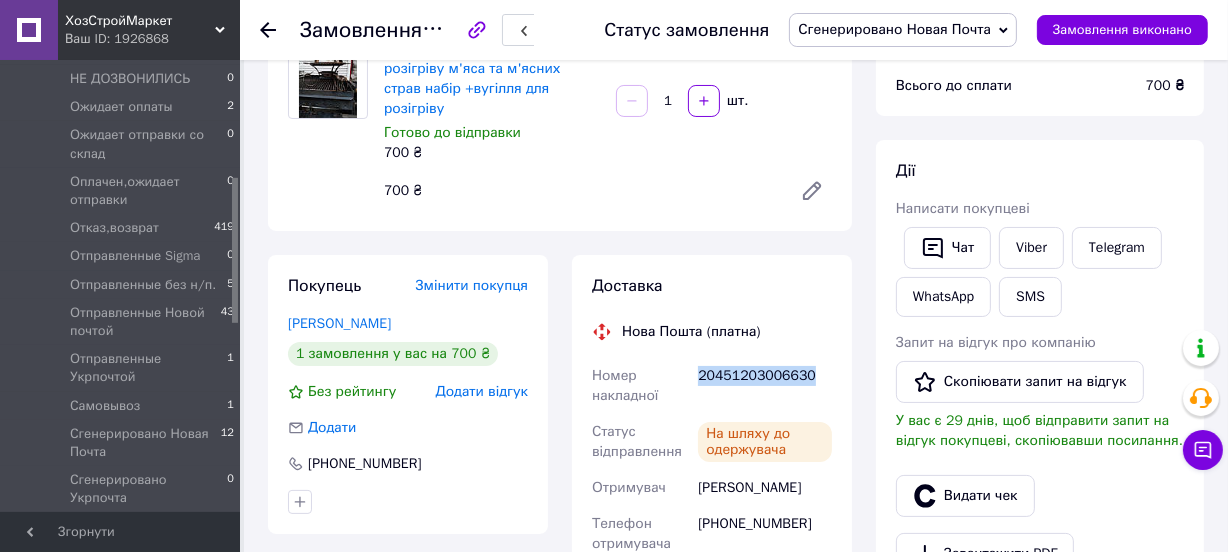 scroll, scrollTop: 296, scrollLeft: 0, axis: vertical 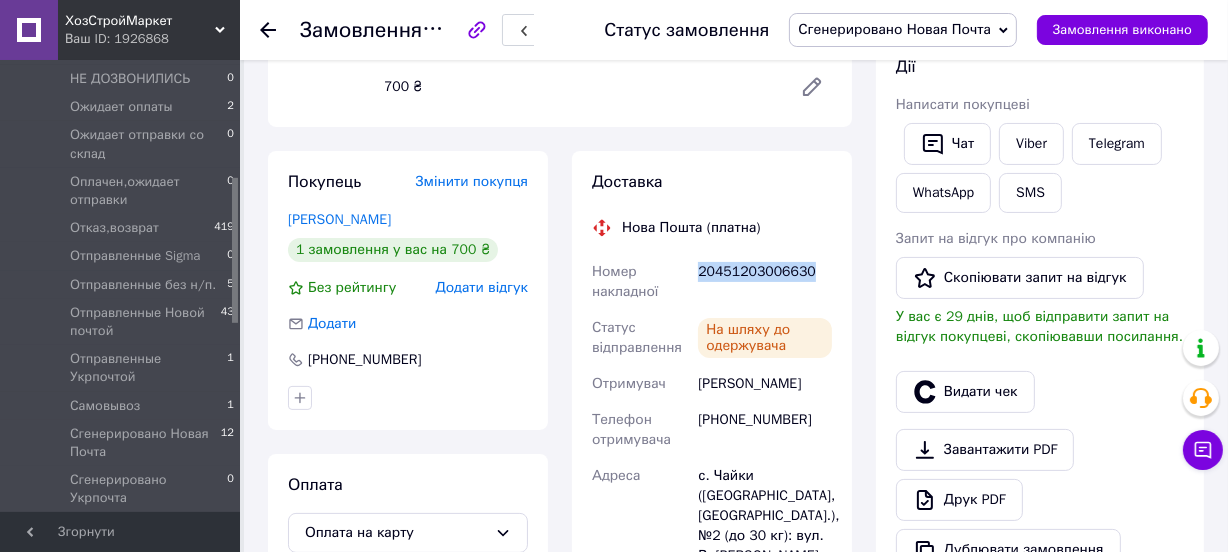click on "Сгенерировано Новая Почта" at bounding box center (894, 29) 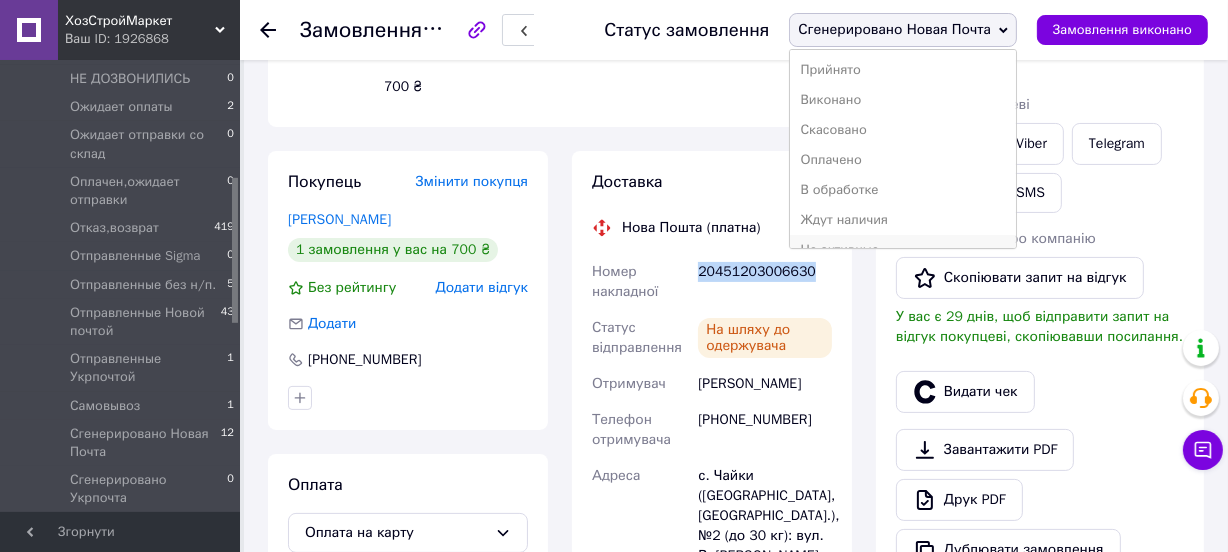 scroll, scrollTop: 363, scrollLeft: 0, axis: vertical 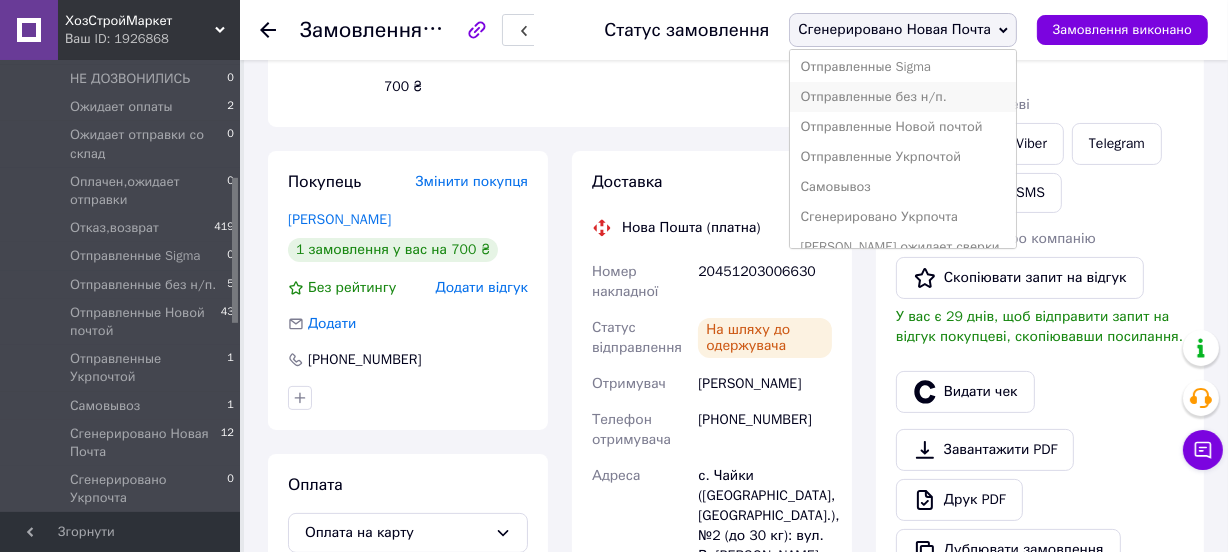 click on "Отправленные без н/п." at bounding box center (902, 97) 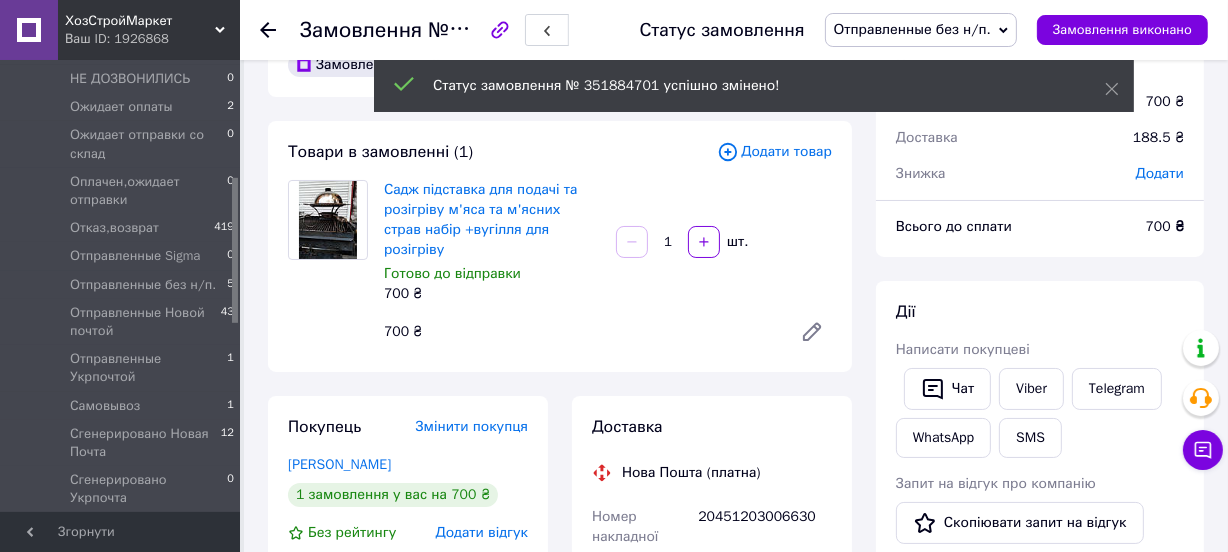 scroll, scrollTop: 23, scrollLeft: 0, axis: vertical 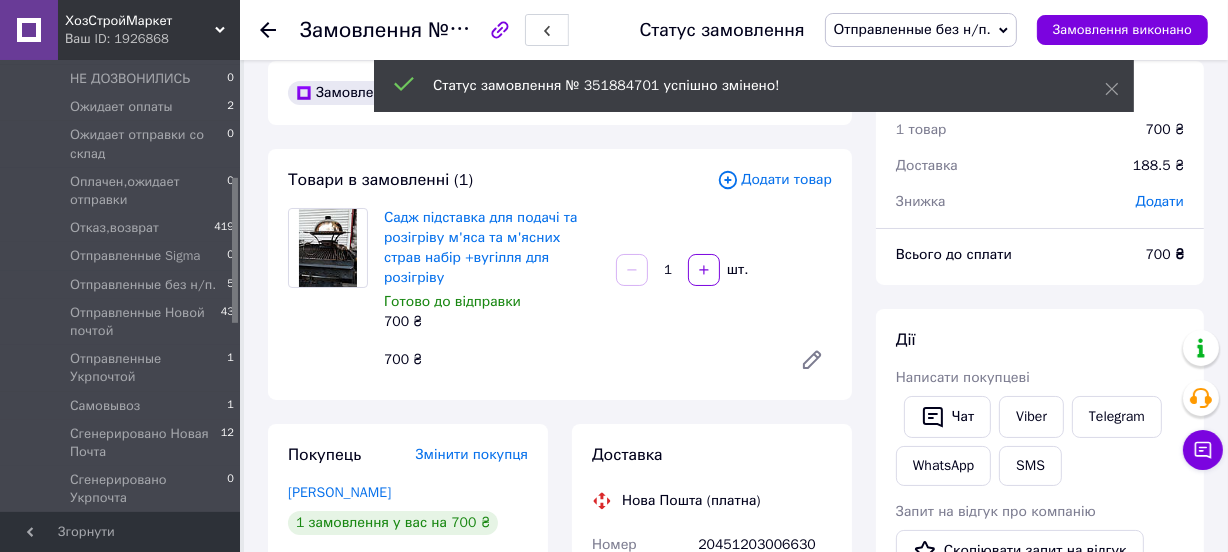 click 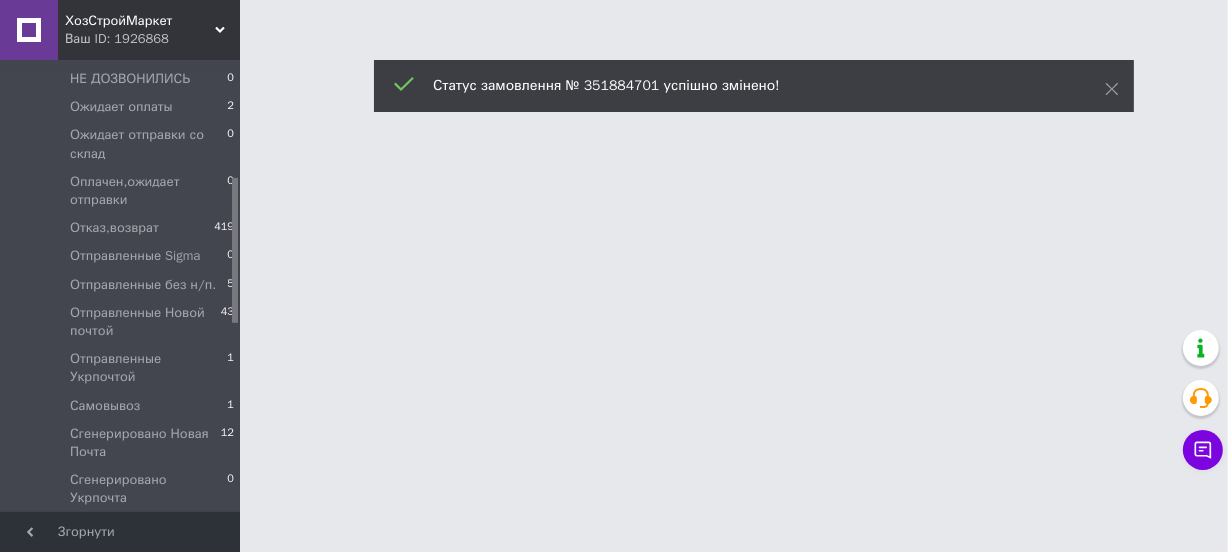 scroll, scrollTop: 0, scrollLeft: 0, axis: both 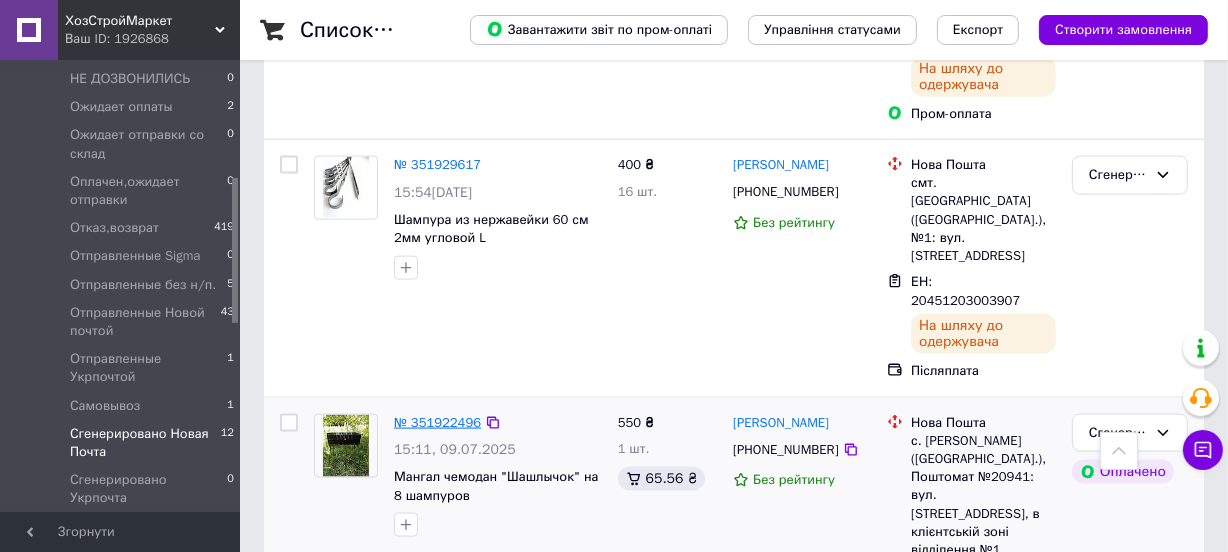 click on "№ 351922496" at bounding box center [437, 422] 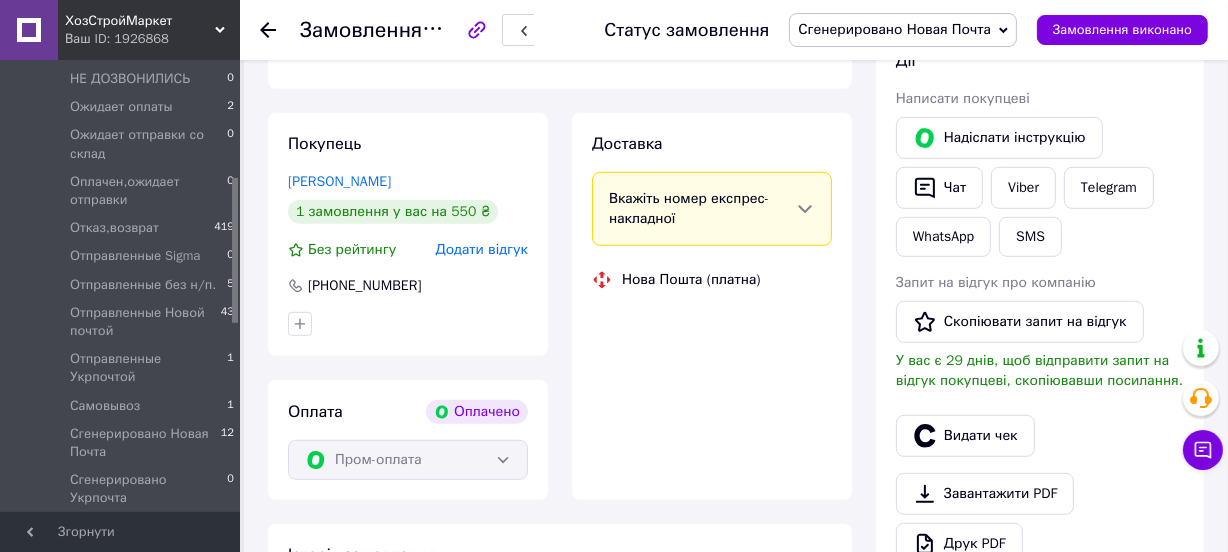 scroll, scrollTop: 1651, scrollLeft: 0, axis: vertical 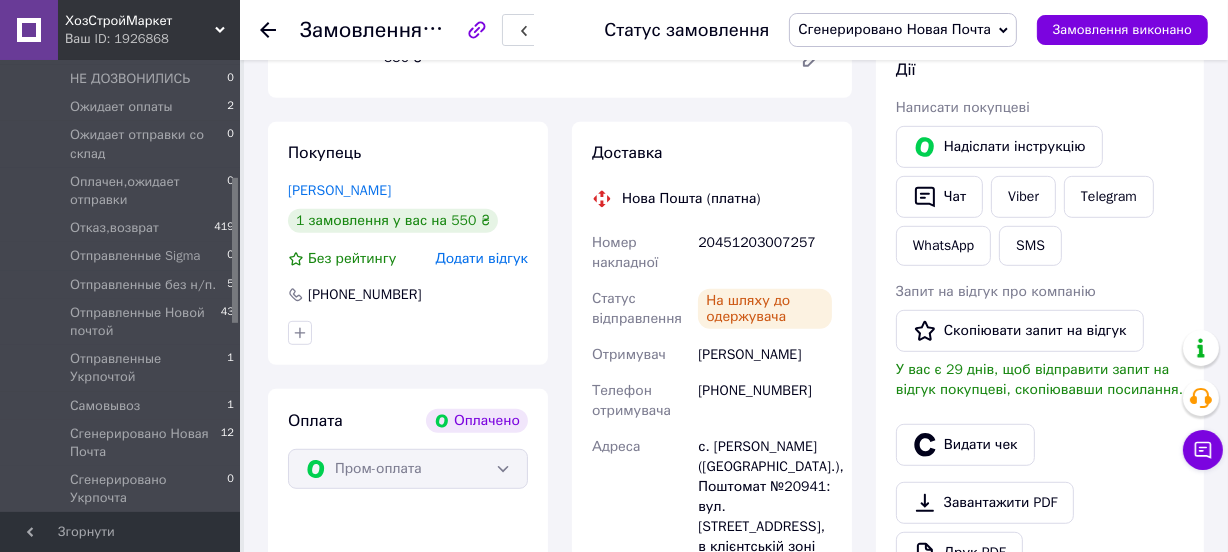 click on "Сгенерировано Новая Почта" at bounding box center (894, 29) 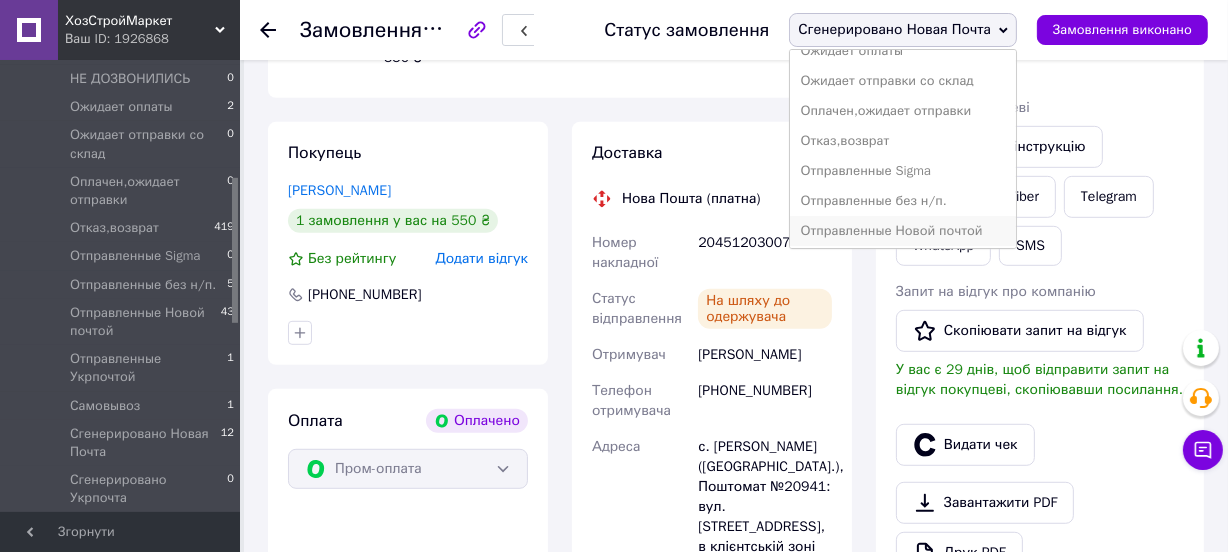 scroll, scrollTop: 381, scrollLeft: 0, axis: vertical 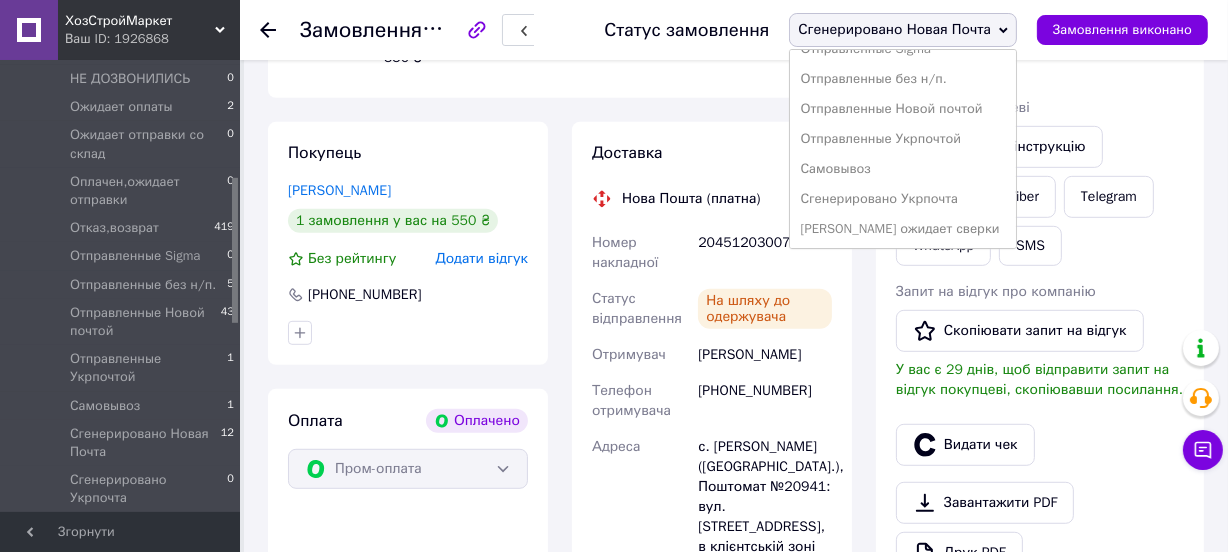 click on "Отправленные Новой почтой" at bounding box center [902, 109] 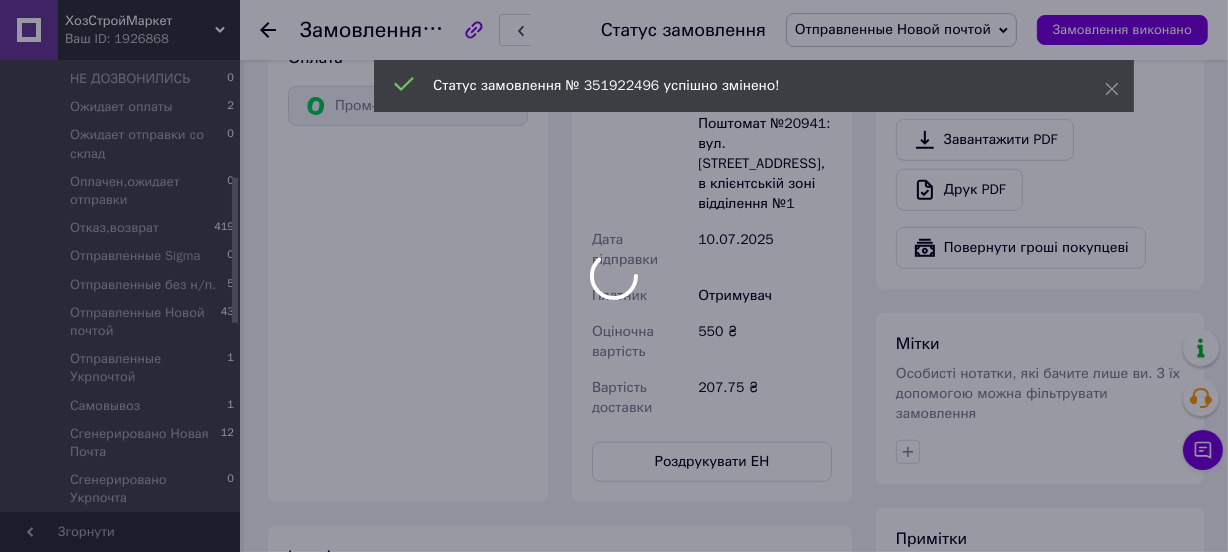 scroll, scrollTop: 1149, scrollLeft: 0, axis: vertical 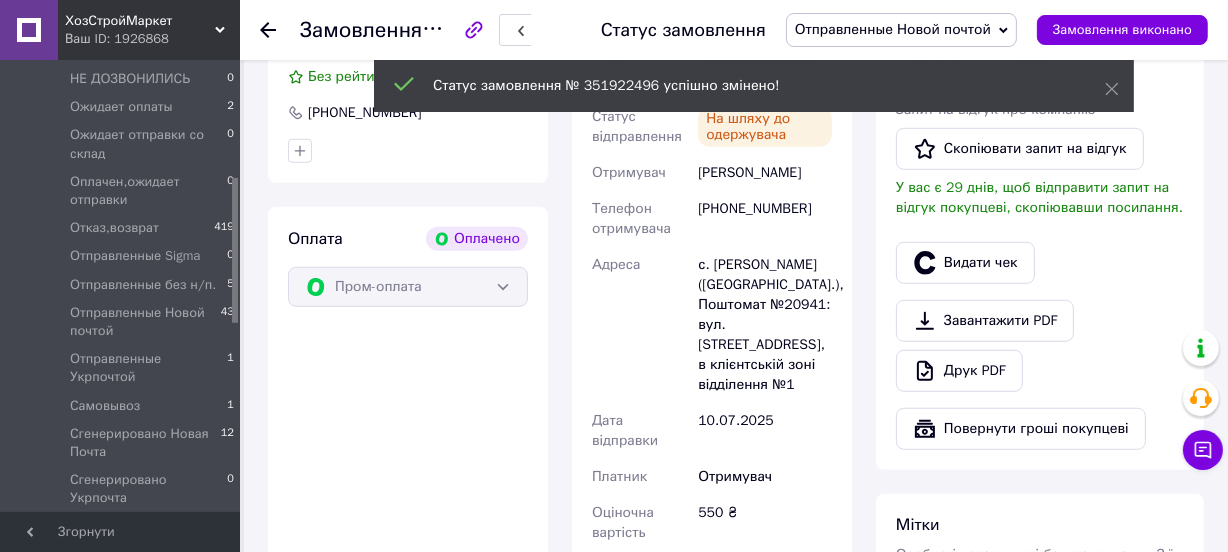 click 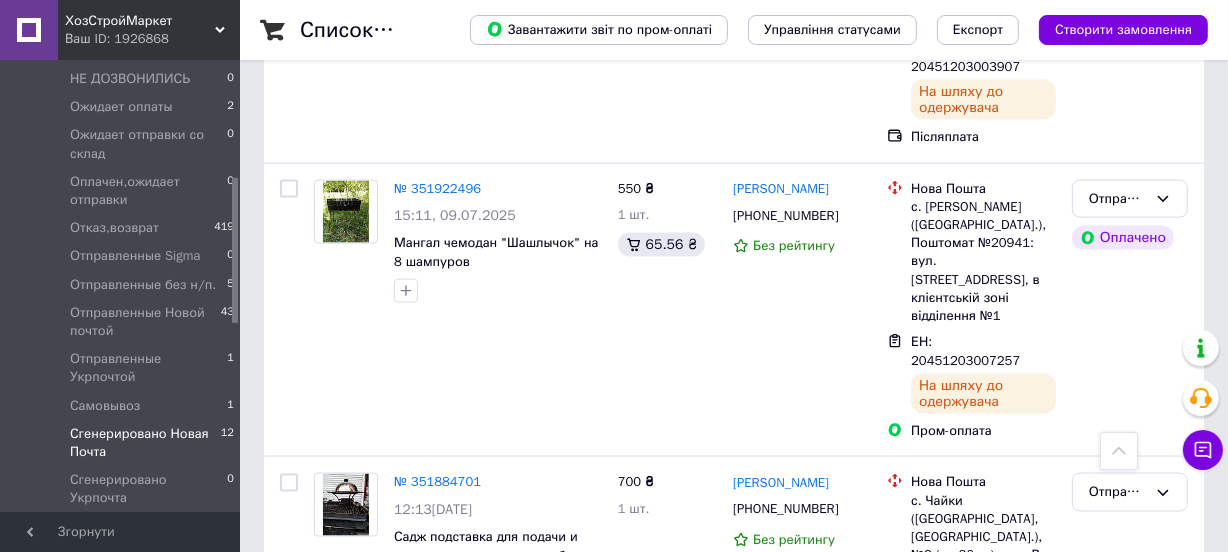 scroll, scrollTop: 2658, scrollLeft: 0, axis: vertical 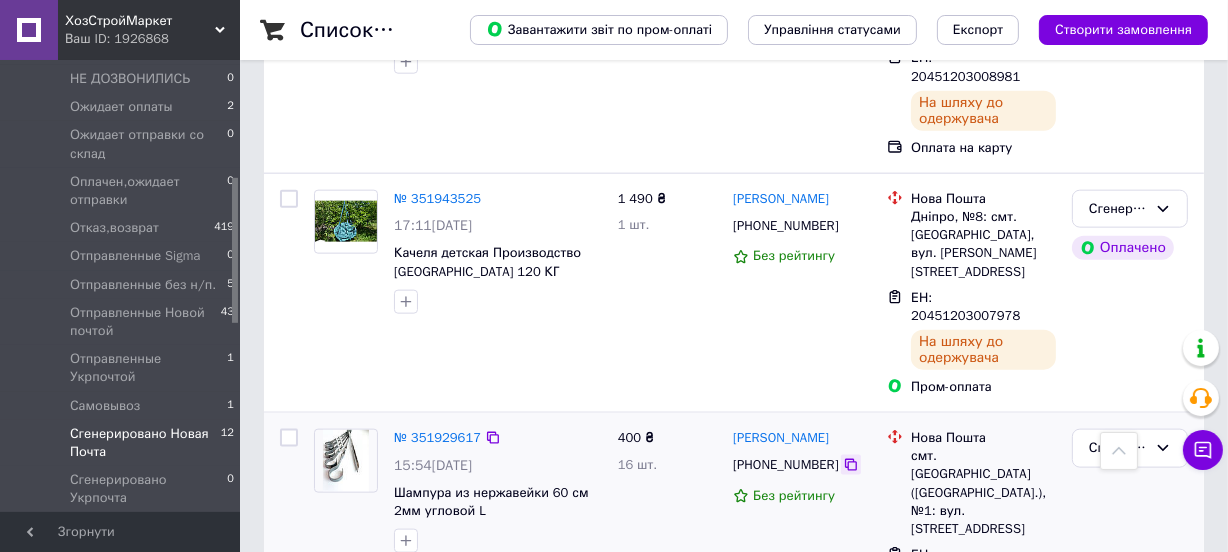 click 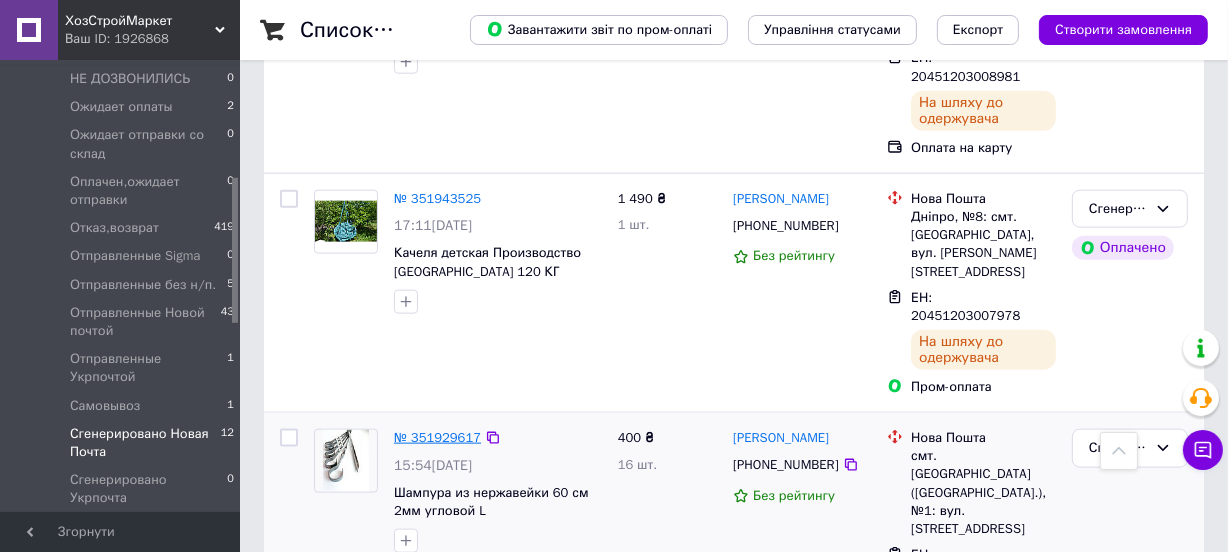 click on "№ 351929617" at bounding box center [437, 437] 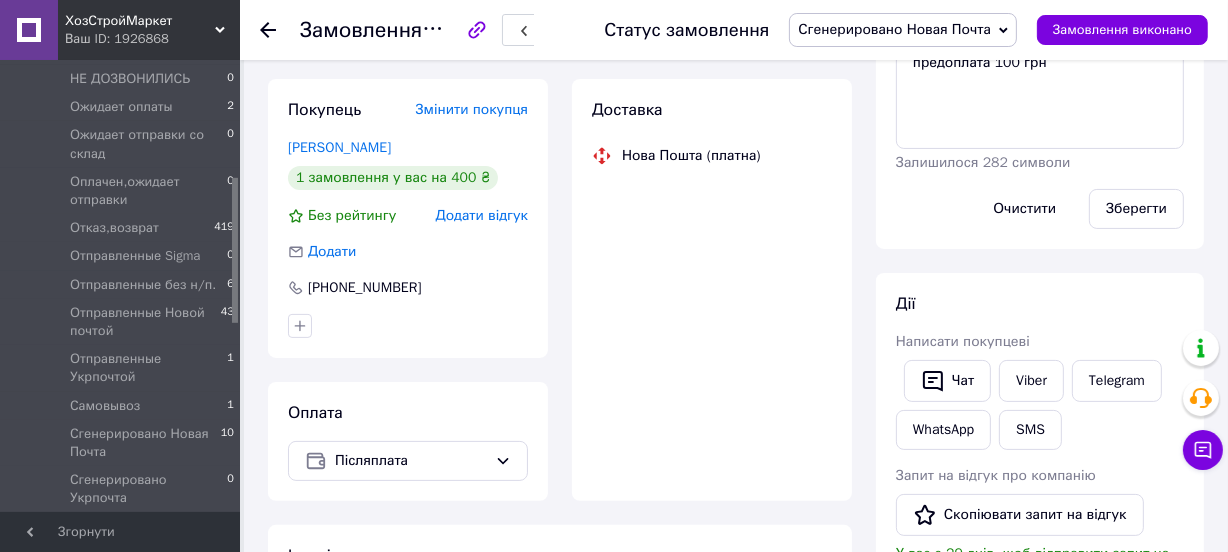 scroll, scrollTop: 1023, scrollLeft: 0, axis: vertical 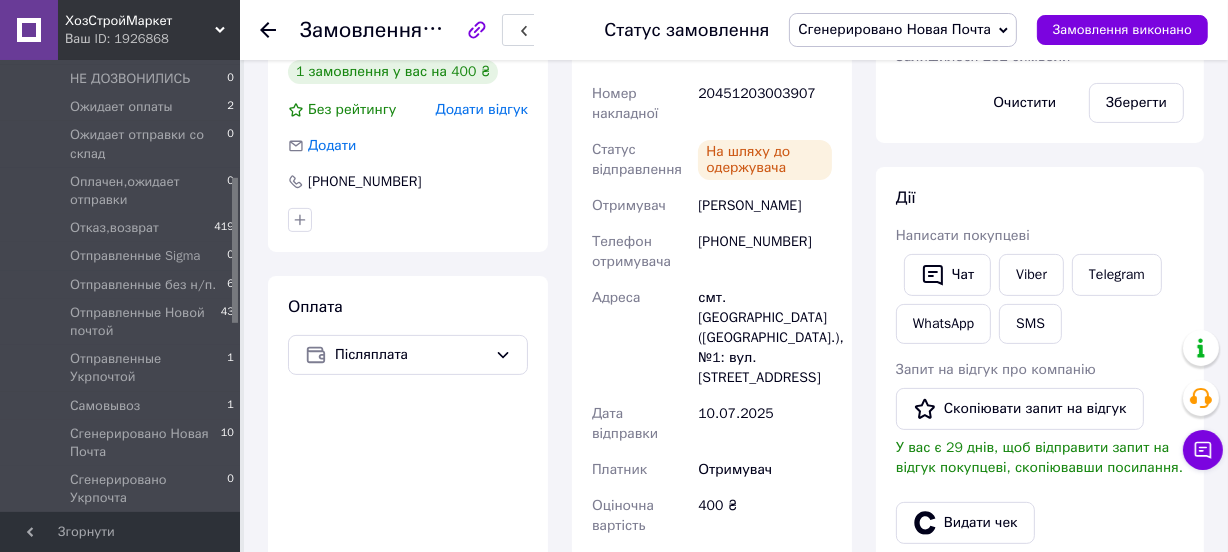 click on "20451203003907" at bounding box center (765, 104) 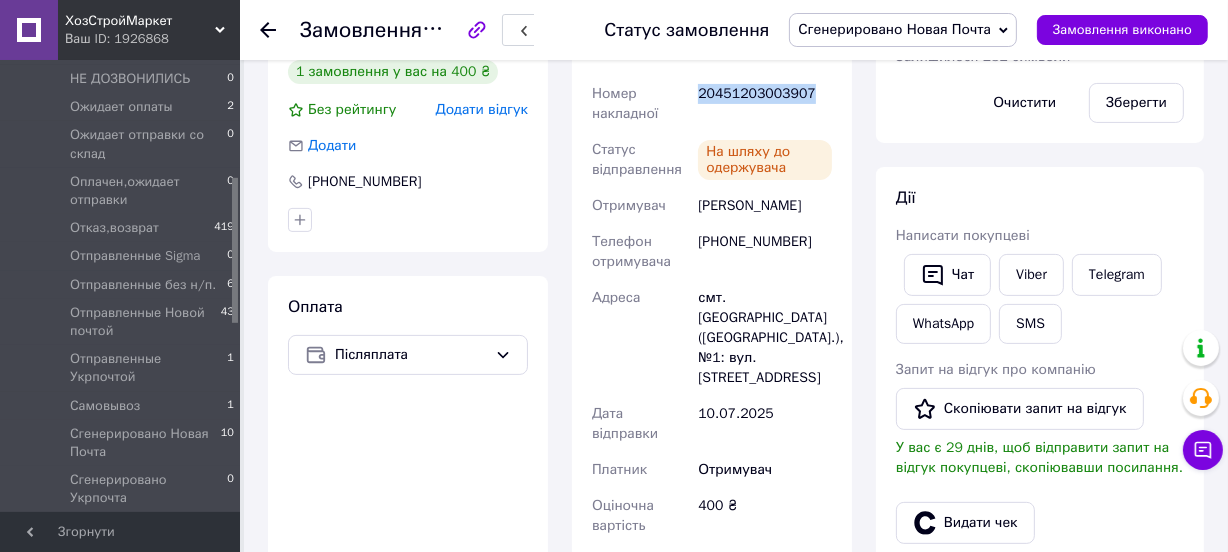 click on "20451203003907" at bounding box center (765, 104) 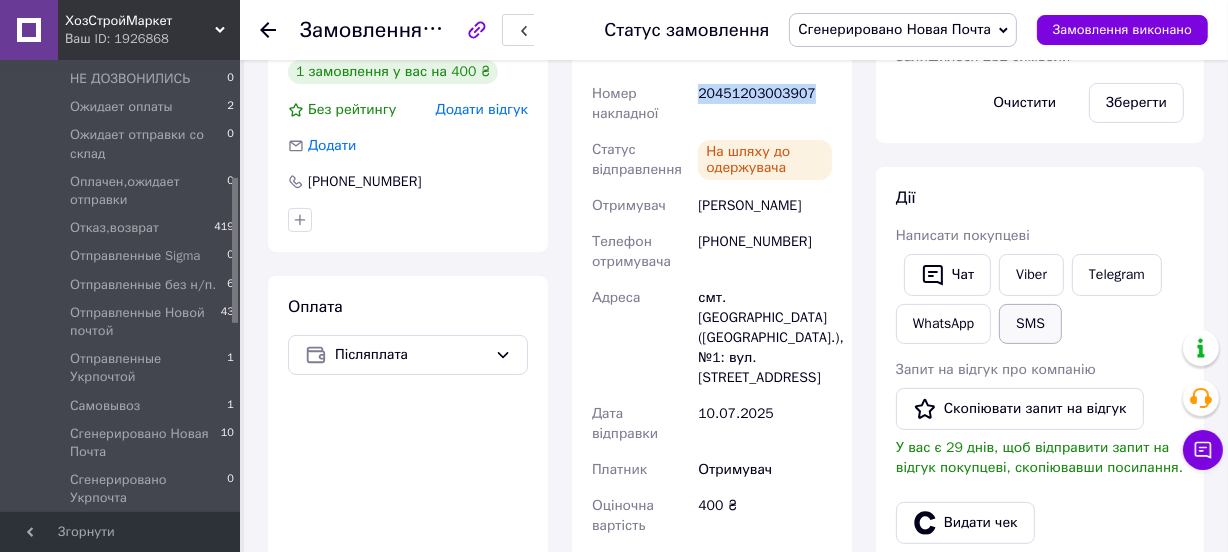 click on "SMS" at bounding box center [1030, 324] 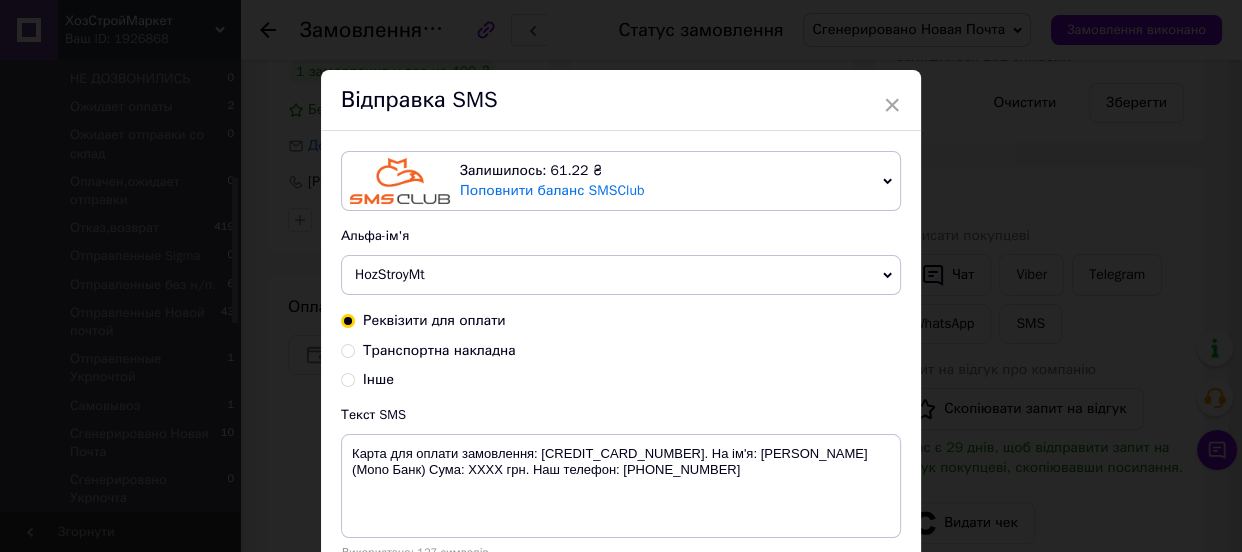 click on "Транспортна накладна" at bounding box center (348, 349) 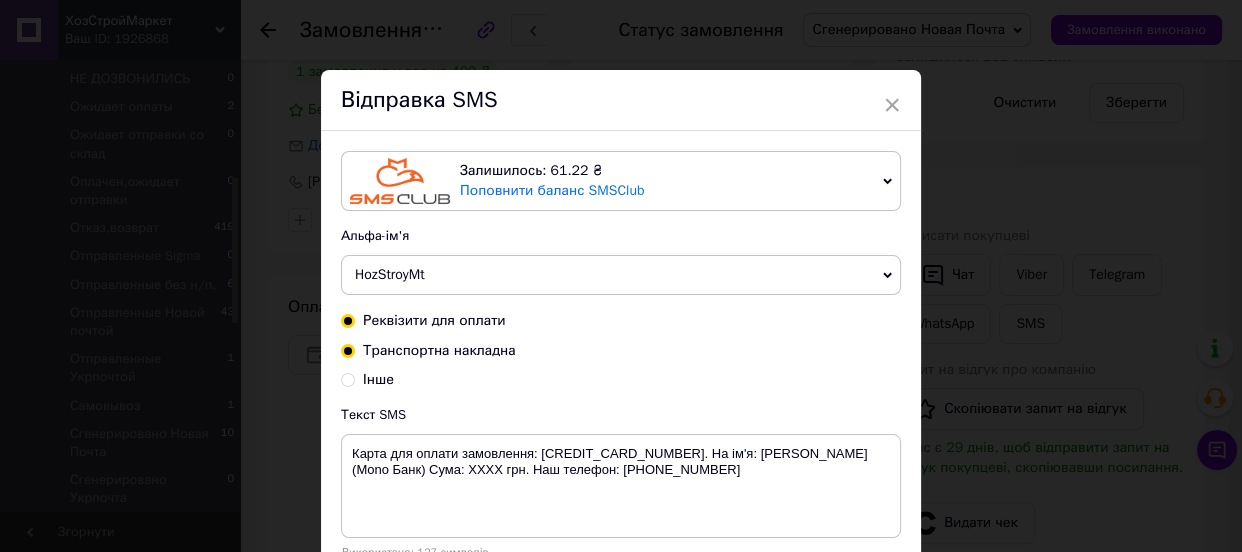 radio on "true" 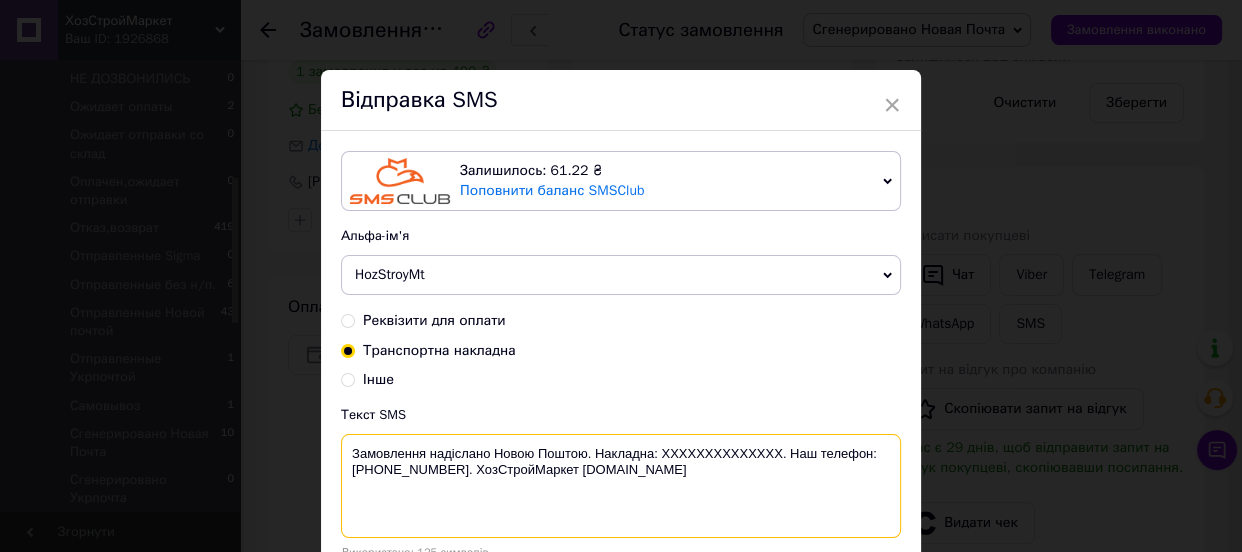 click on "Замовлення надіслано Новою Поштою. Накладна: XXXXXXXXXXXXXX. Наш телефон: [PHONE_NUMBER]. ХозСтройМаркет [DOMAIN_NAME]" at bounding box center (621, 486) 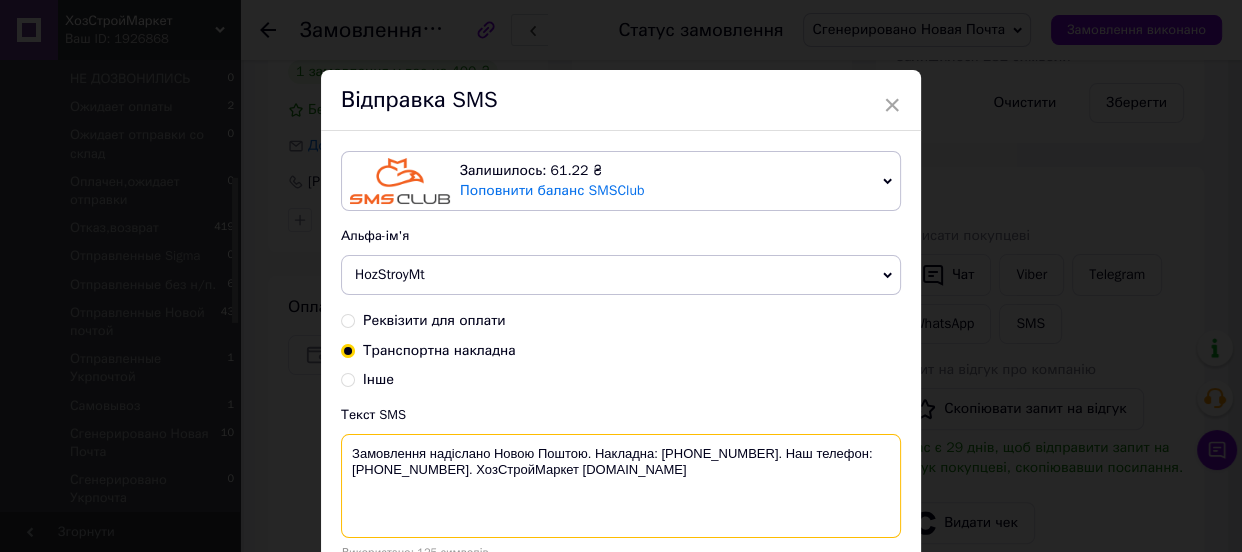 click on "Замовлення надіслано Новою Поштою. Накладна: [PHONE_NUMBER]. Наш телефон: [PHONE_NUMBER]. ХозСтройМаркет [DOMAIN_NAME]" at bounding box center (621, 486) 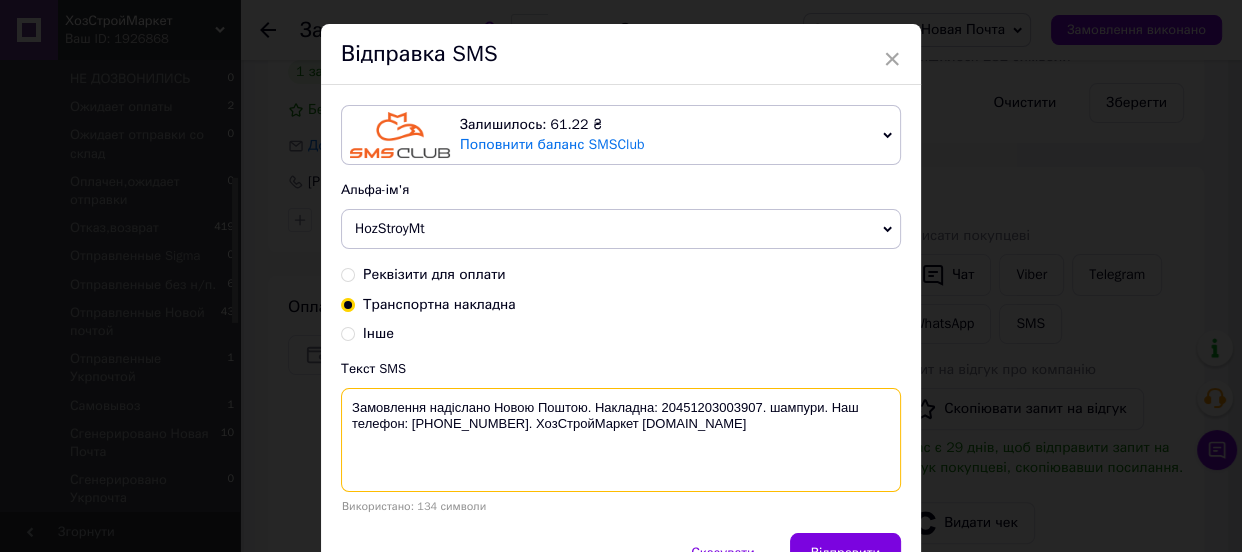 scroll, scrollTop: 90, scrollLeft: 0, axis: vertical 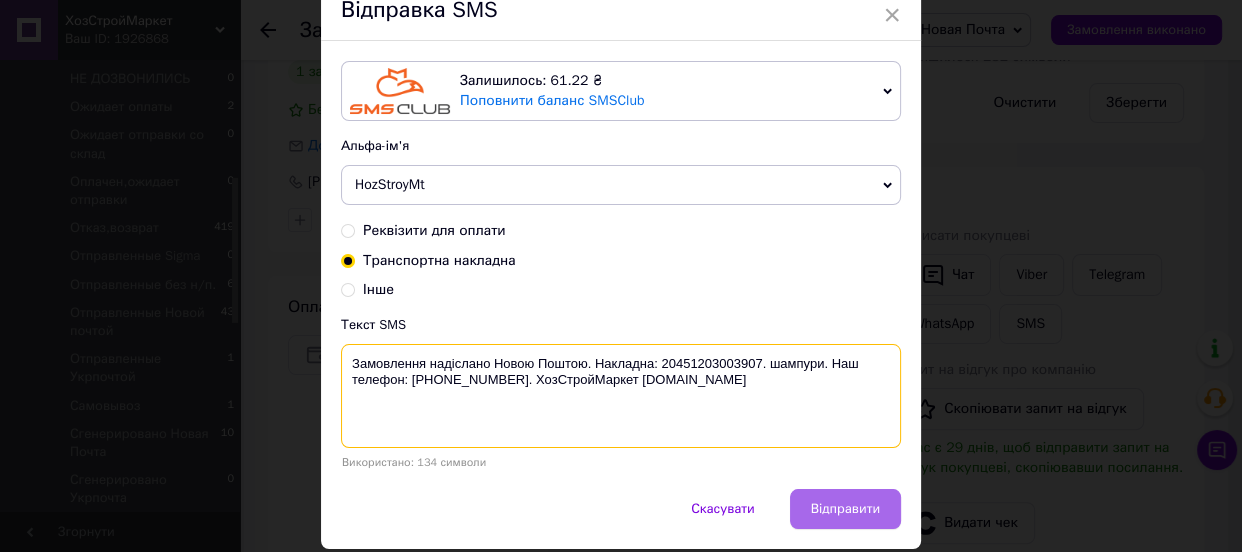 type on "Замовлення надіслано Новою Поштою. Накладна: 20451203003907. шампури. Наш телефон: [PHONE_NUMBER]. ХозСтройМаркет [DOMAIN_NAME]" 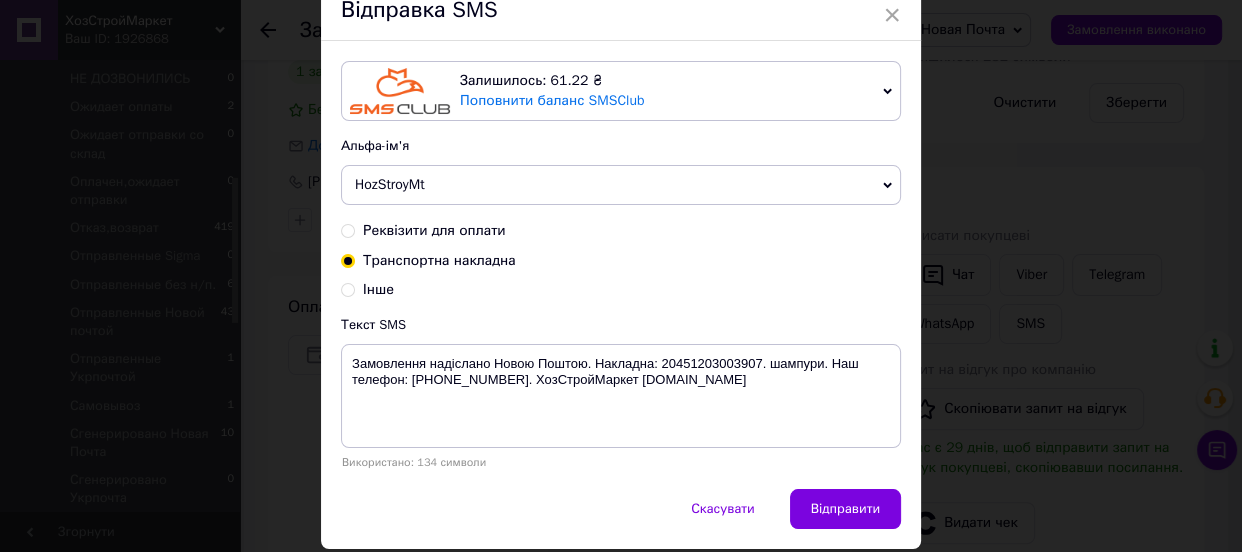 click on "Відправити" at bounding box center [845, 509] 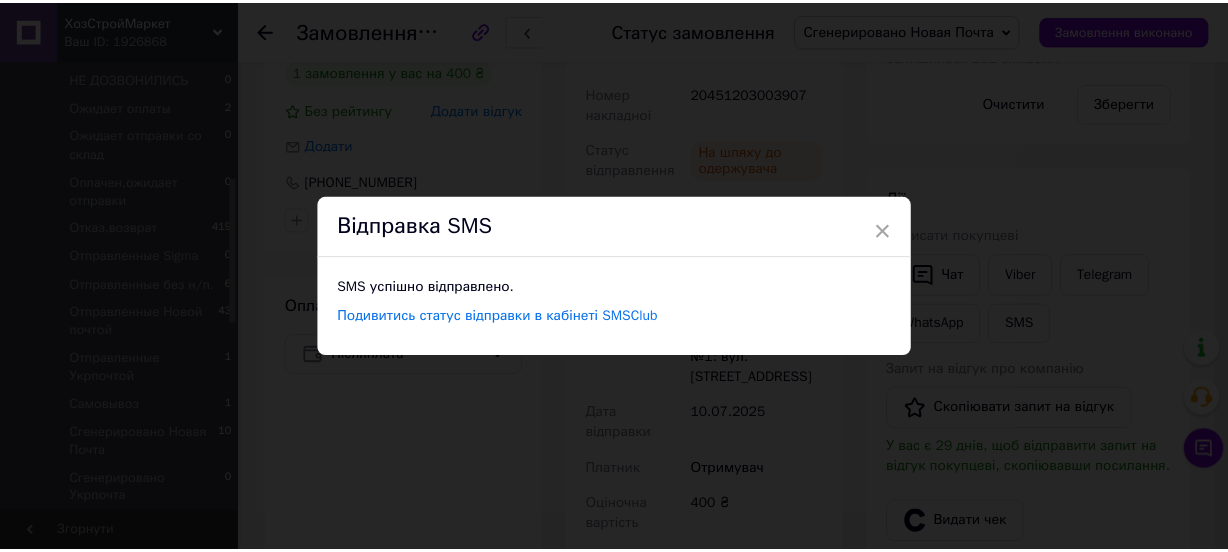 scroll, scrollTop: 0, scrollLeft: 0, axis: both 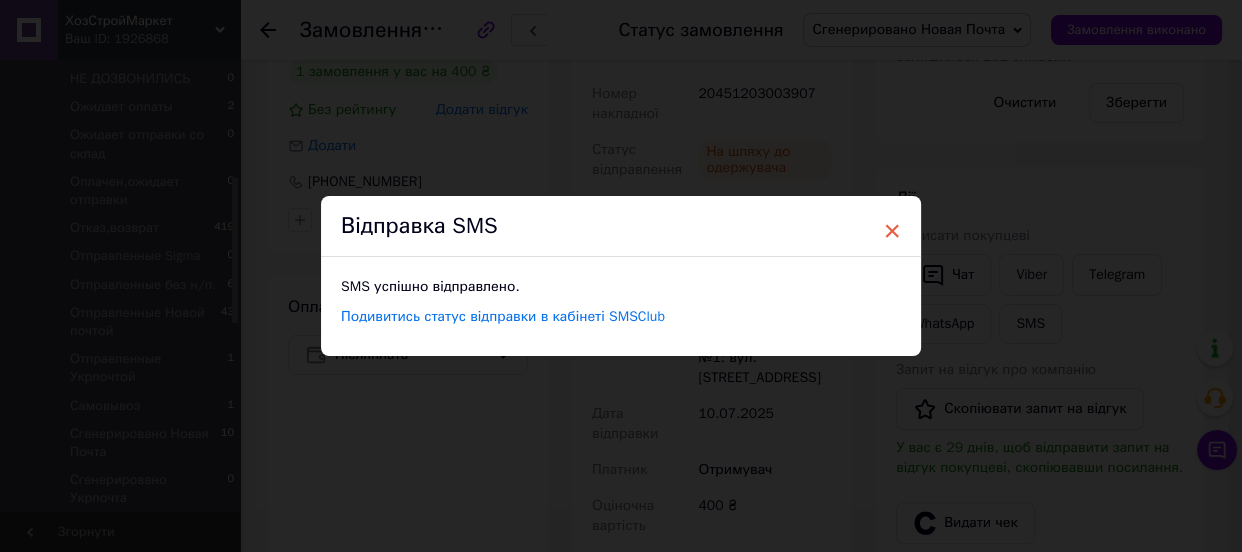 click on "×" at bounding box center [892, 231] 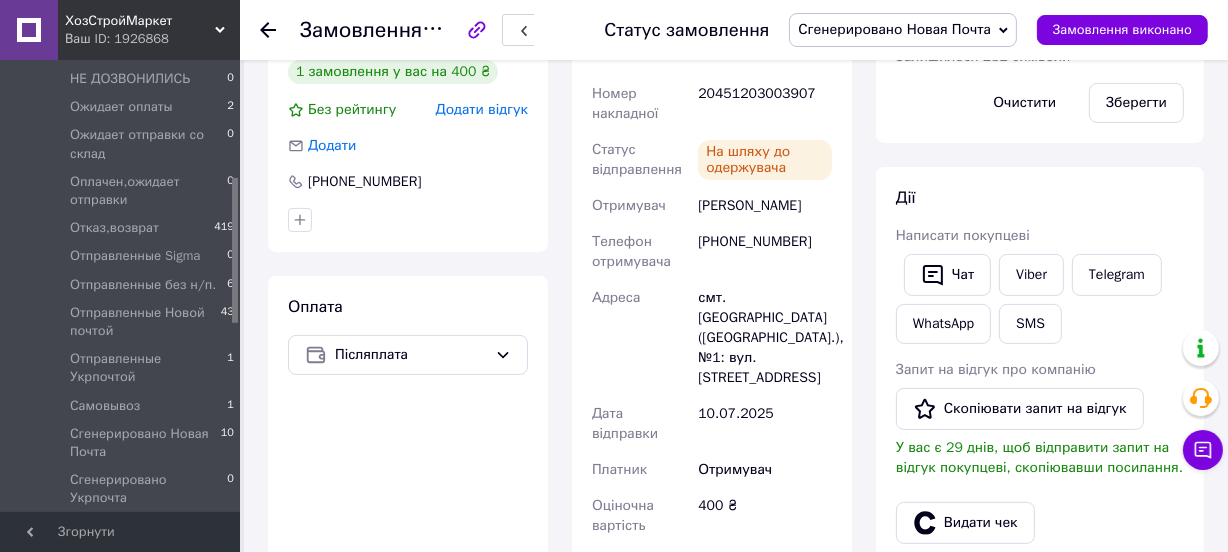 drag, startPoint x: 848, startPoint y: 24, endPoint x: 851, endPoint y: 47, distance: 23.194826 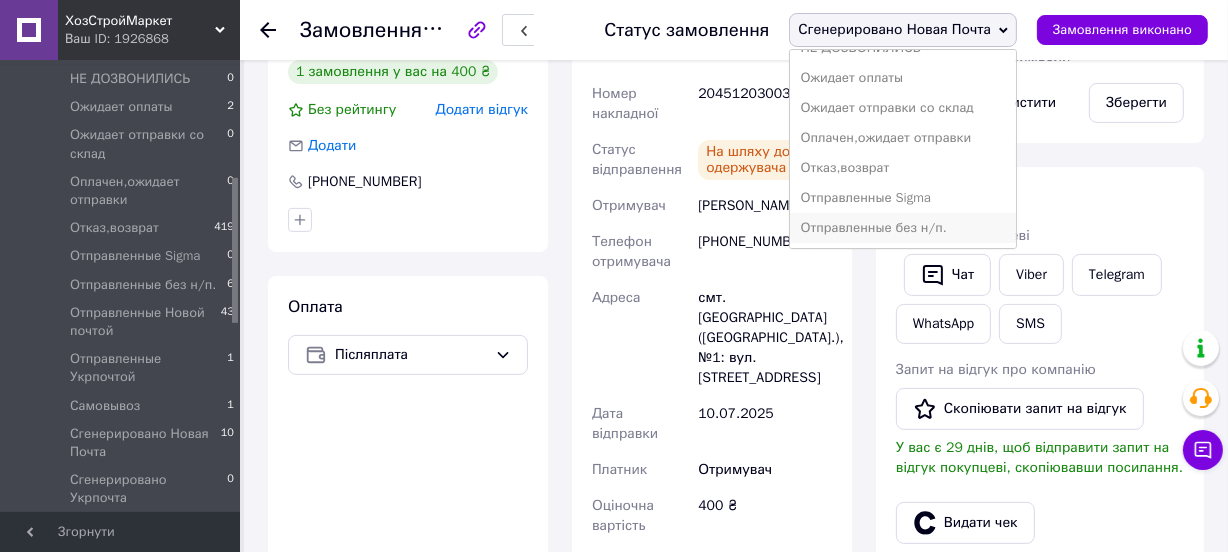 scroll, scrollTop: 363, scrollLeft: 0, axis: vertical 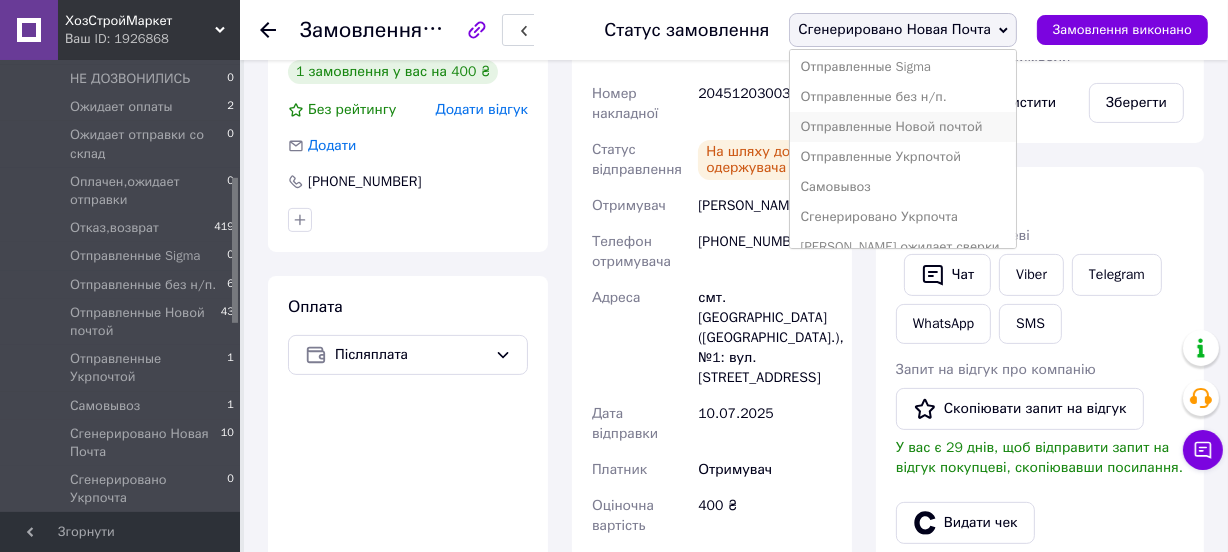 click on "Отправленные Новой почтой" at bounding box center (902, 127) 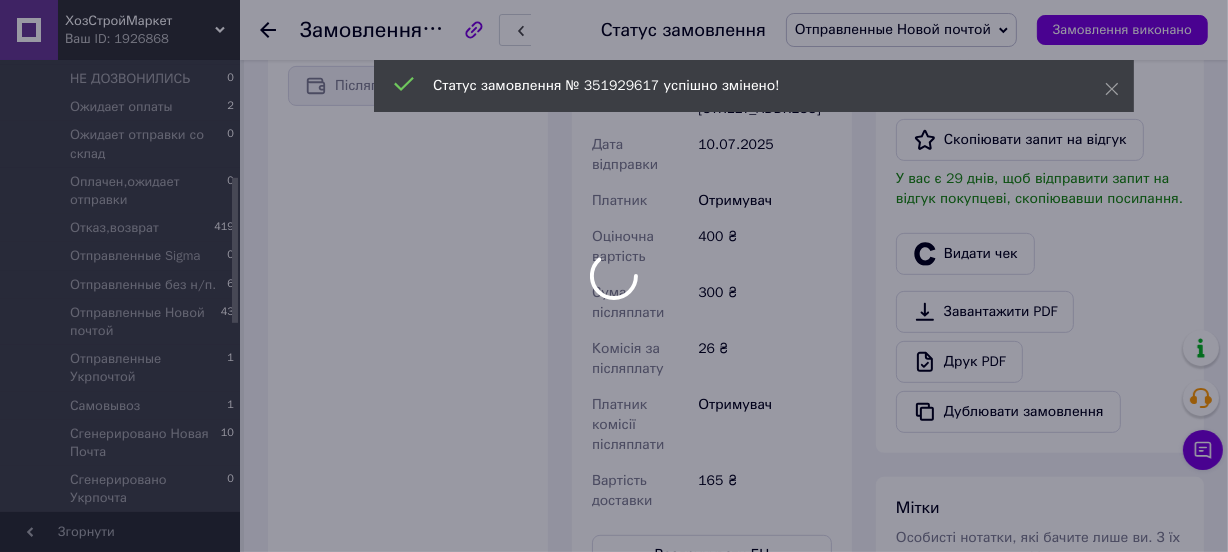 scroll, scrollTop: 818, scrollLeft: 0, axis: vertical 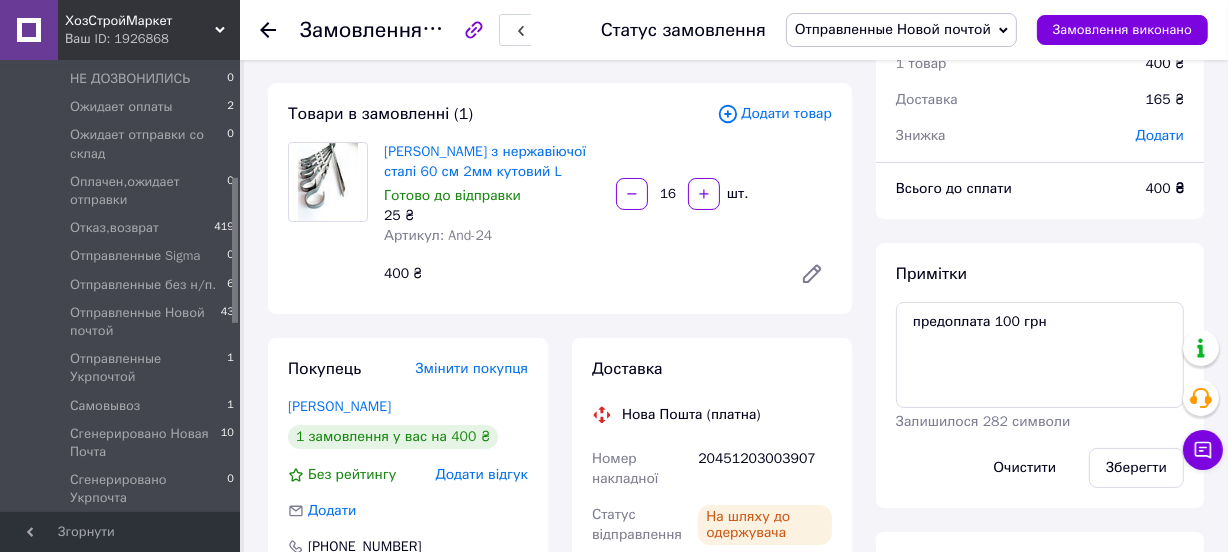 click 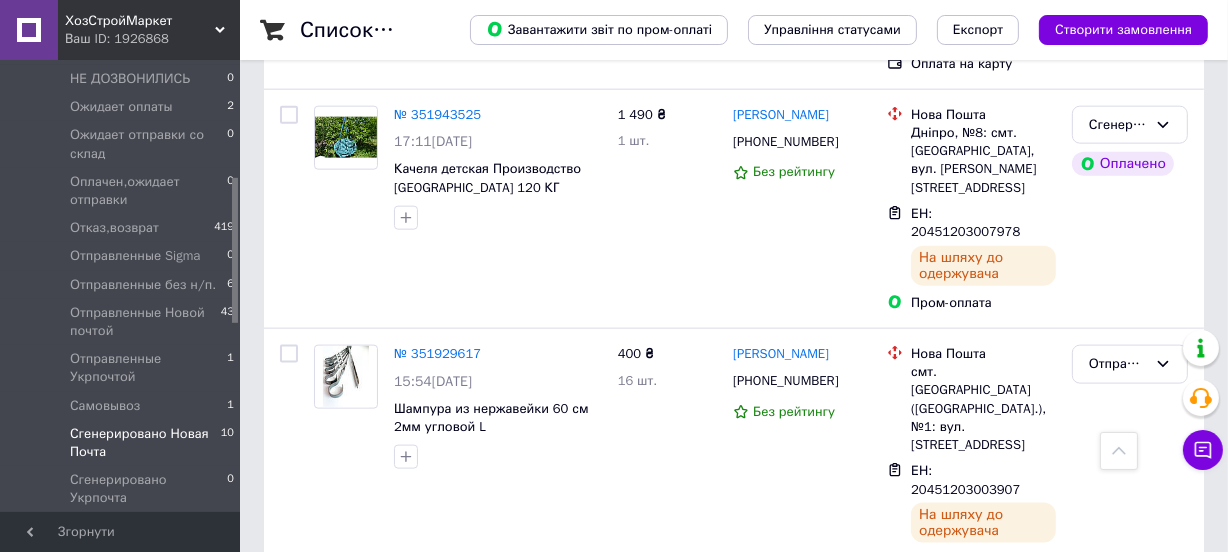 scroll, scrollTop: 1923, scrollLeft: 0, axis: vertical 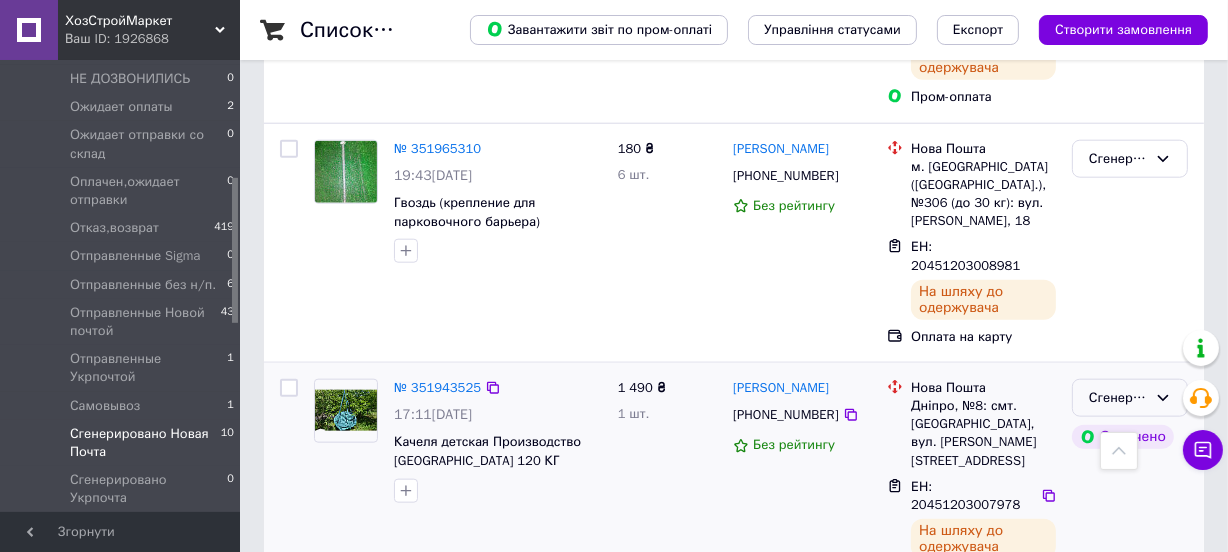 click on "Сгенерировано Новая Почта" at bounding box center [1118, 398] 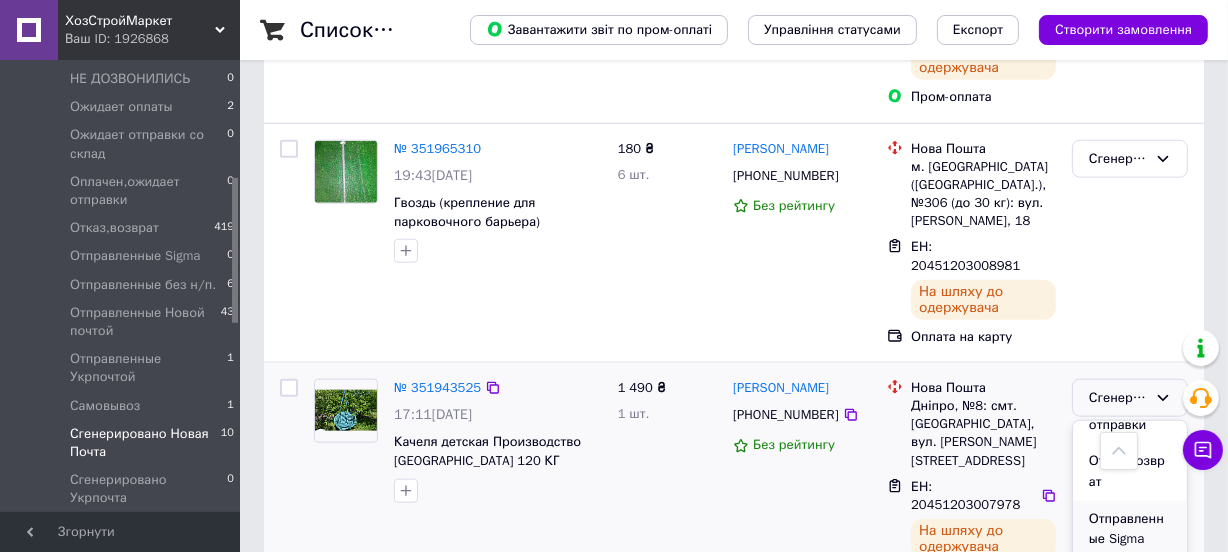 scroll, scrollTop: 636, scrollLeft: 0, axis: vertical 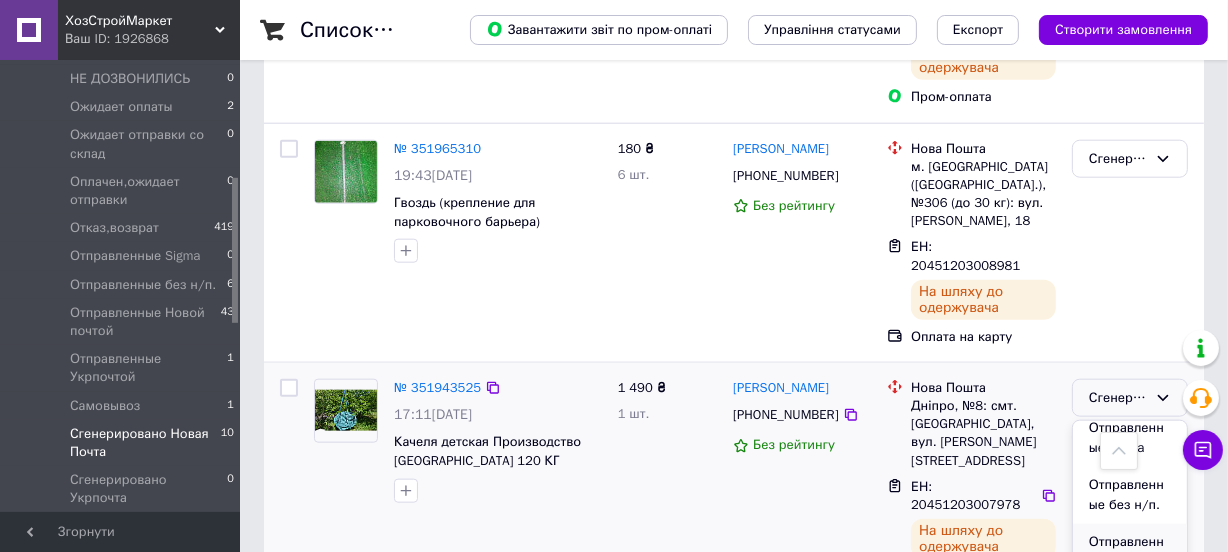 click on "Отправленные Новой почтой" at bounding box center [1130, 563] 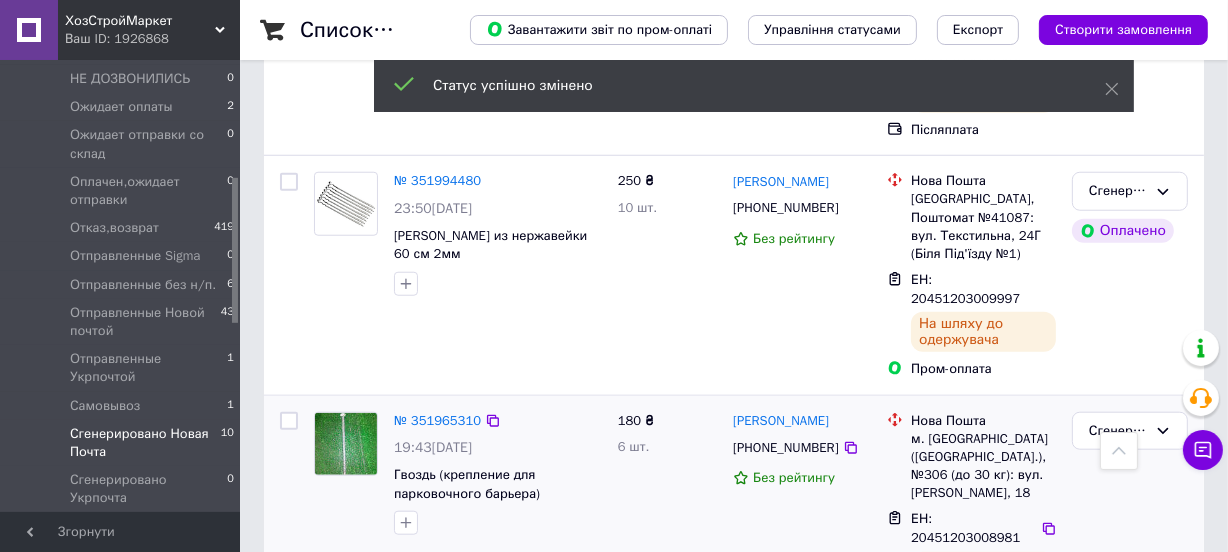 scroll, scrollTop: 1650, scrollLeft: 0, axis: vertical 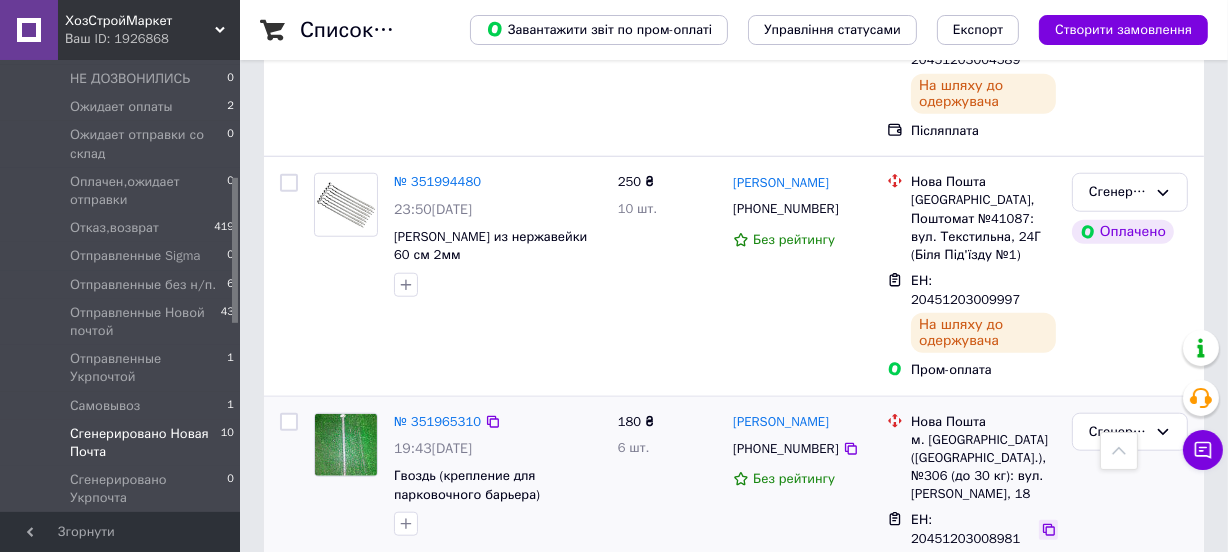 click 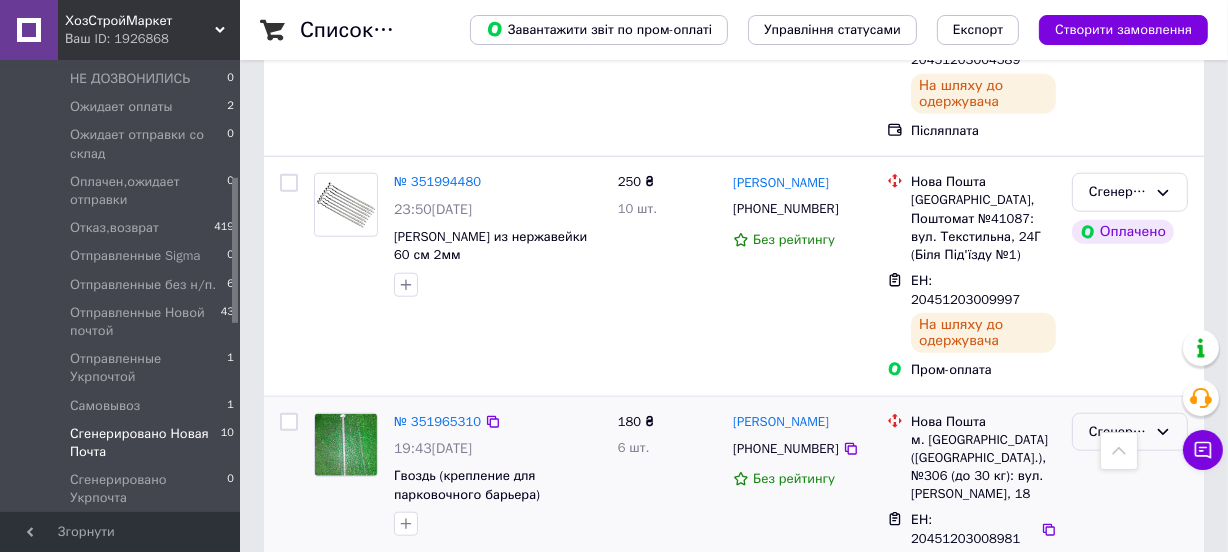 click on "Сгенерировано Новая Почта" at bounding box center [1130, 432] 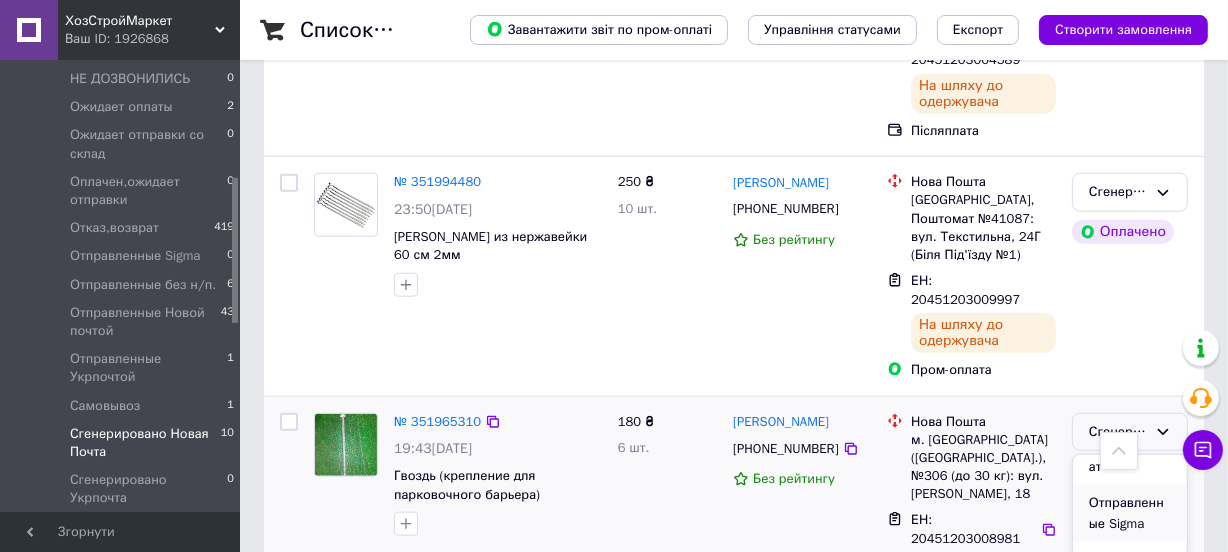 scroll, scrollTop: 636, scrollLeft: 0, axis: vertical 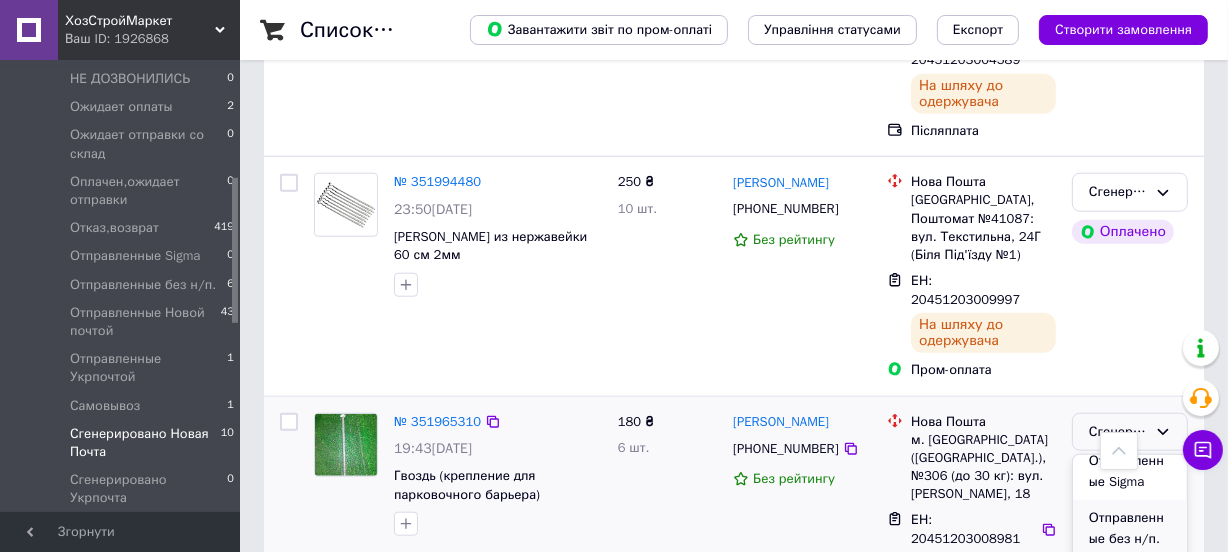 click on "Отправленные без н/п." at bounding box center [1130, 528] 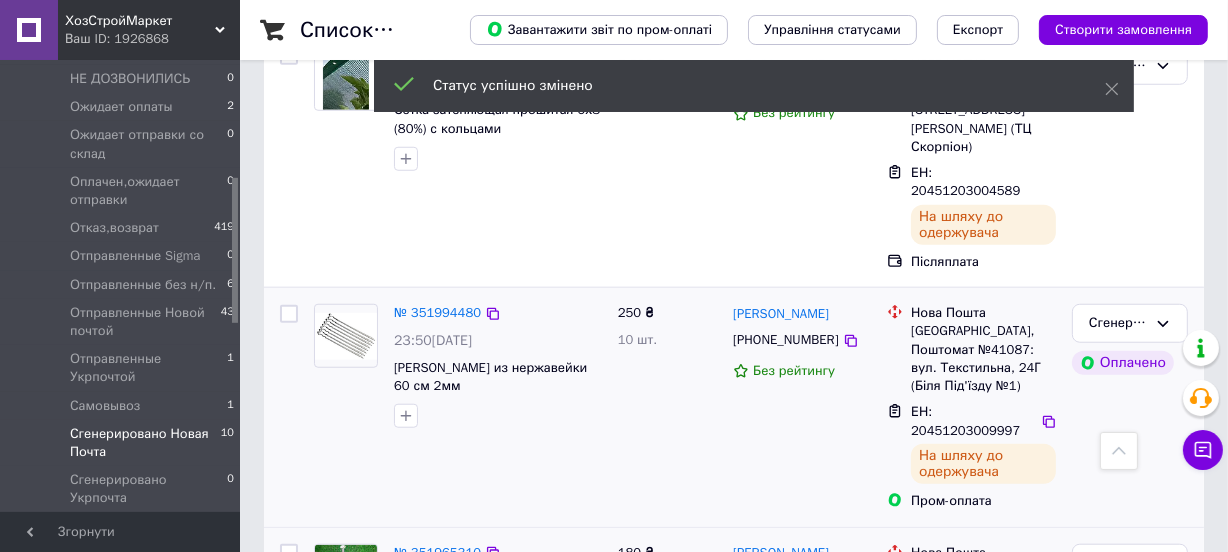 scroll, scrollTop: 1469, scrollLeft: 0, axis: vertical 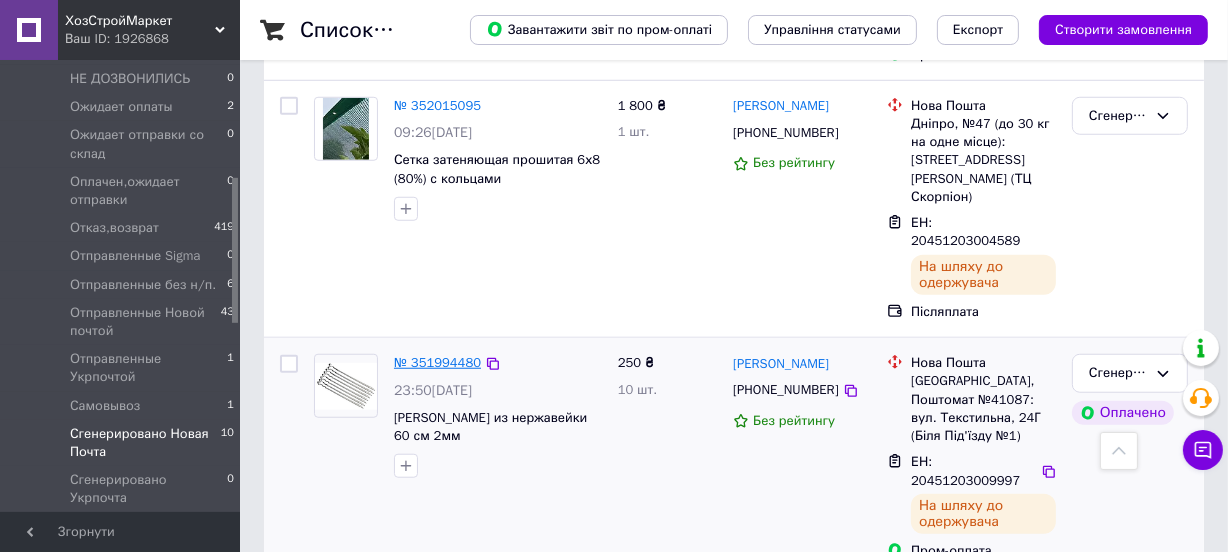 click on "№ 351994480" at bounding box center [437, 362] 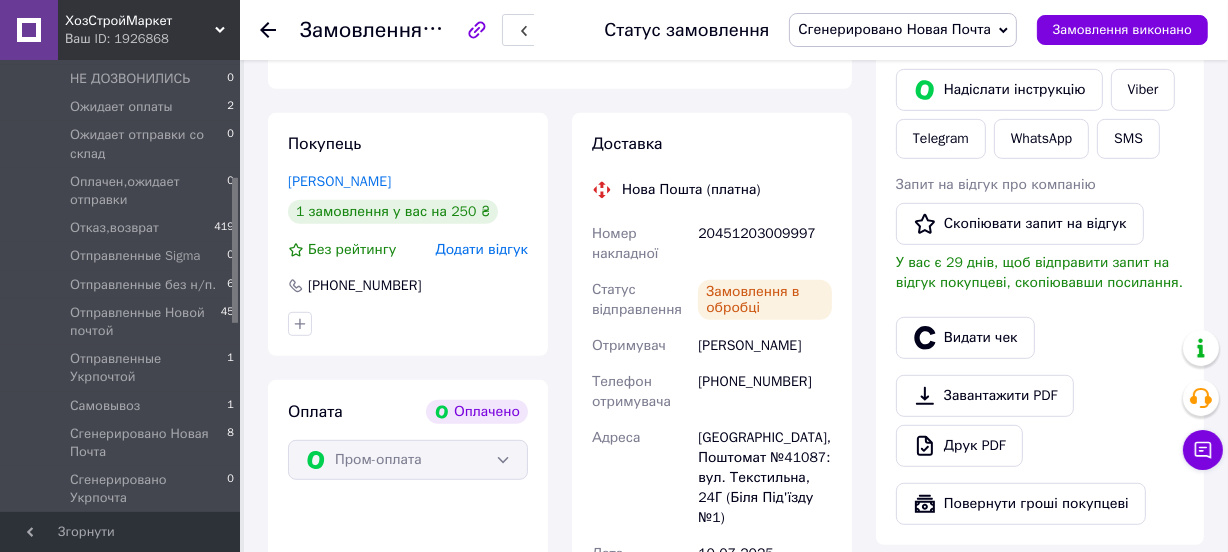 scroll, scrollTop: 1745, scrollLeft: 0, axis: vertical 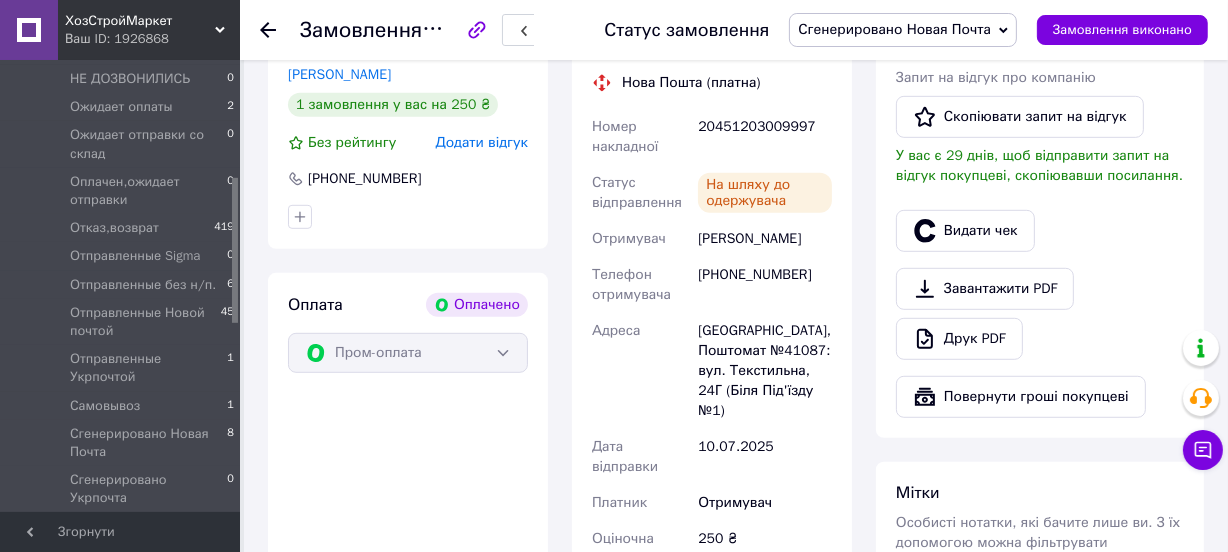 click on "20451203009997" at bounding box center (765, 137) 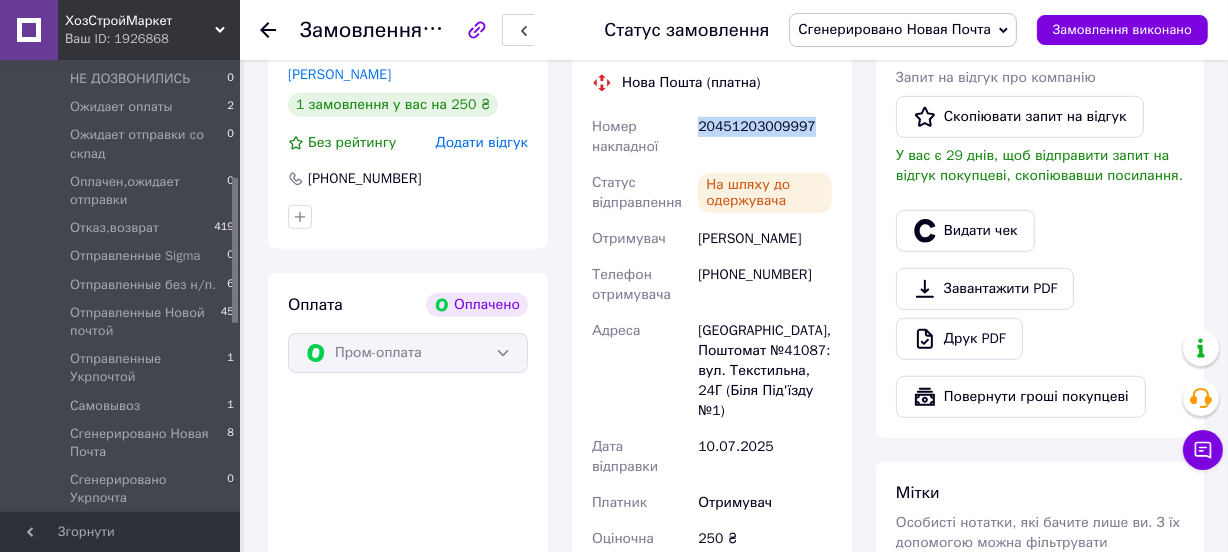 click on "20451203009997" at bounding box center [765, 137] 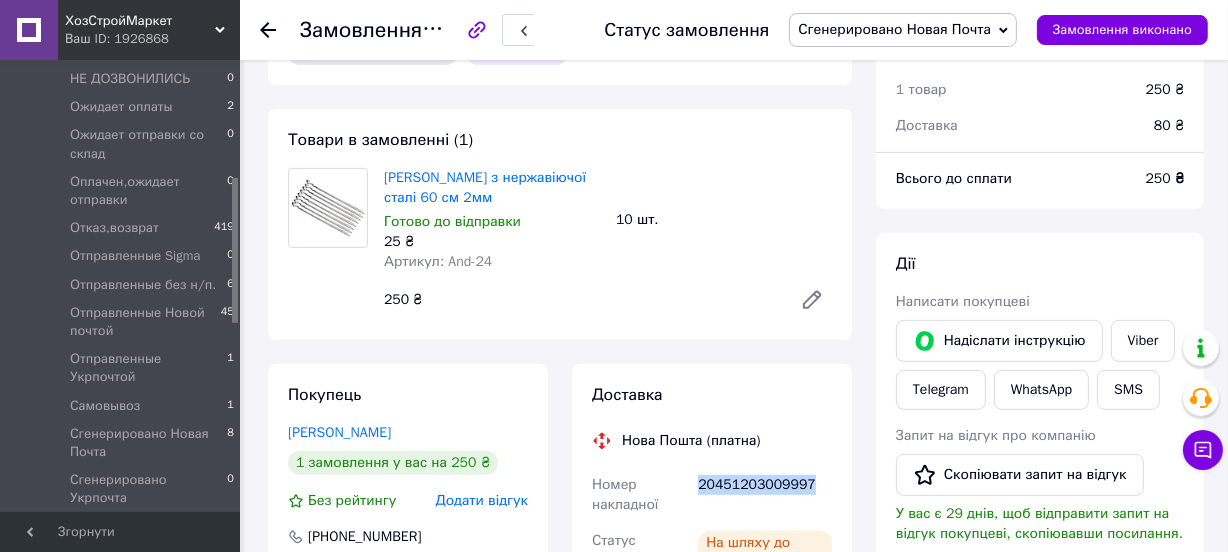 scroll, scrollTop: 654, scrollLeft: 0, axis: vertical 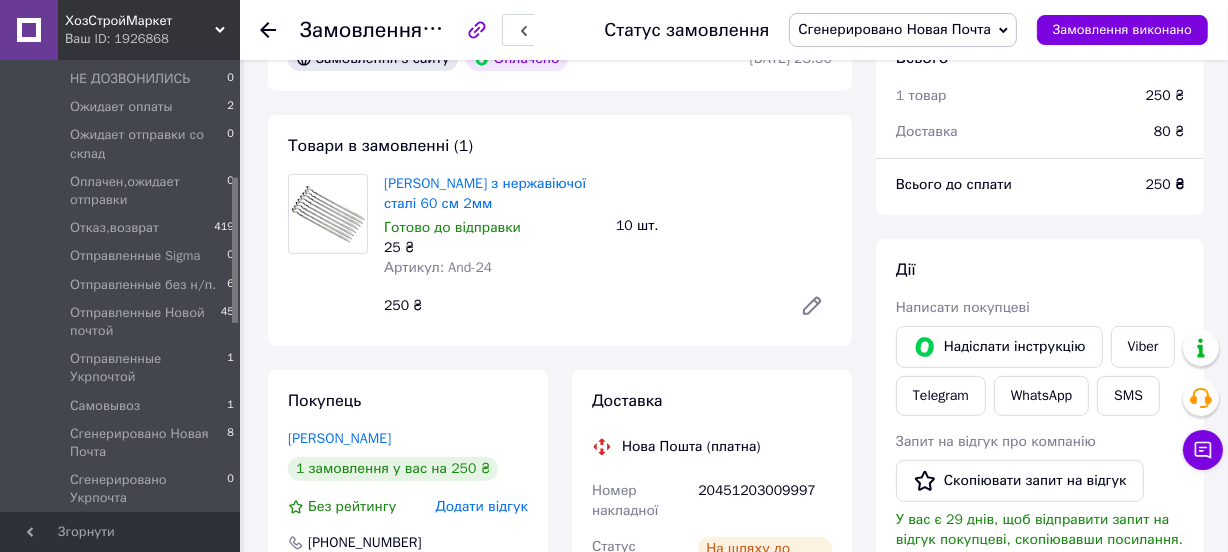 click on "Замовлення з сайту Оплачено [DATE] 23:50 Товари в замовленні (1) [GEOGRAPHIC_DATA] з нержавіючої сталі 60 см 2мм Готово до відправки 25 ₴ Артикул: And-24 10 шт. 250 ₴ Покупець [PERSON_NAME] 1 замовлення у вас на 250 ₴ Без рейтингу   Додати відгук [PHONE_NUMBER] Оплата Оплачено Пром-оплата Доставка Нова Пошта (платна) Номер накладної 20451203009997 Статус відправлення На шляху до одержувача Отримувач [PERSON_NAME] Телефон отримувача [PHONE_NUMBER] [GEOGRAPHIC_DATA], Поштомат №41087: вул. Текстильна, 24Г (Біля Під'їзду №1) Дата відправки [DATE] Платник Отримувач Оціночна вартість 250 ₴ Вартість доставки 80 ₴ <" at bounding box center [560, 901] 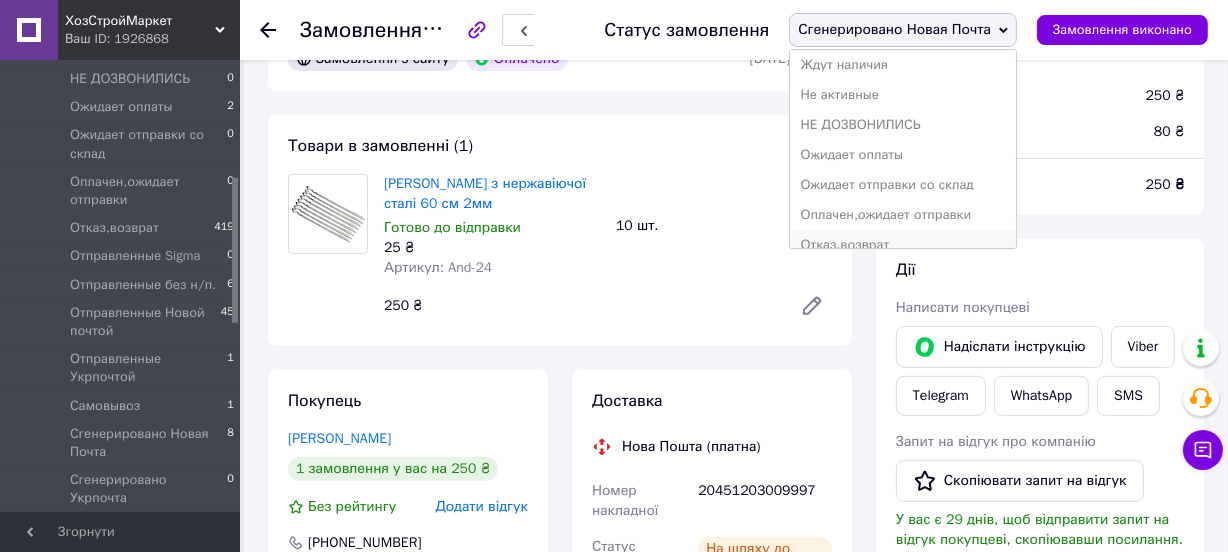 scroll, scrollTop: 272, scrollLeft: 0, axis: vertical 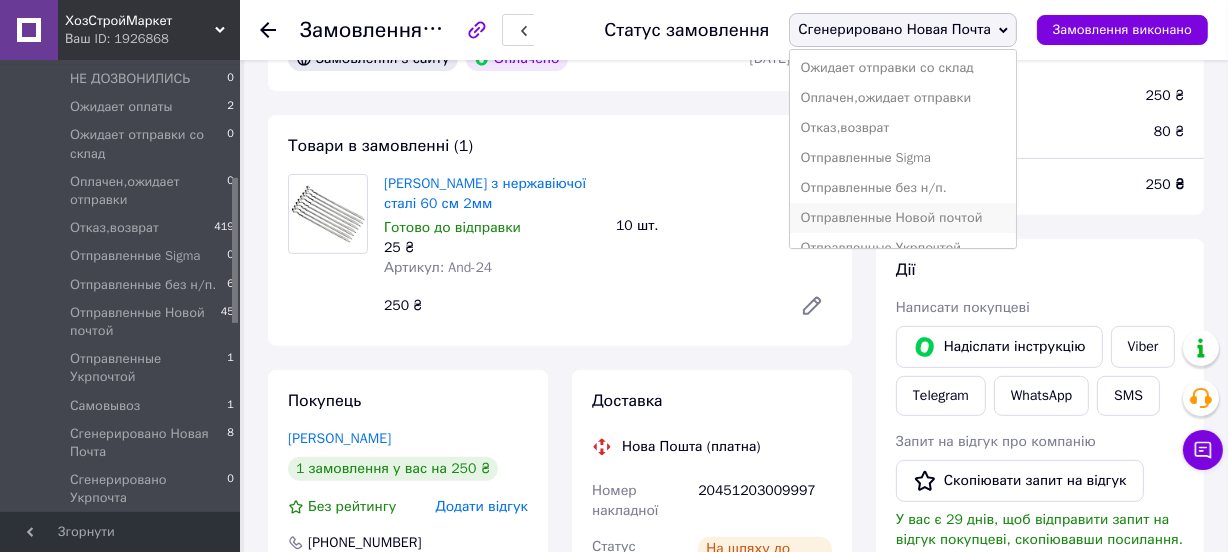 click on "Отправленные Новой почтой" at bounding box center (902, 218) 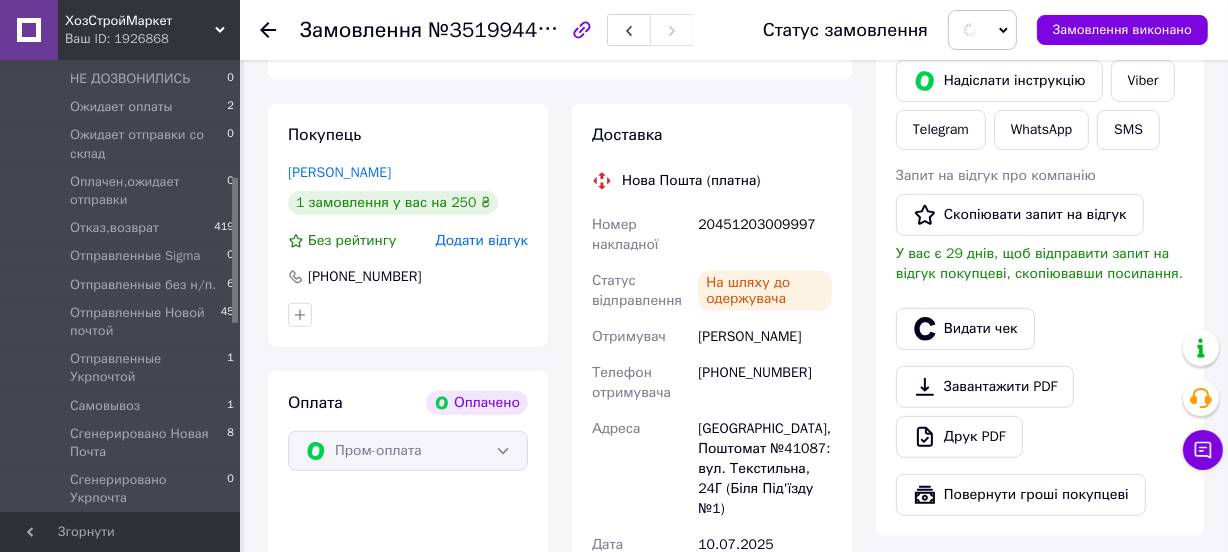 scroll, scrollTop: 1018, scrollLeft: 0, axis: vertical 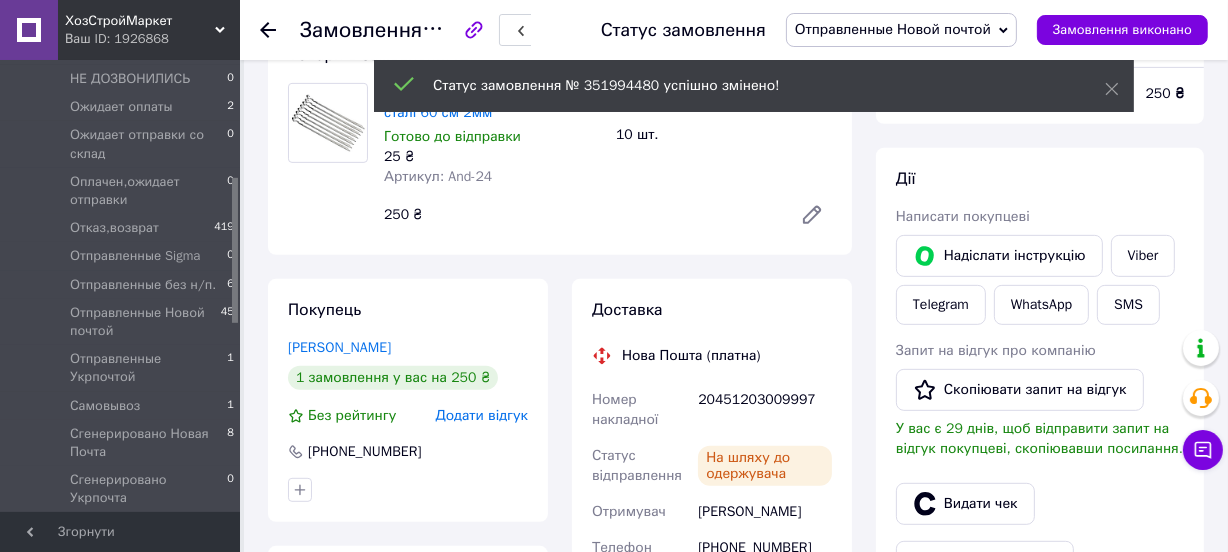 click 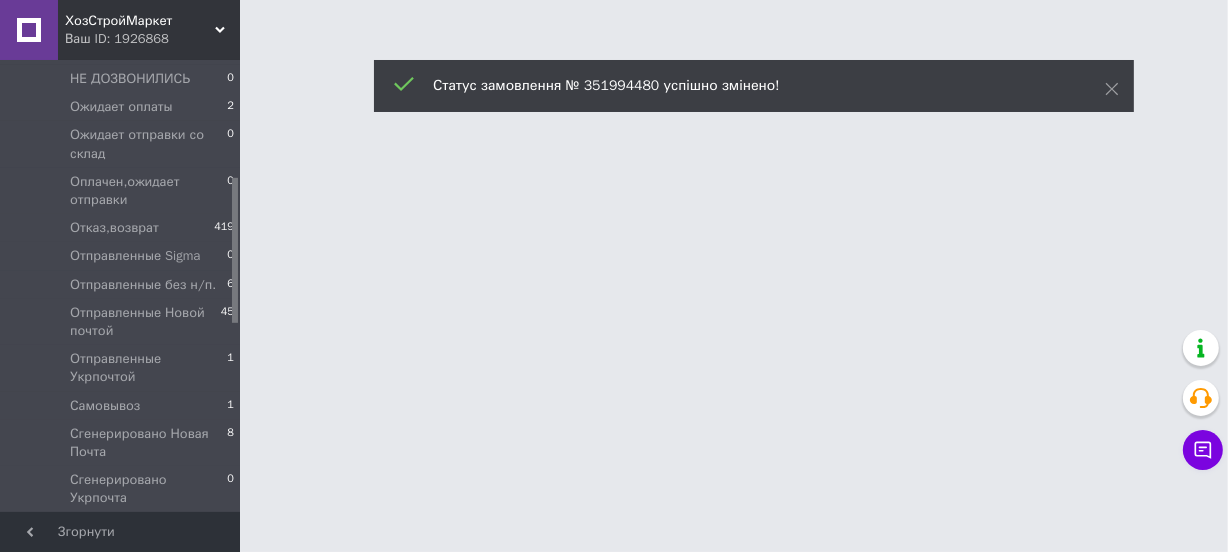 scroll, scrollTop: 0, scrollLeft: 0, axis: both 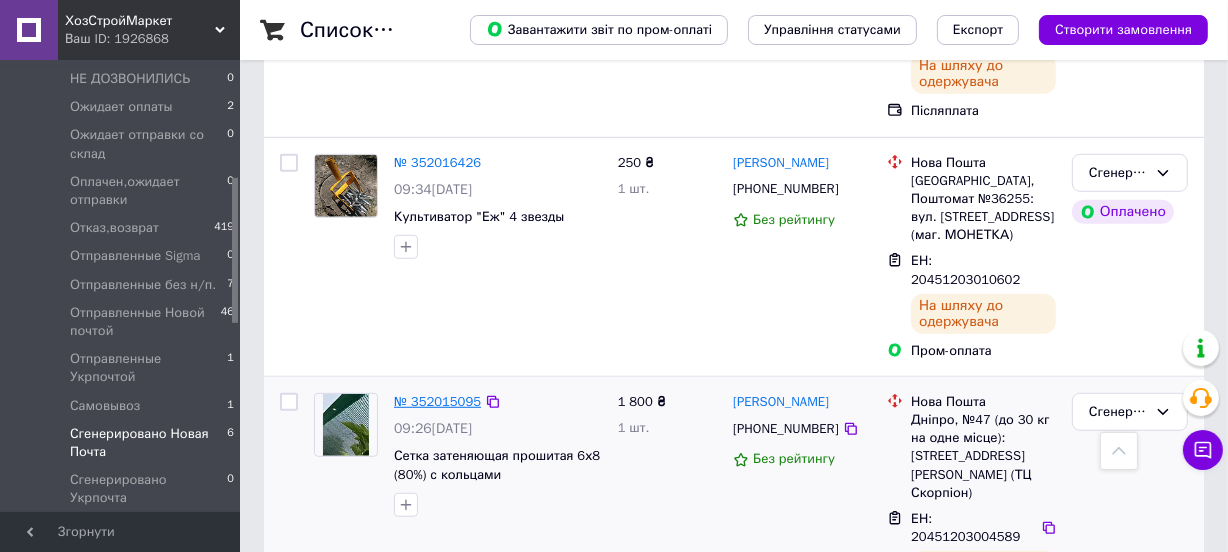 click on "№ 352015095" at bounding box center [437, 401] 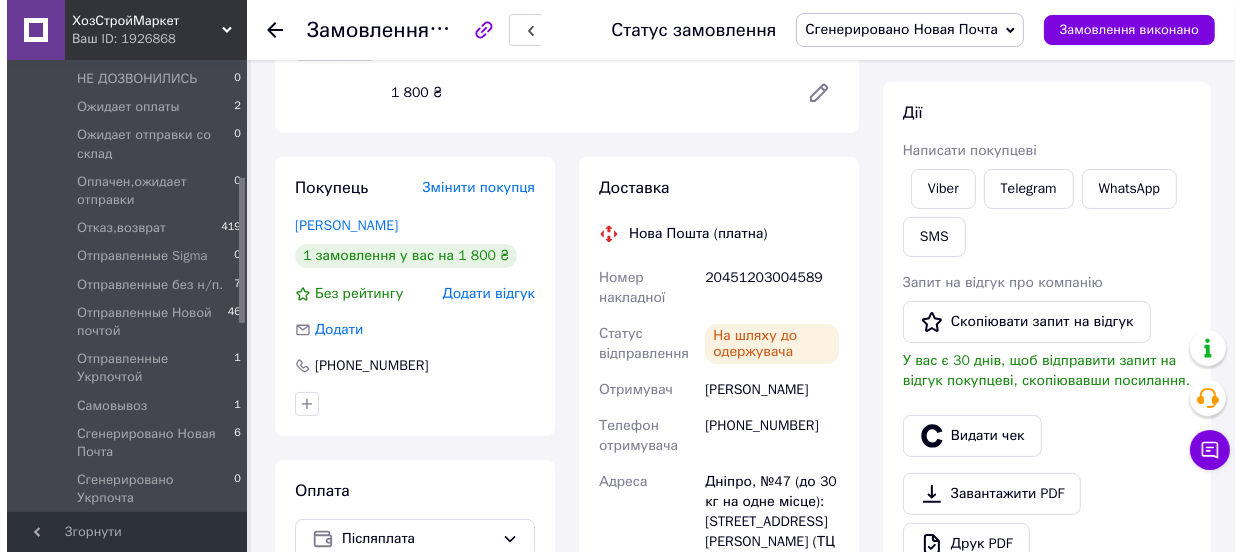 scroll, scrollTop: 363, scrollLeft: 0, axis: vertical 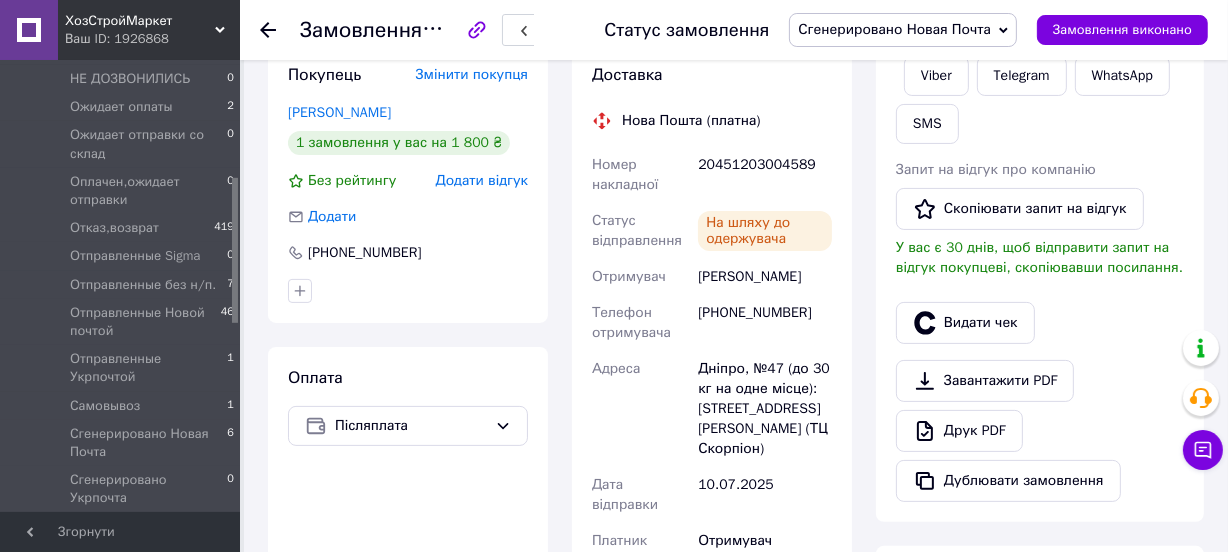 click on "20451203004589" at bounding box center (765, 175) 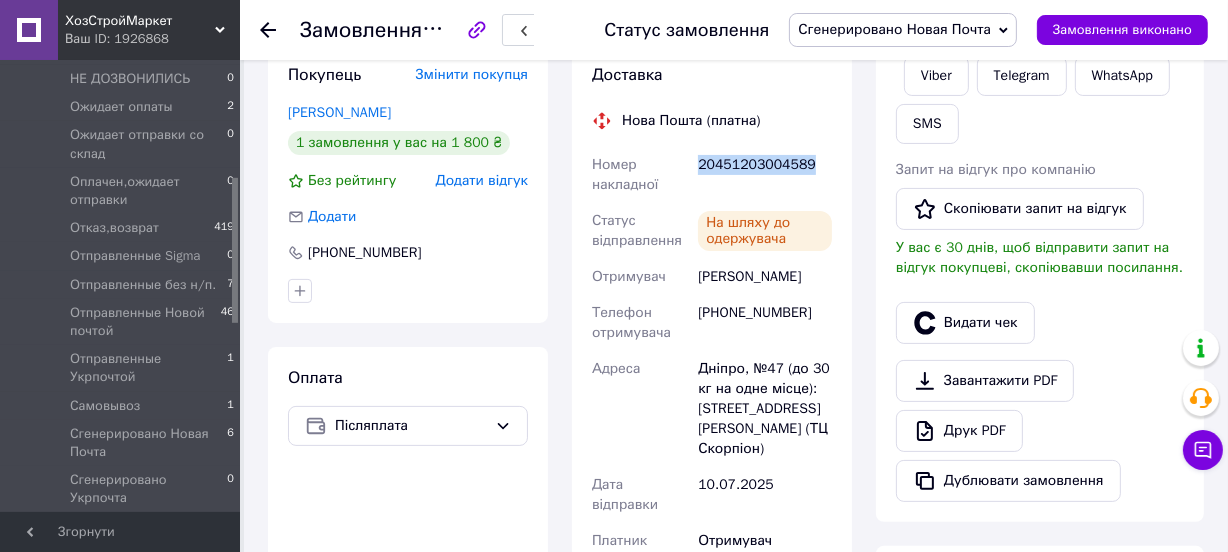 click on "20451203004589" at bounding box center (765, 175) 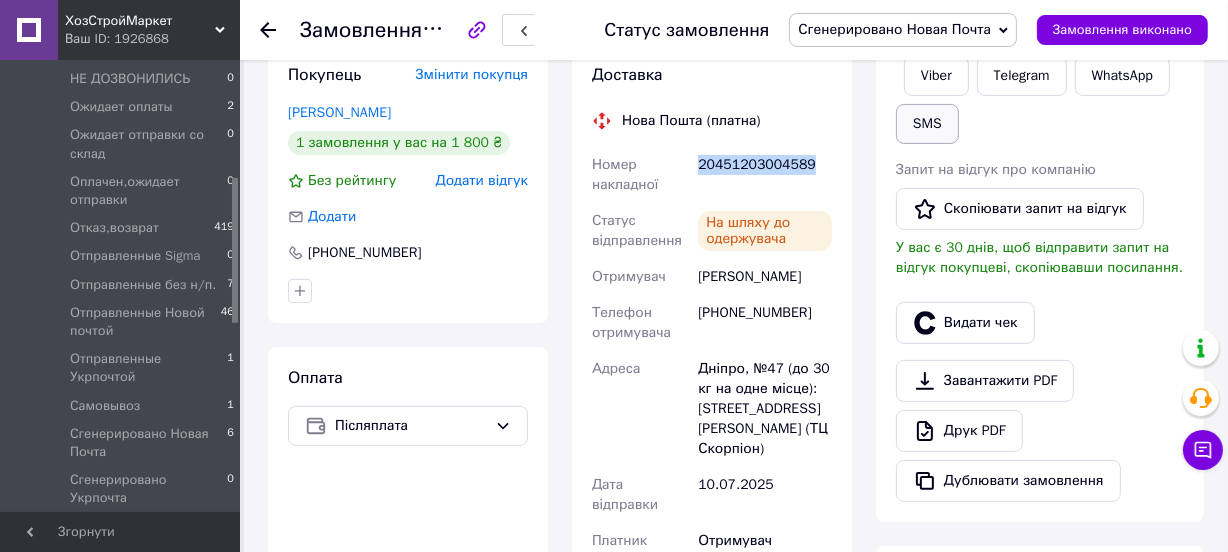 click on "SMS" at bounding box center (927, 124) 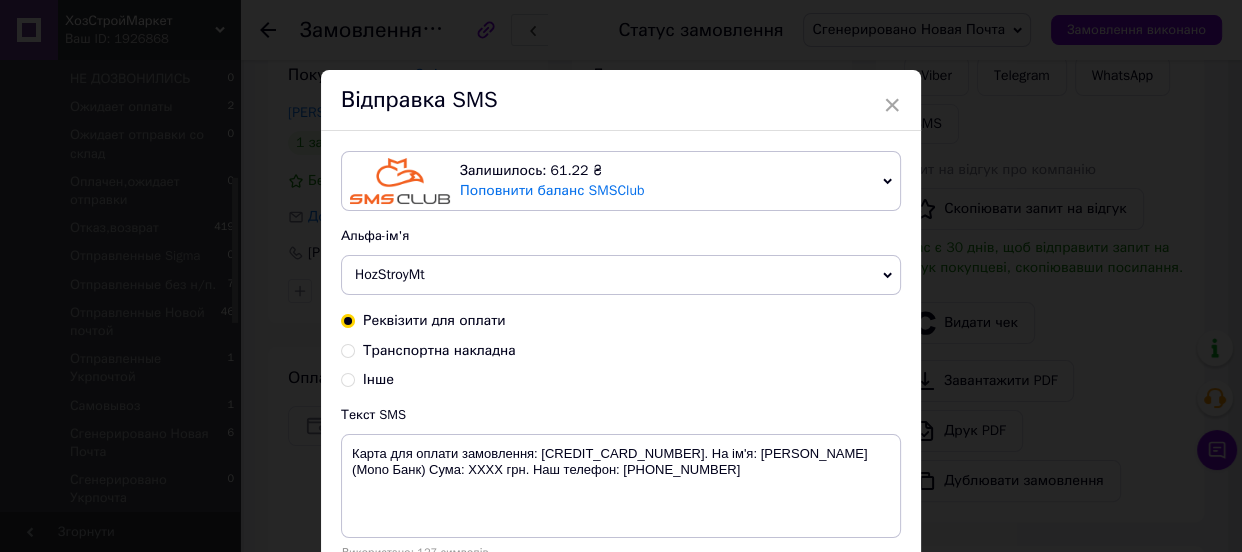 click on "Транспортна накладна" at bounding box center [348, 349] 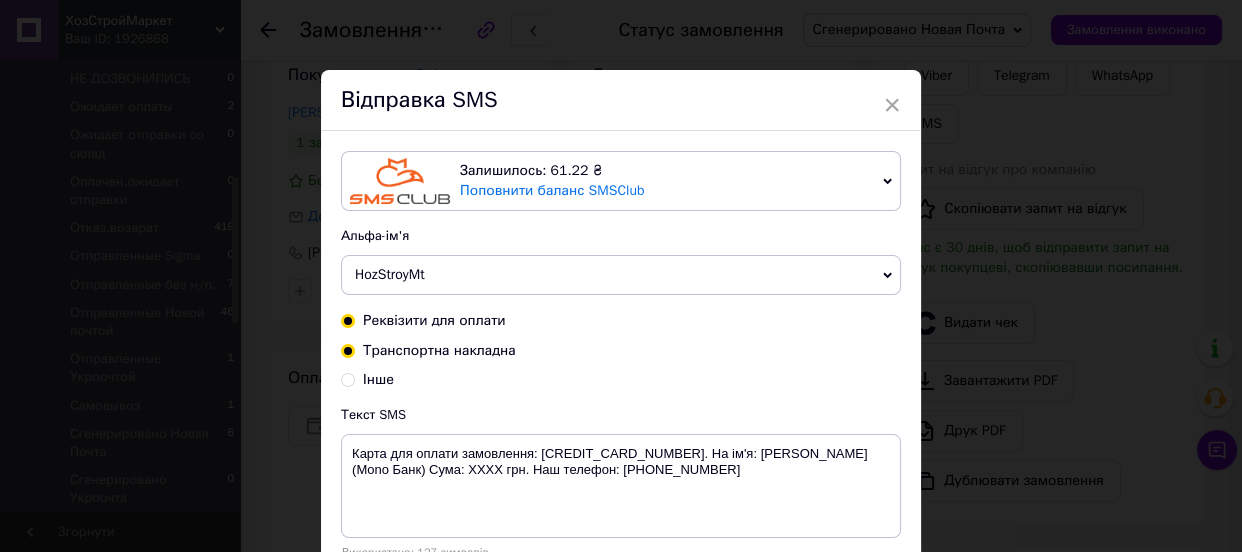 radio on "true" 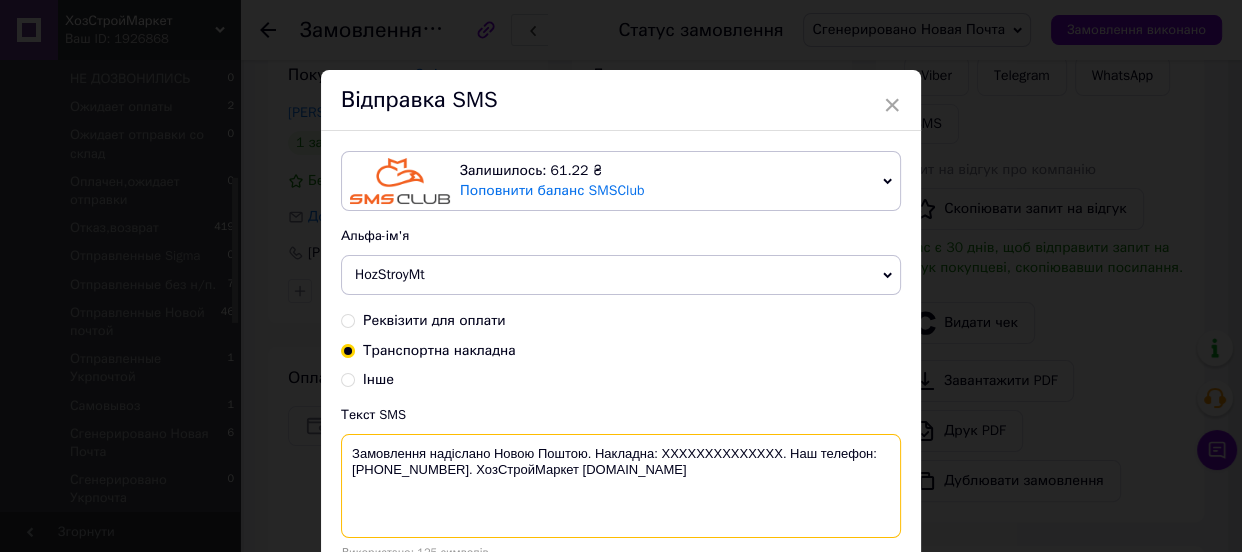 click on "Замовлення надіслано Новою Поштою. Накладна: XXXXXXXXXXXXXX. Наш телефон: [PHONE_NUMBER]. ХозСтройМаркет [DOMAIN_NAME]" at bounding box center (621, 486) 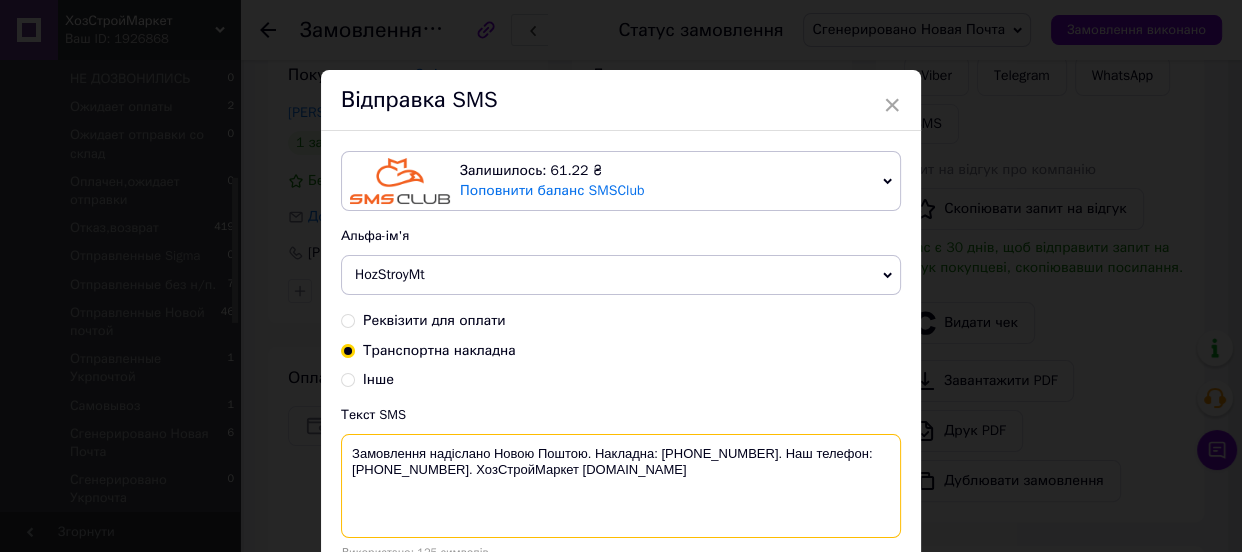 click on "Замовлення надіслано Новою Поштою. Накладна: [PHONE_NUMBER]. Наш телефон: [PHONE_NUMBER]. ХозСтройМаркет [DOMAIN_NAME]" at bounding box center (621, 486) 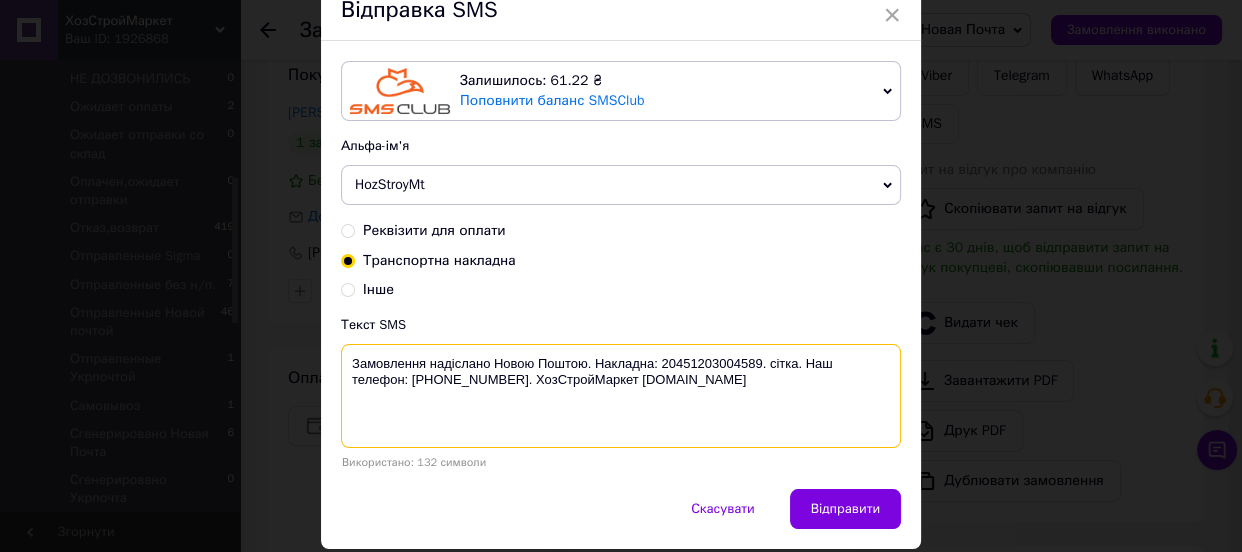 scroll, scrollTop: 154, scrollLeft: 0, axis: vertical 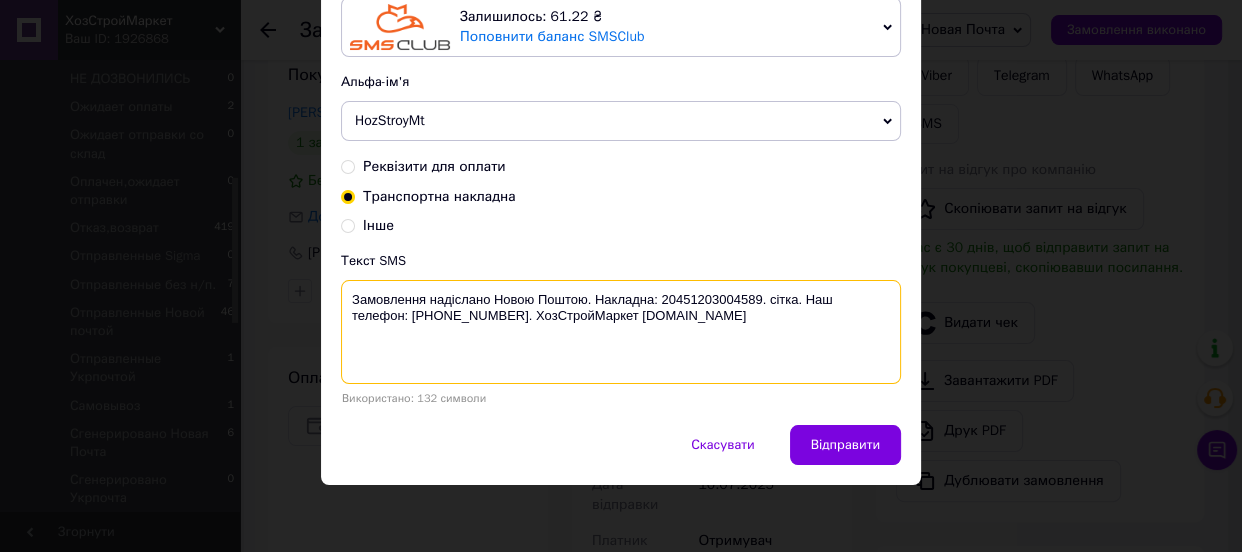 type on "Замовлення надіслано Новою Поштою. Накладна: 20451203004589. сітка. Наш телефон: [PHONE_NUMBER]. ХозСтройМаркет [DOMAIN_NAME]" 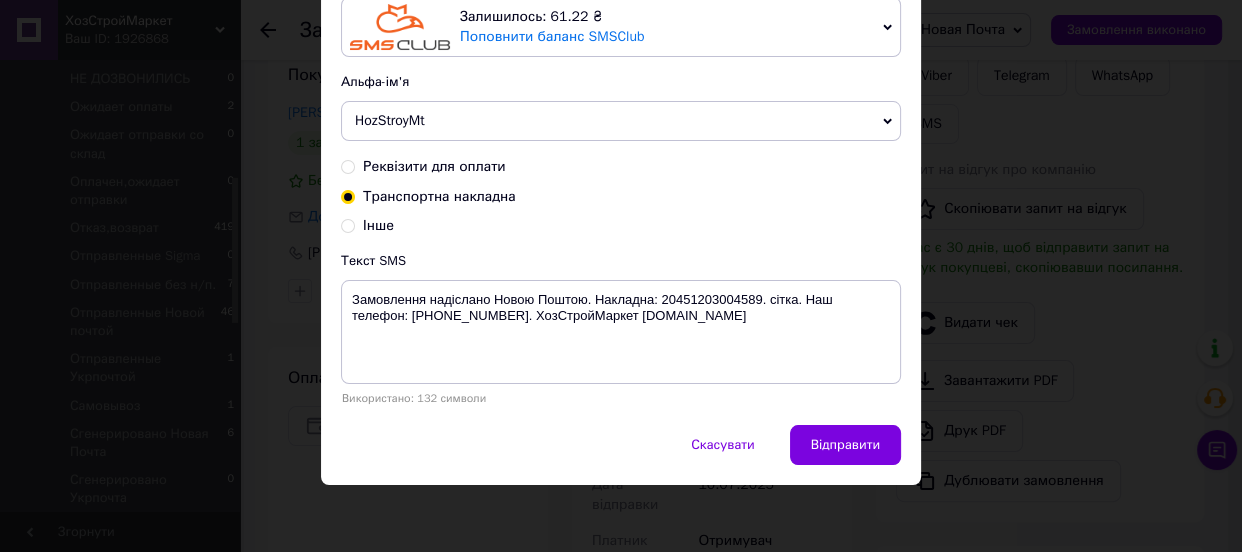 click on "Скасувати   Відправити" at bounding box center (621, 455) 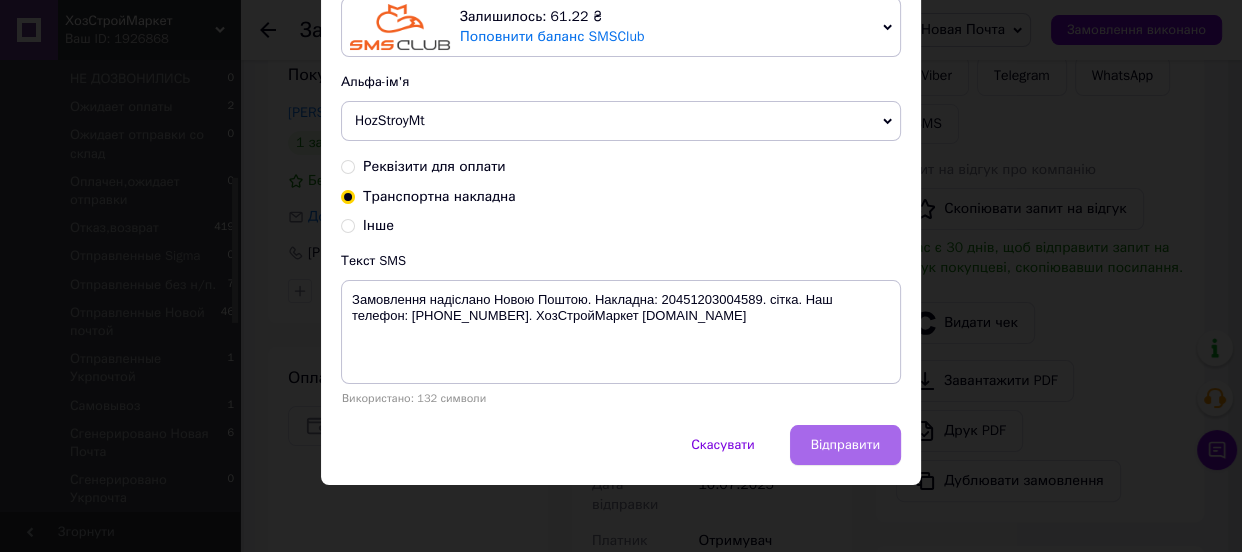 click on "Відправити" at bounding box center (845, 445) 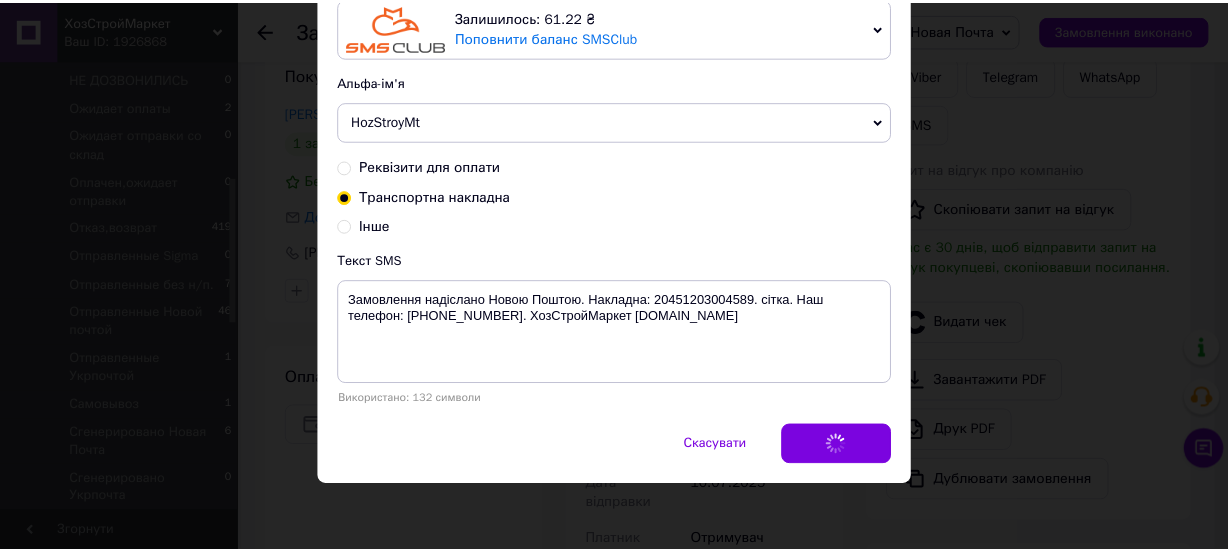 scroll, scrollTop: 0, scrollLeft: 0, axis: both 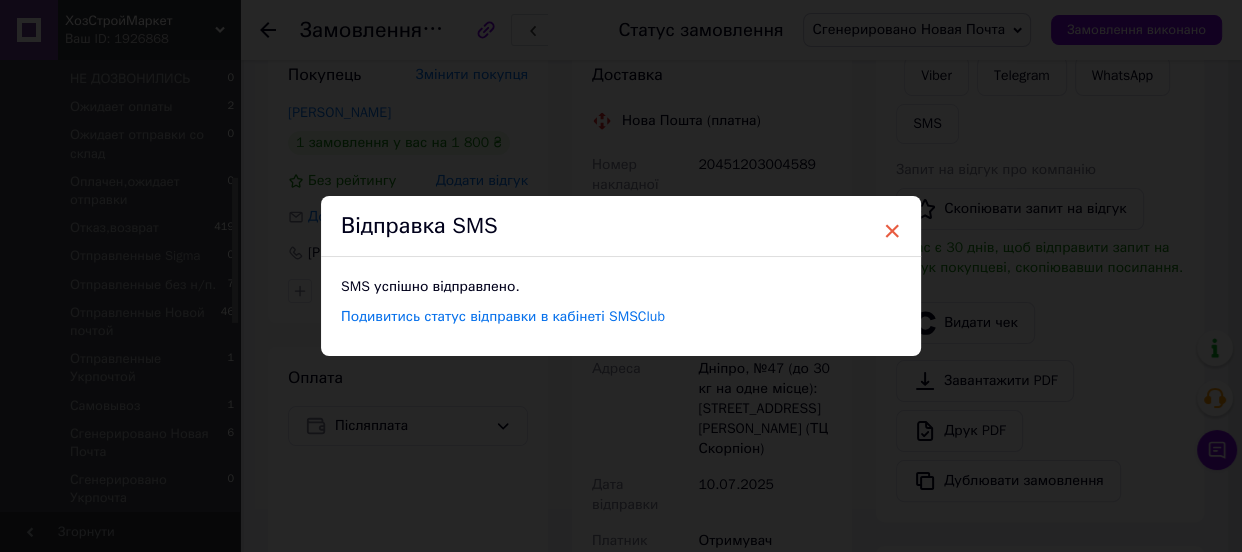 click on "×" at bounding box center (892, 231) 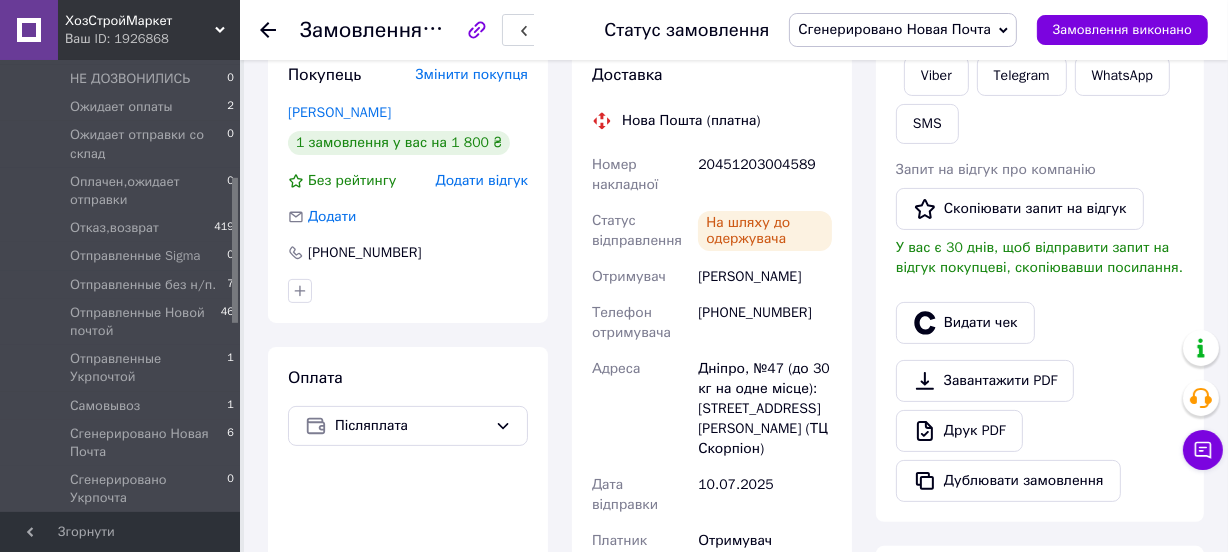click on "Сгенерировано Новая Почта" at bounding box center [894, 29] 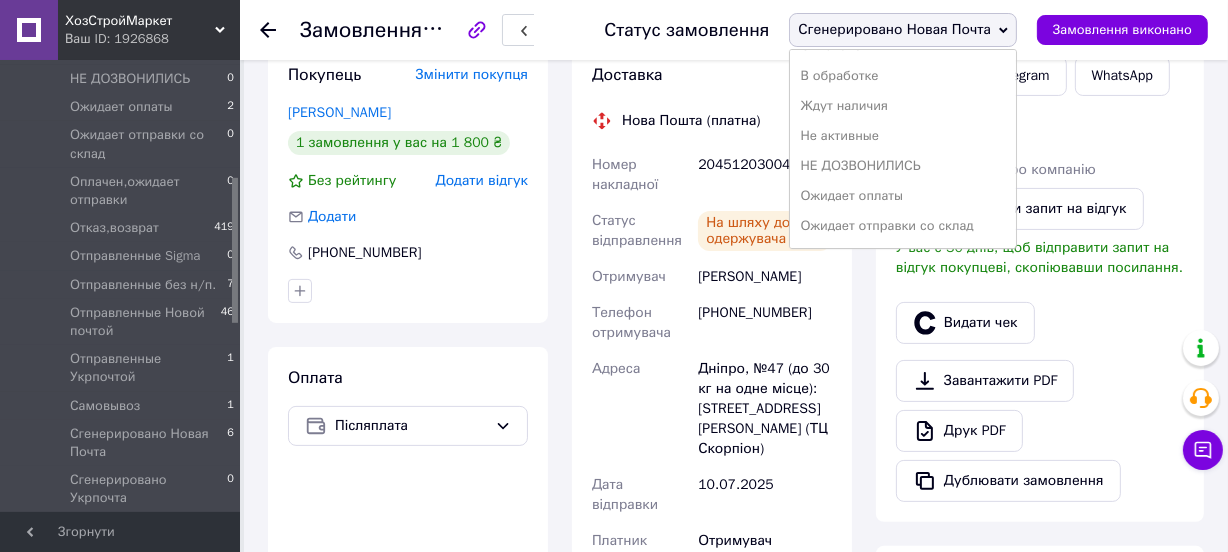 scroll, scrollTop: 272, scrollLeft: 0, axis: vertical 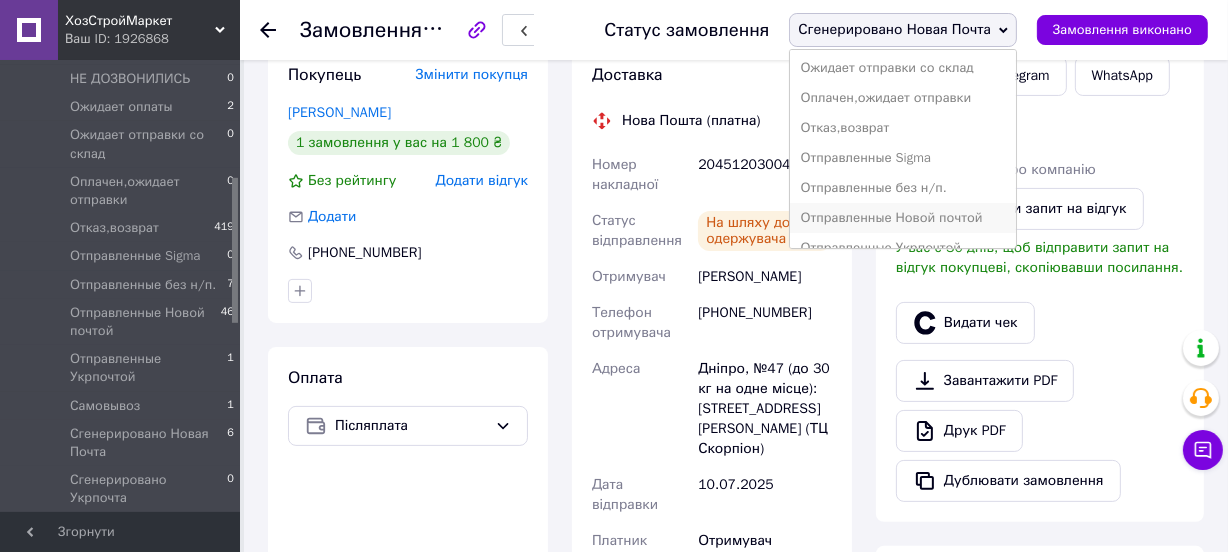 click on "Отправленные Новой почтой" at bounding box center [902, 218] 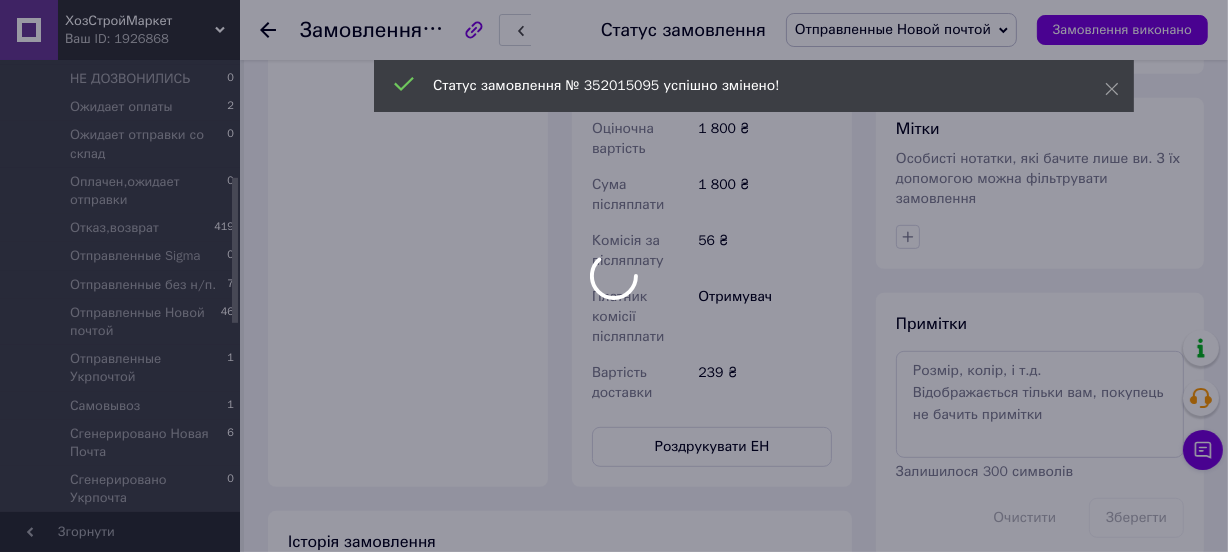 scroll, scrollTop: 909, scrollLeft: 0, axis: vertical 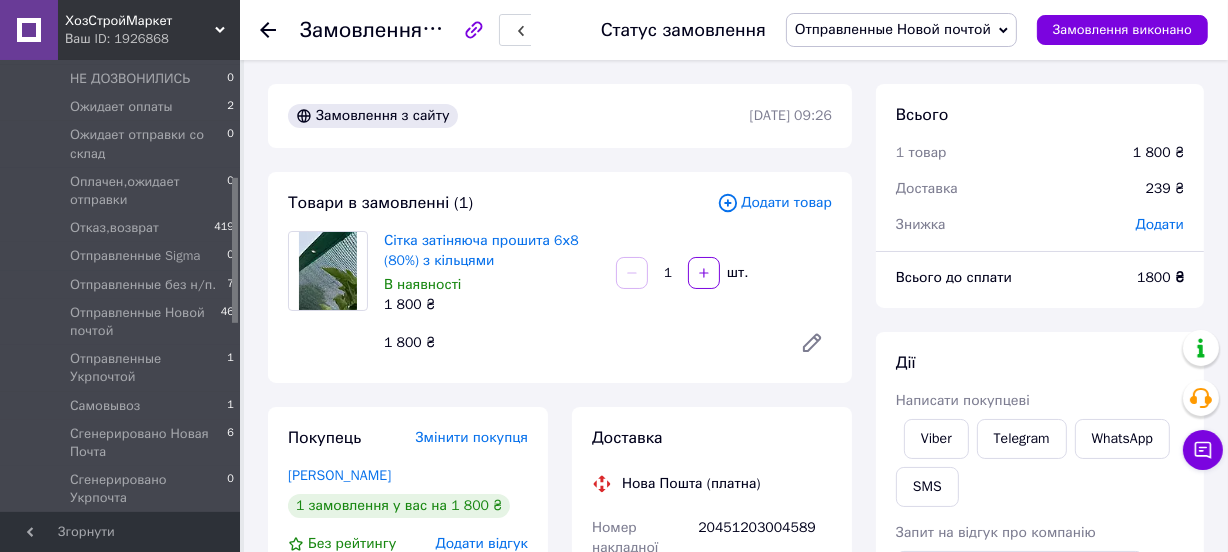 click 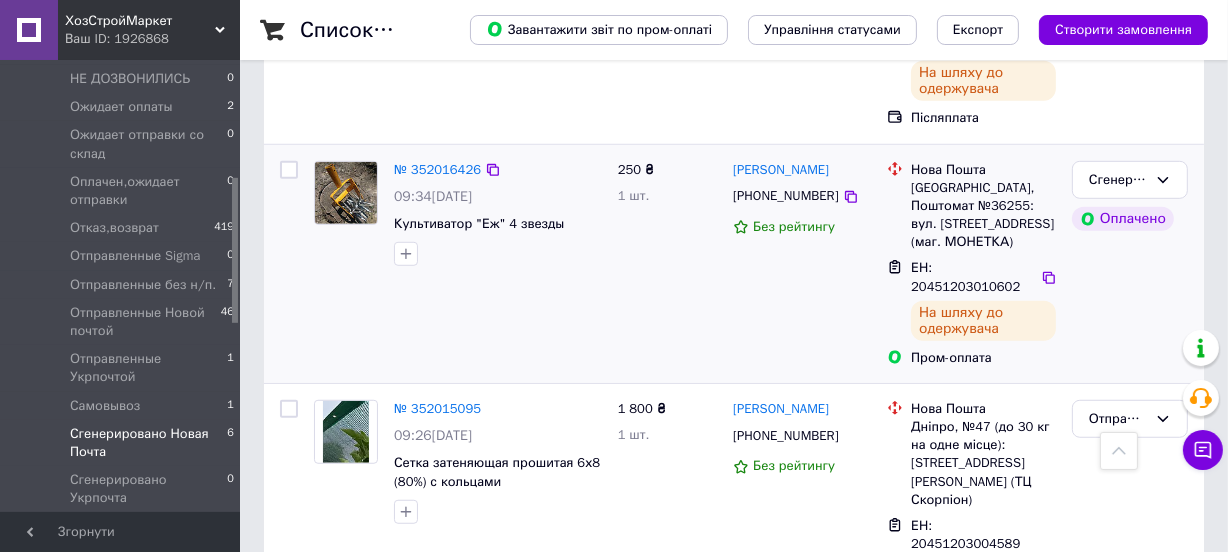 scroll, scrollTop: 1022, scrollLeft: 0, axis: vertical 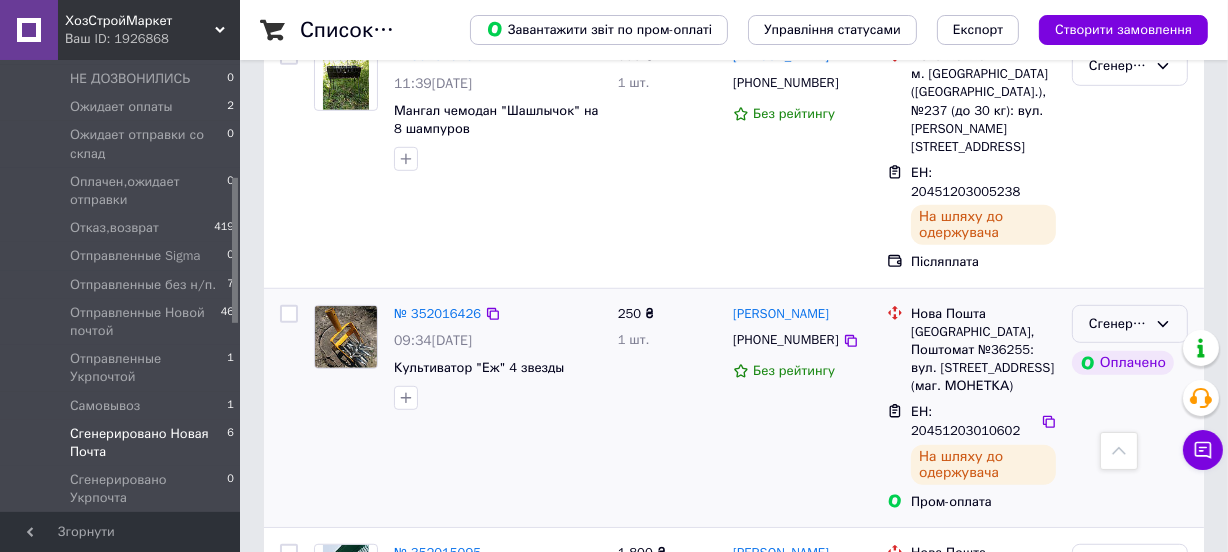 click on "Сгенерировано Новая Почта" at bounding box center [1118, 324] 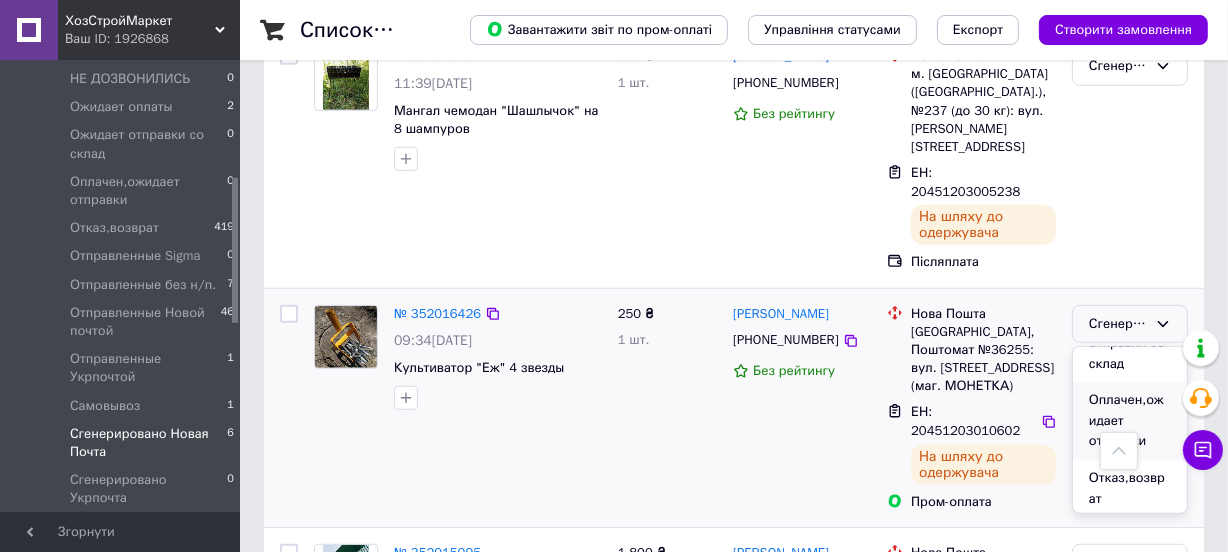 scroll, scrollTop: 636, scrollLeft: 0, axis: vertical 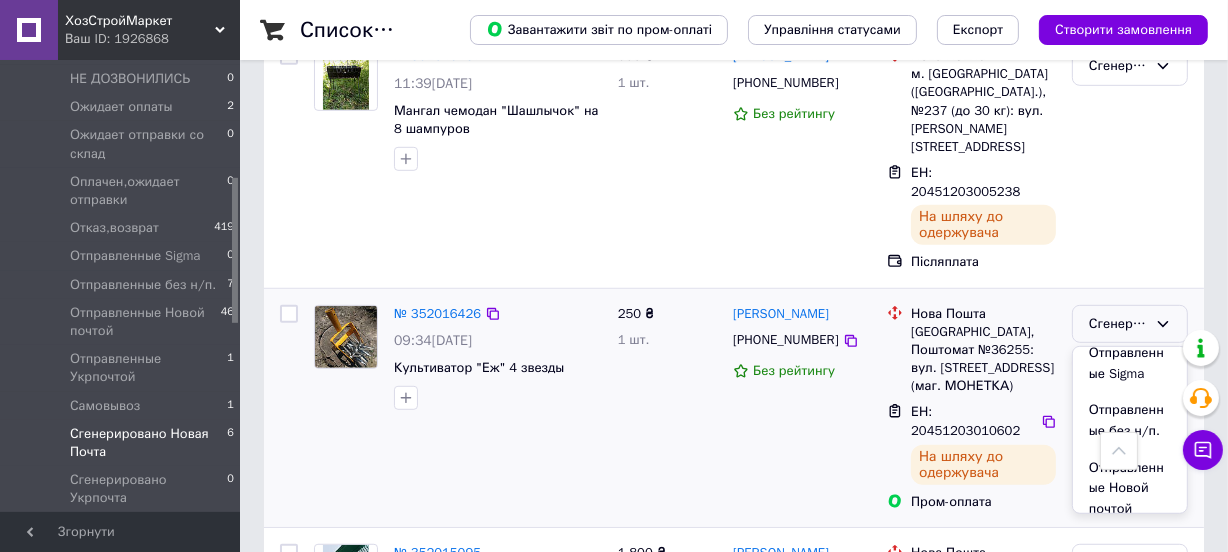 drag, startPoint x: 1143, startPoint y: 347, endPoint x: 1080, endPoint y: 346, distance: 63.007935 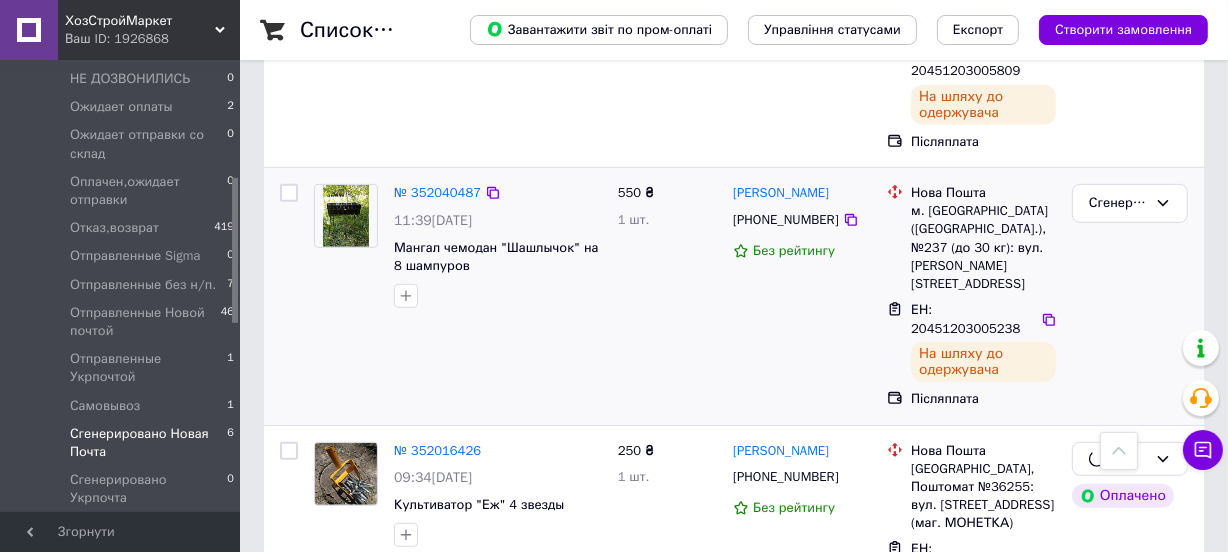 scroll, scrollTop: 750, scrollLeft: 0, axis: vertical 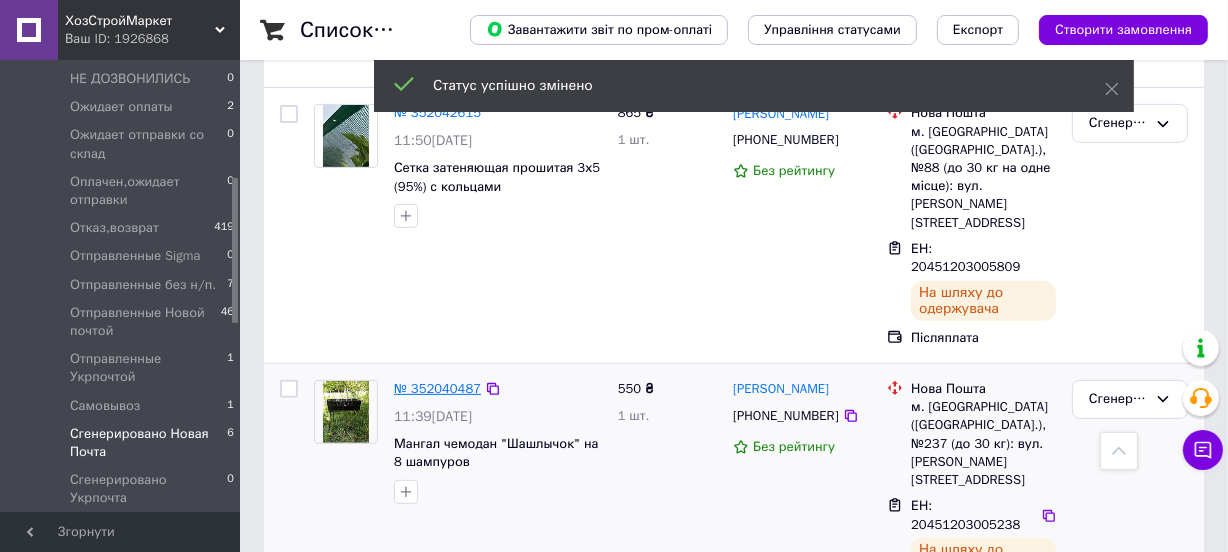 click on "№ 352040487" at bounding box center [437, 388] 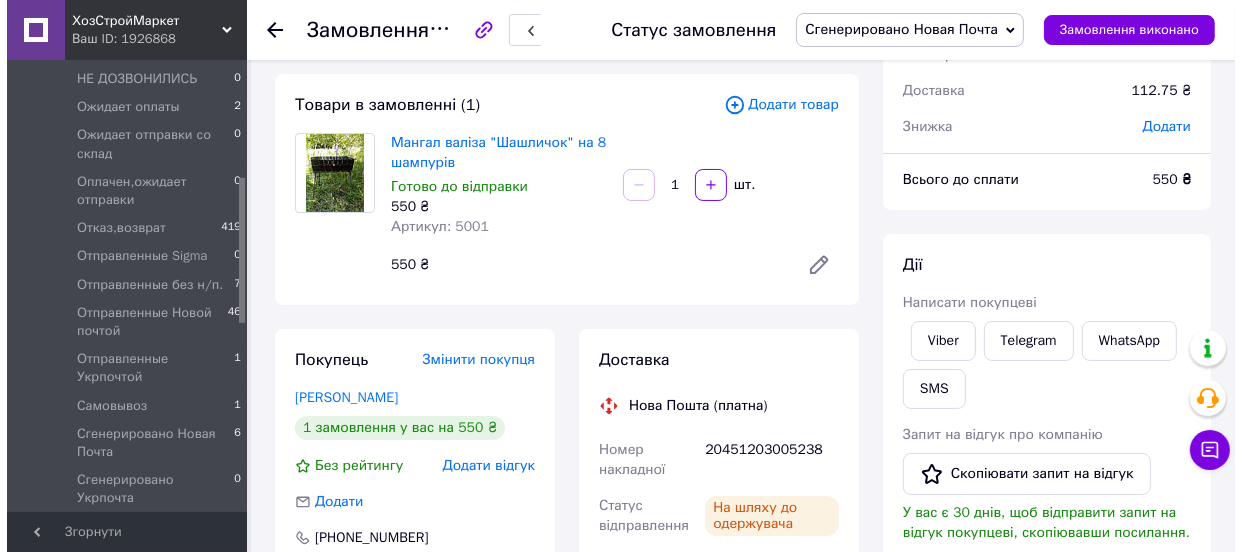scroll, scrollTop: 90, scrollLeft: 0, axis: vertical 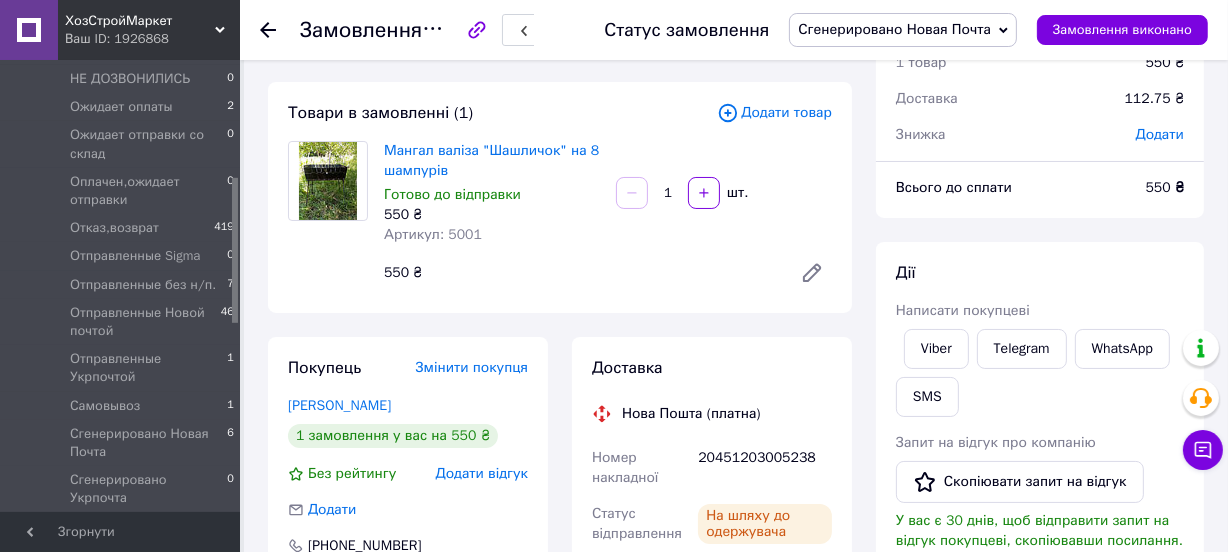 click on "20451203005238" at bounding box center [765, 468] 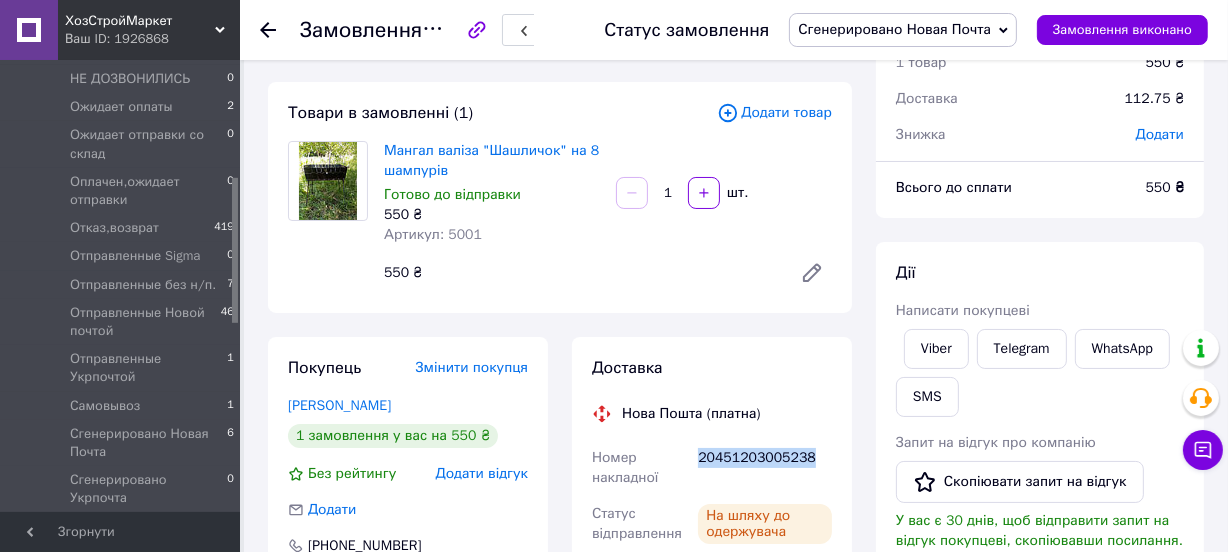 click on "20451203005238" at bounding box center (765, 468) 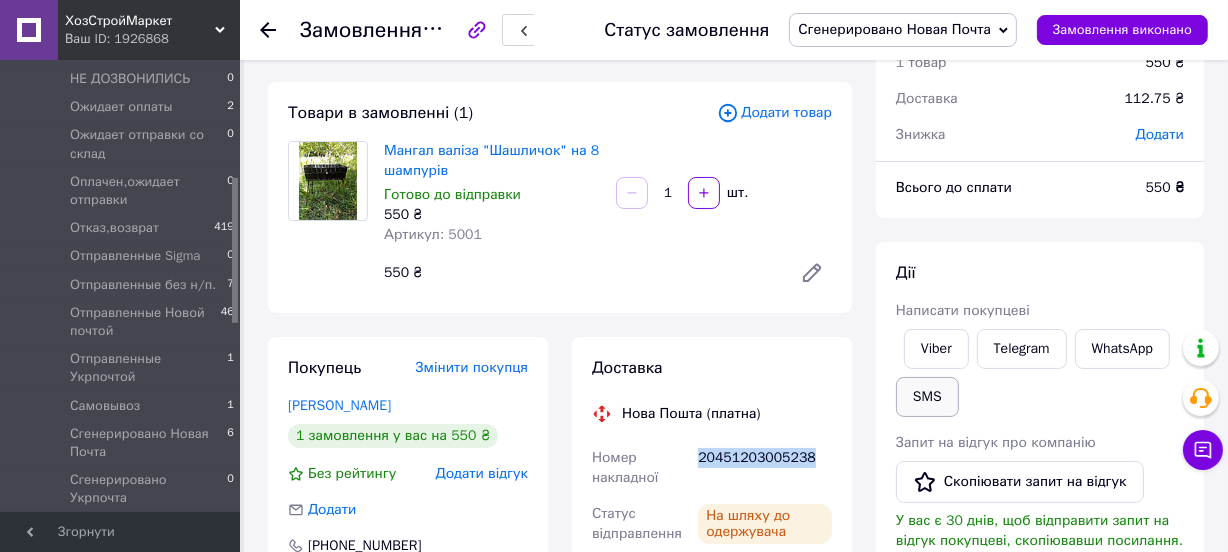 click on "SMS" at bounding box center [927, 397] 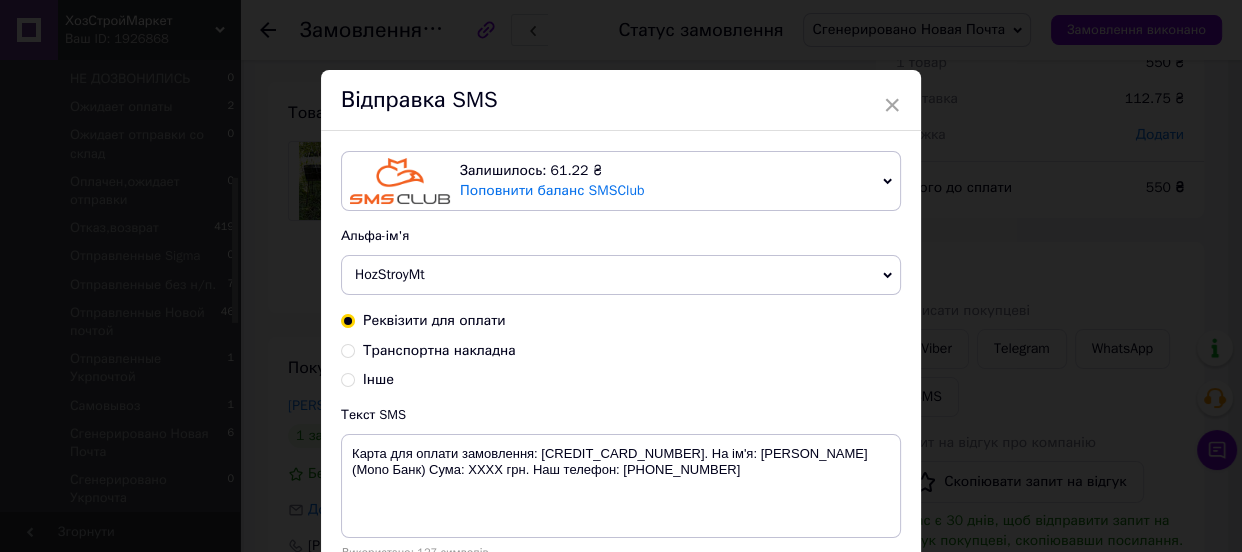 click on "Транспортна накладна" at bounding box center [348, 349] 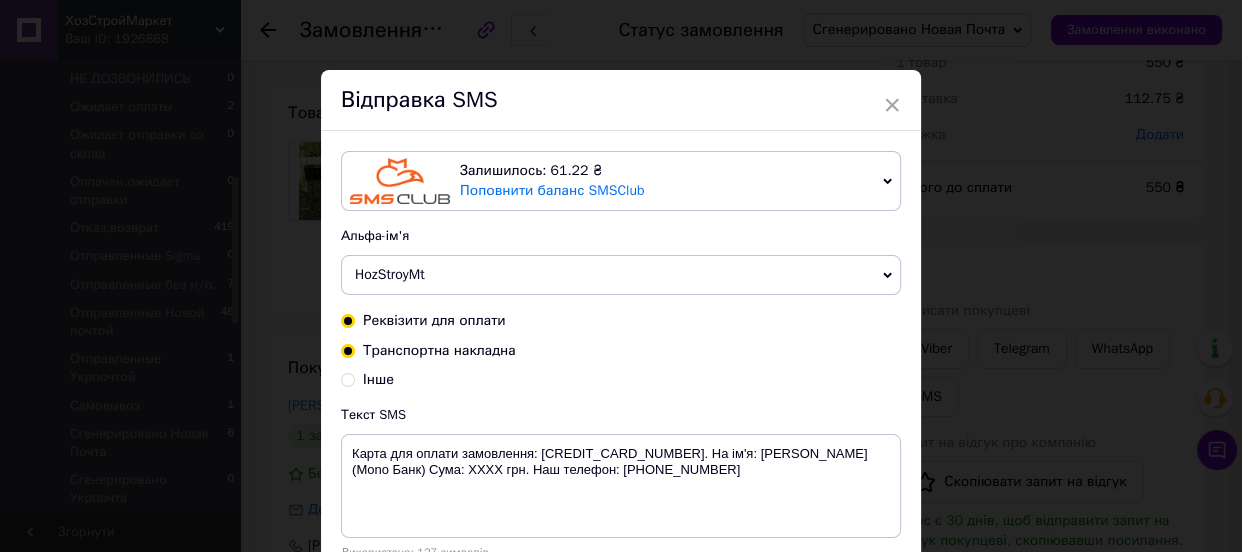 radio on "true" 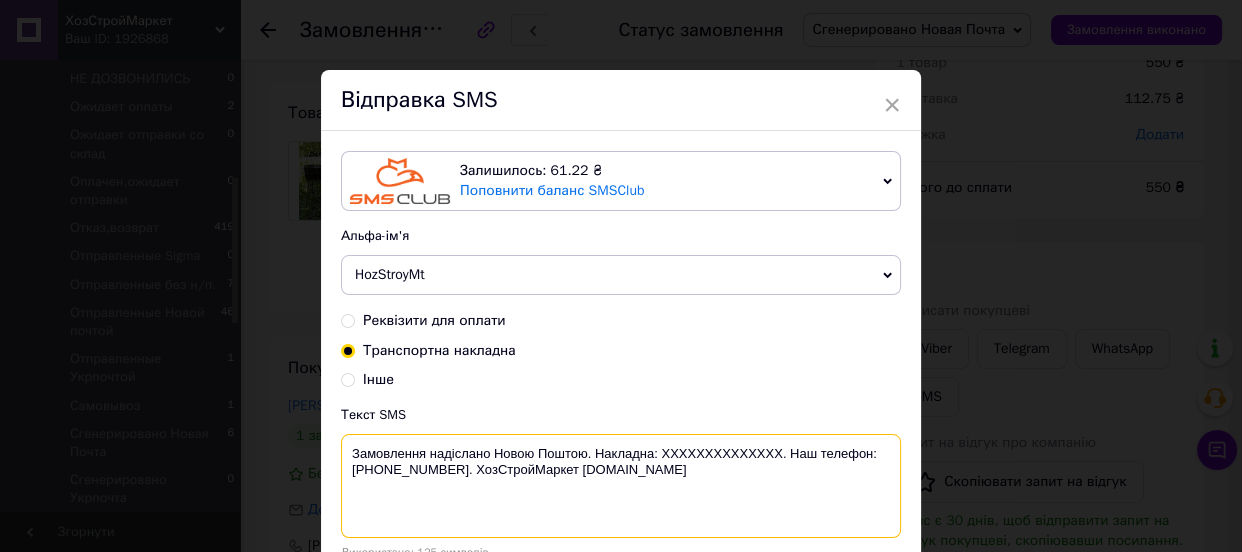 click on "Замовлення надіслано Новою Поштою. Накладна: XXXXXXXXXXXXXX. Наш телефон: [PHONE_NUMBER]. ХозСтройМаркет [DOMAIN_NAME]" at bounding box center (621, 486) 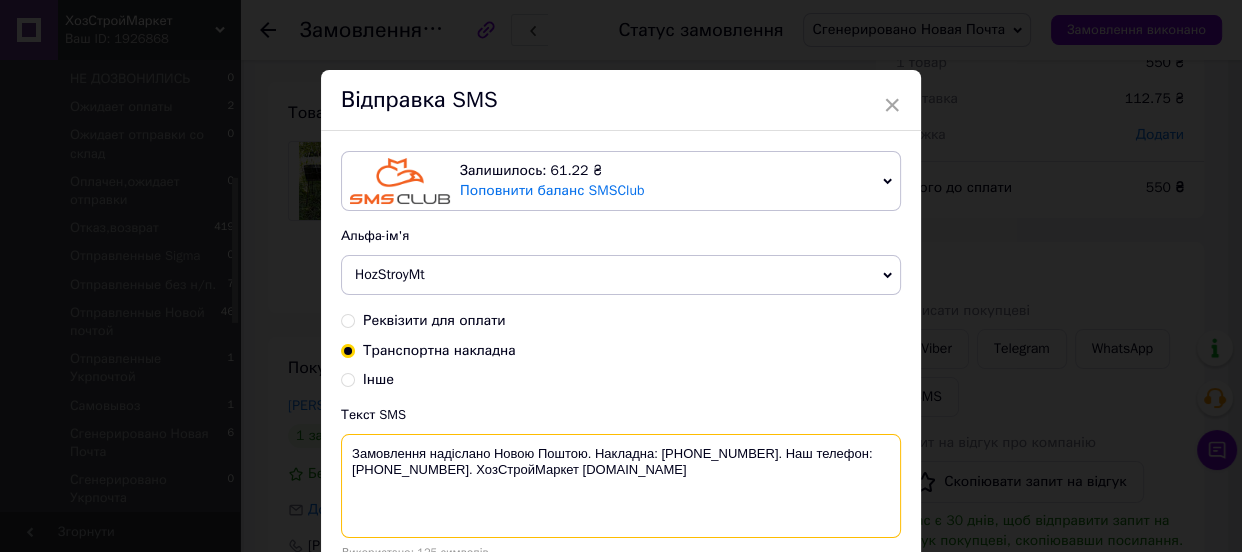 click on "Замовлення надіслано Новою Поштою. Накладна: [PHONE_NUMBER]. Наш телефон: [PHONE_NUMBER]. ХозСтройМаркет [DOMAIN_NAME]" at bounding box center (621, 486) 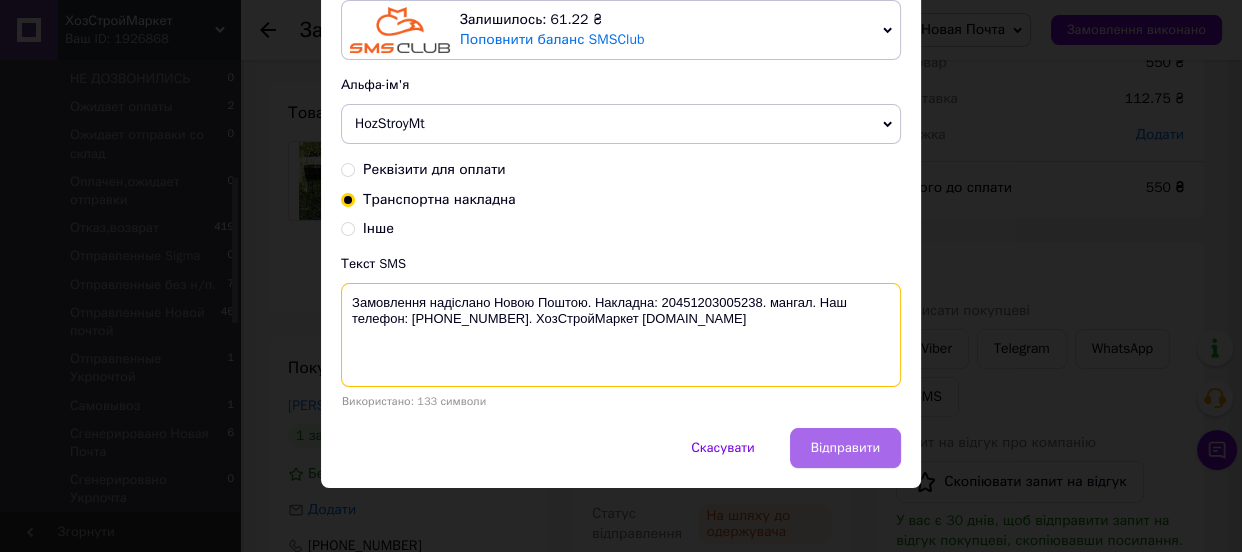 scroll, scrollTop: 154, scrollLeft: 0, axis: vertical 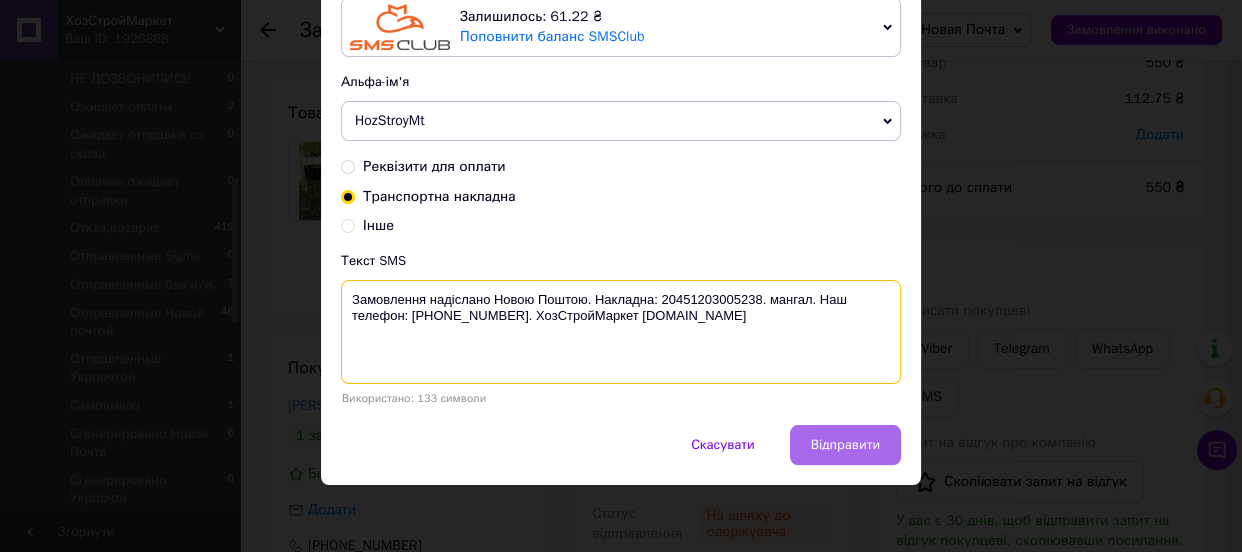 type on "Замовлення надіслано Новою Поштою. Накладна: 20451203005238. мангал. Наш телефон: [PHONE_NUMBER]. ХозСтройМаркет [DOMAIN_NAME]" 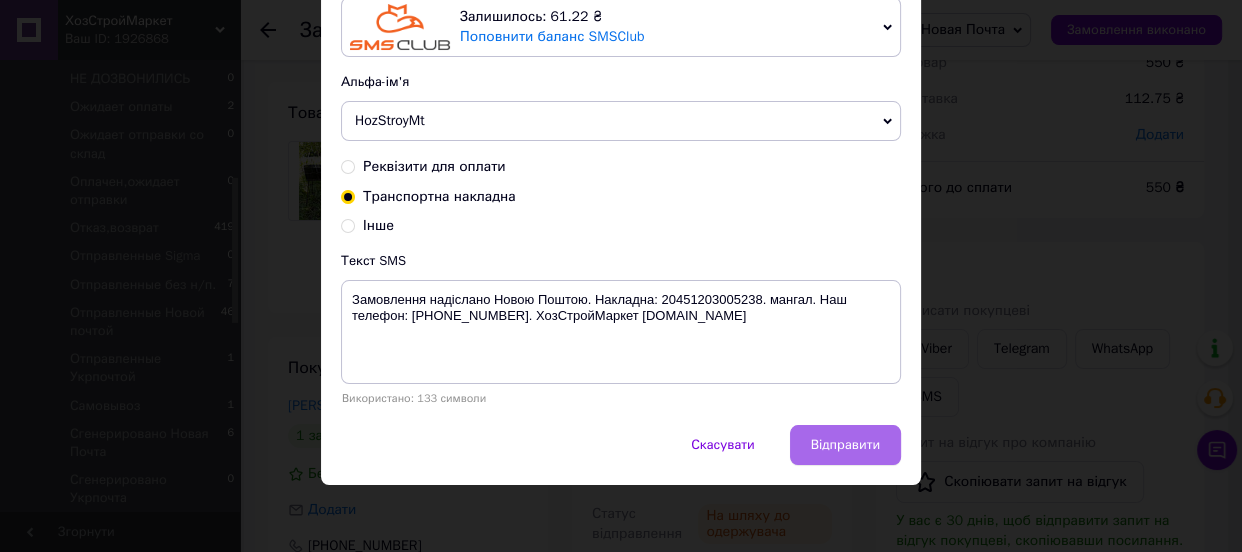 click on "Відправити" at bounding box center (845, 445) 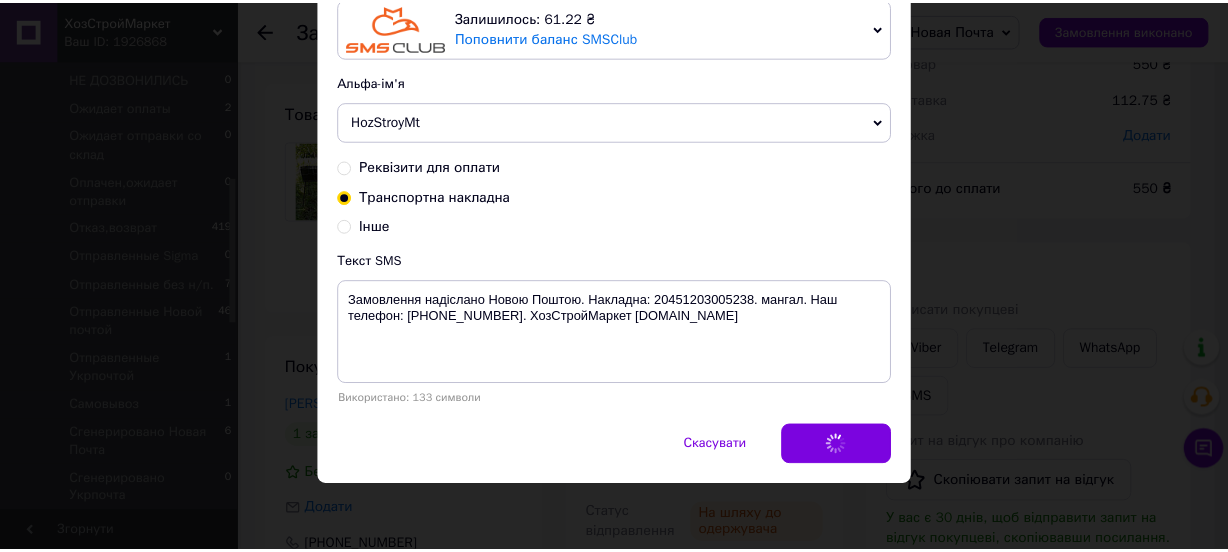 scroll, scrollTop: 0, scrollLeft: 0, axis: both 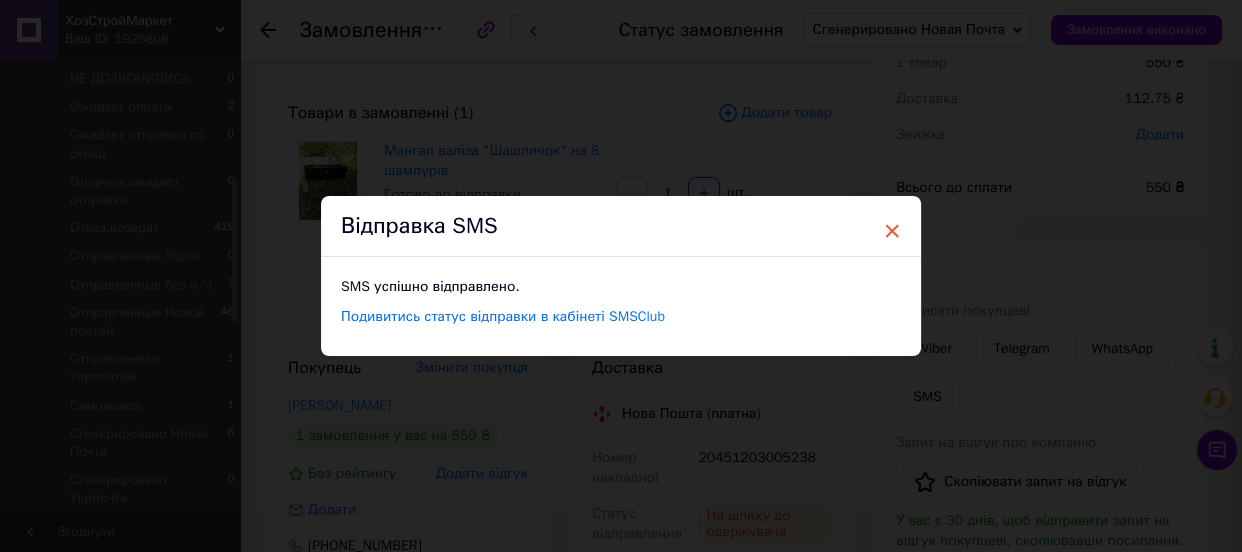 click on "×" at bounding box center (892, 231) 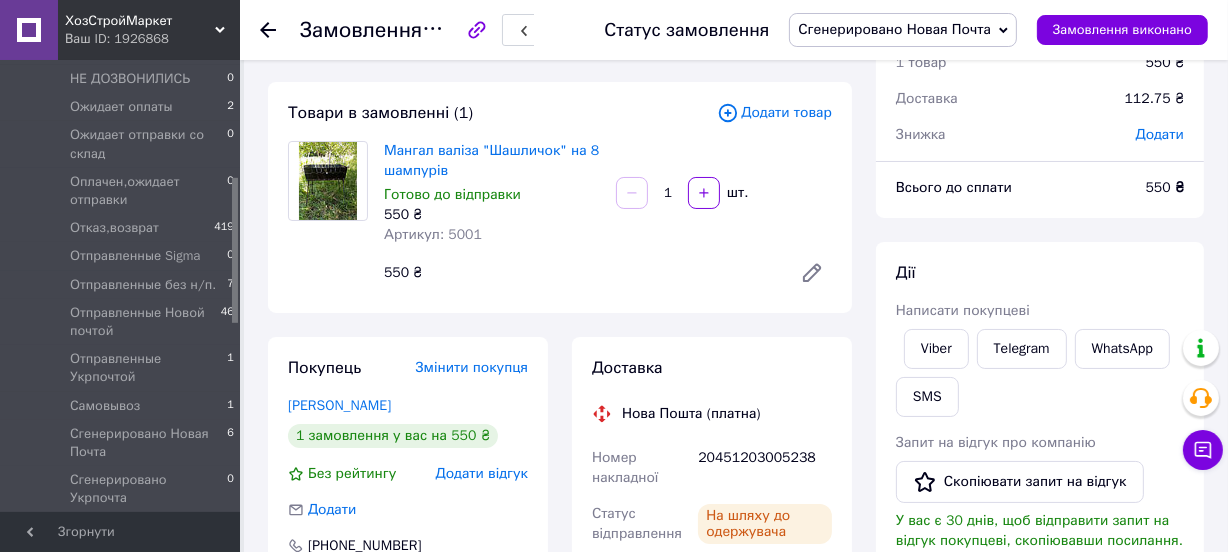 click on "Сгенерировано Новая Почта" at bounding box center [894, 29] 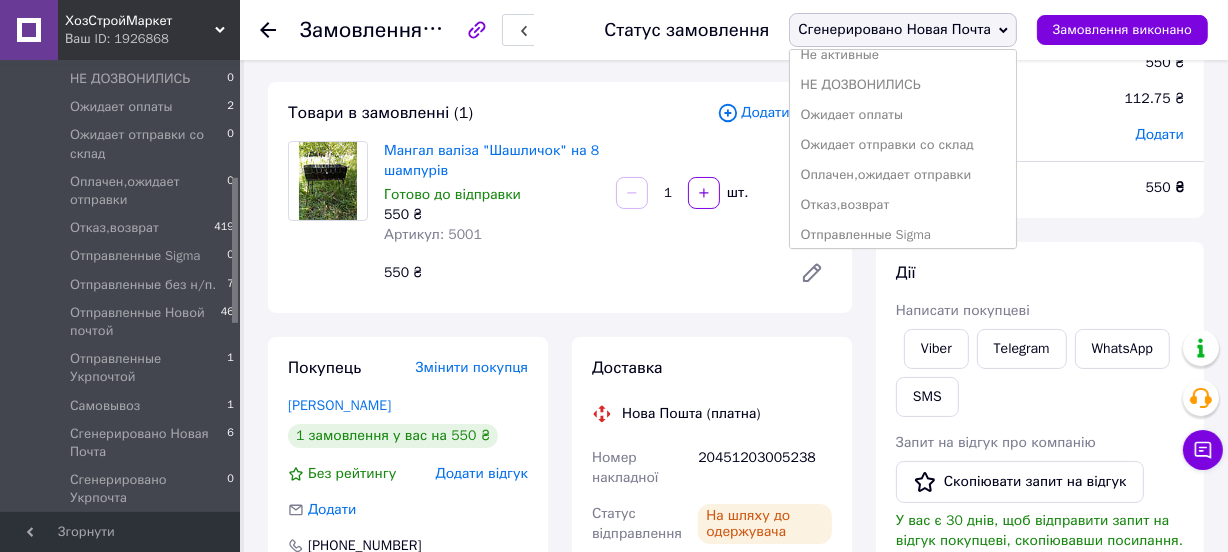 scroll, scrollTop: 381, scrollLeft: 0, axis: vertical 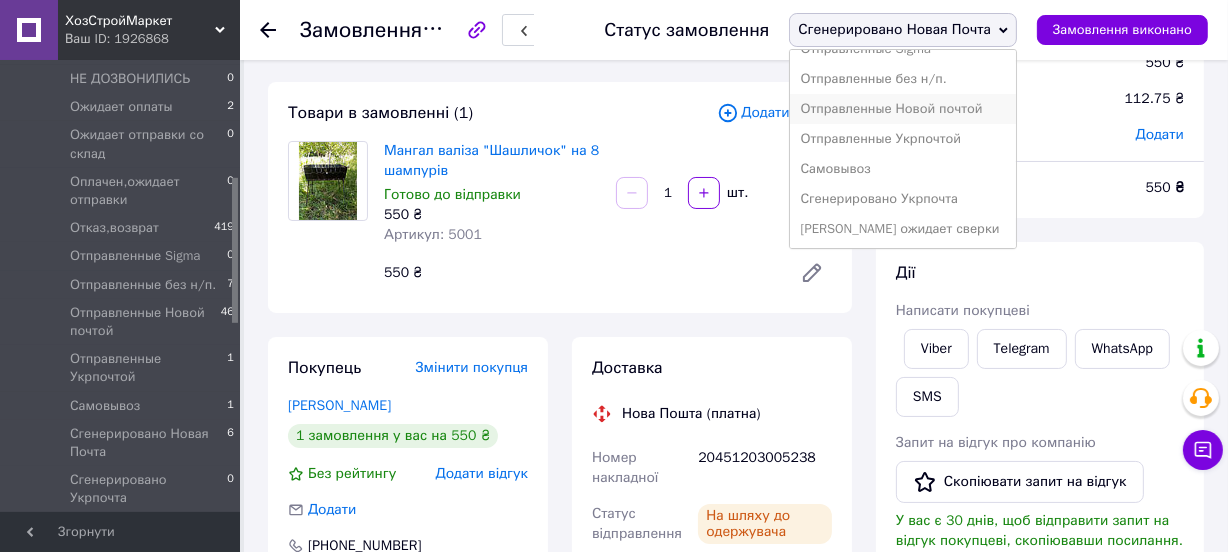 click on "Отправленные Новой почтой" at bounding box center (902, 109) 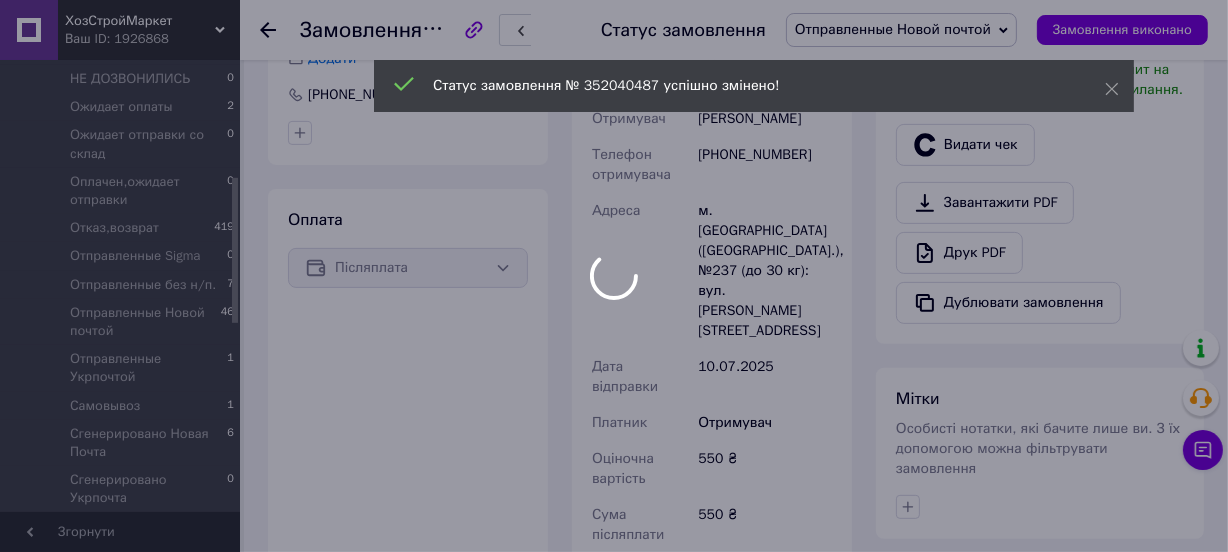 scroll, scrollTop: 636, scrollLeft: 0, axis: vertical 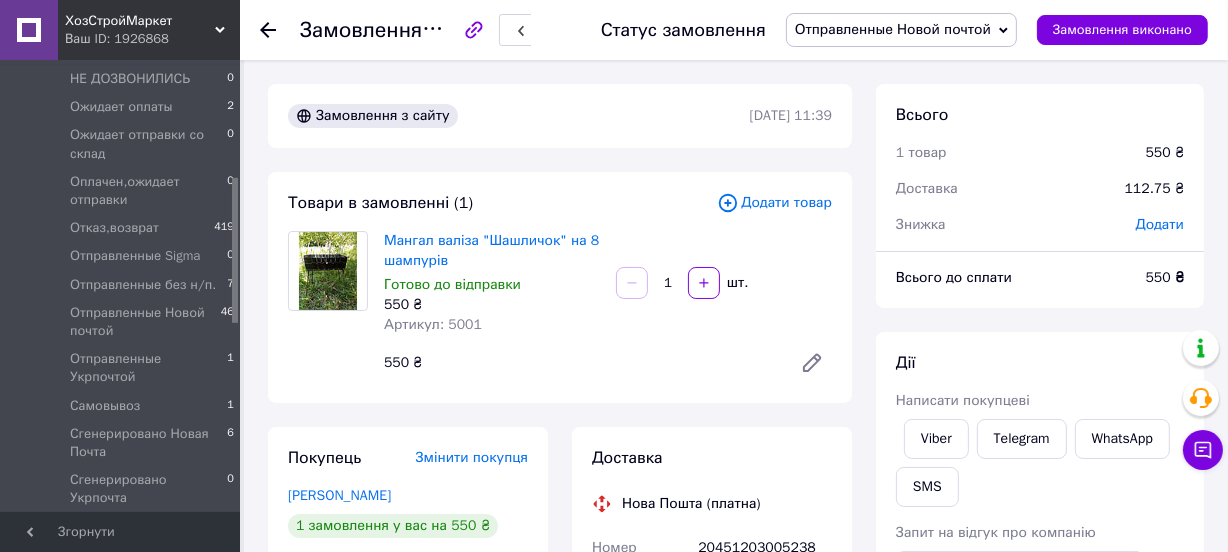 click 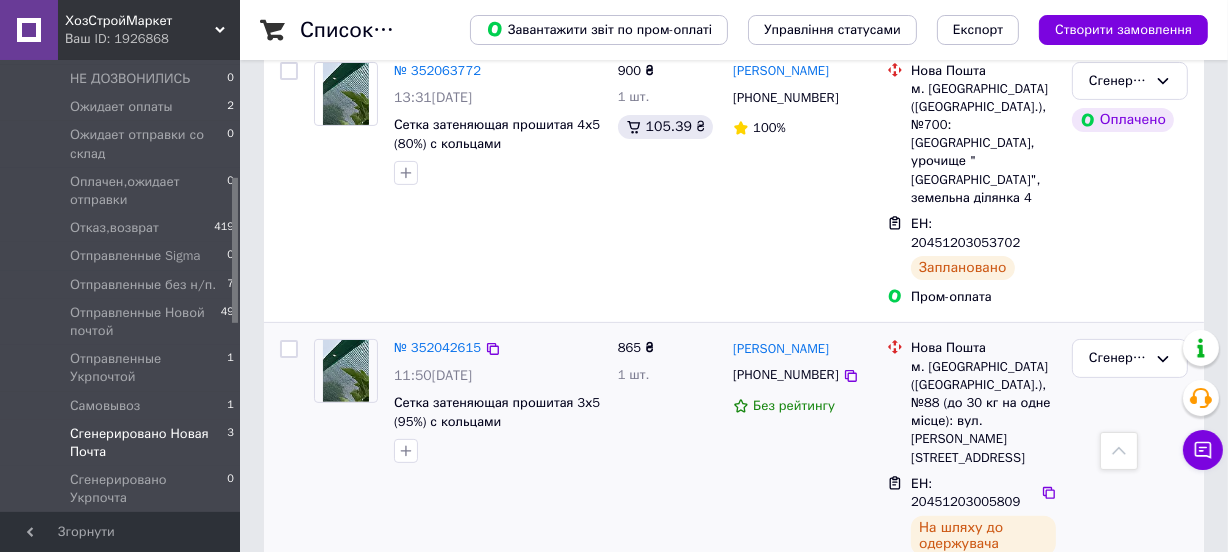 scroll, scrollTop: 452, scrollLeft: 0, axis: vertical 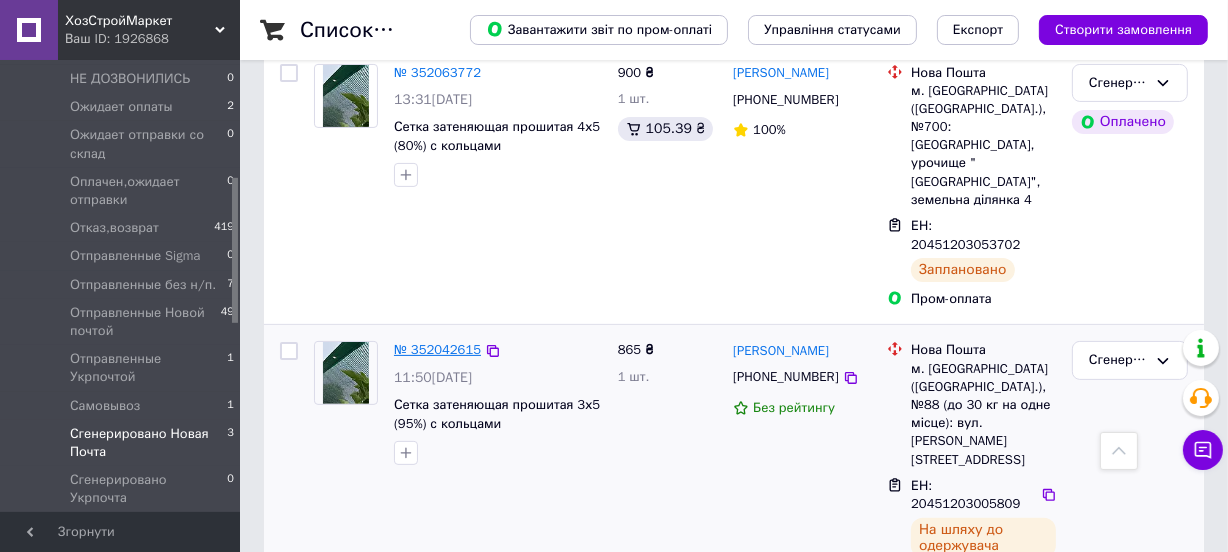 click on "№ 352042615" at bounding box center (437, 349) 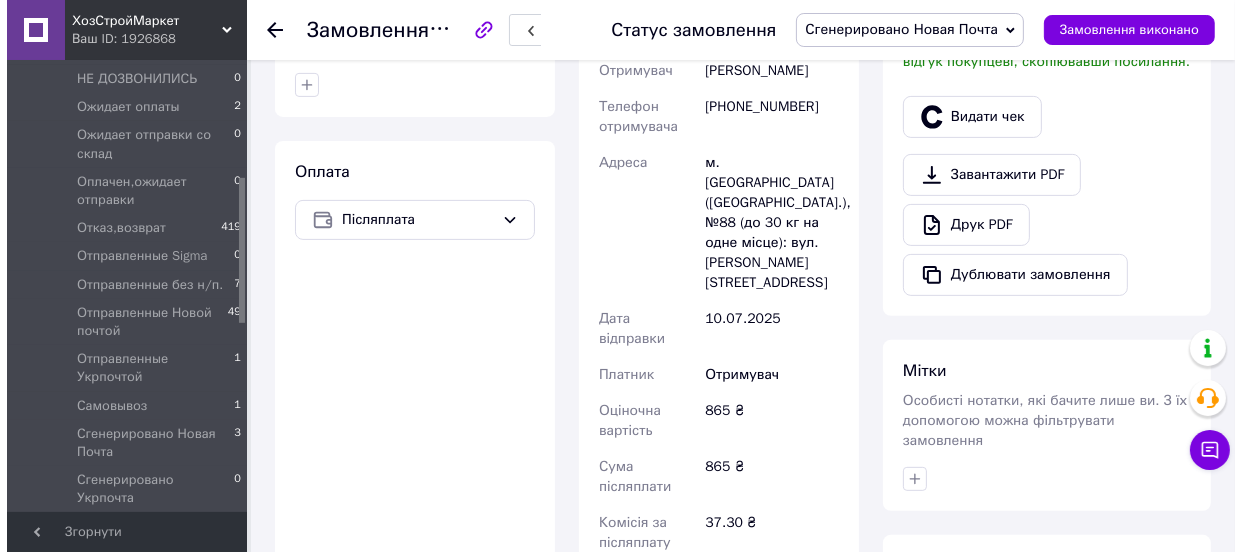 scroll, scrollTop: 363, scrollLeft: 0, axis: vertical 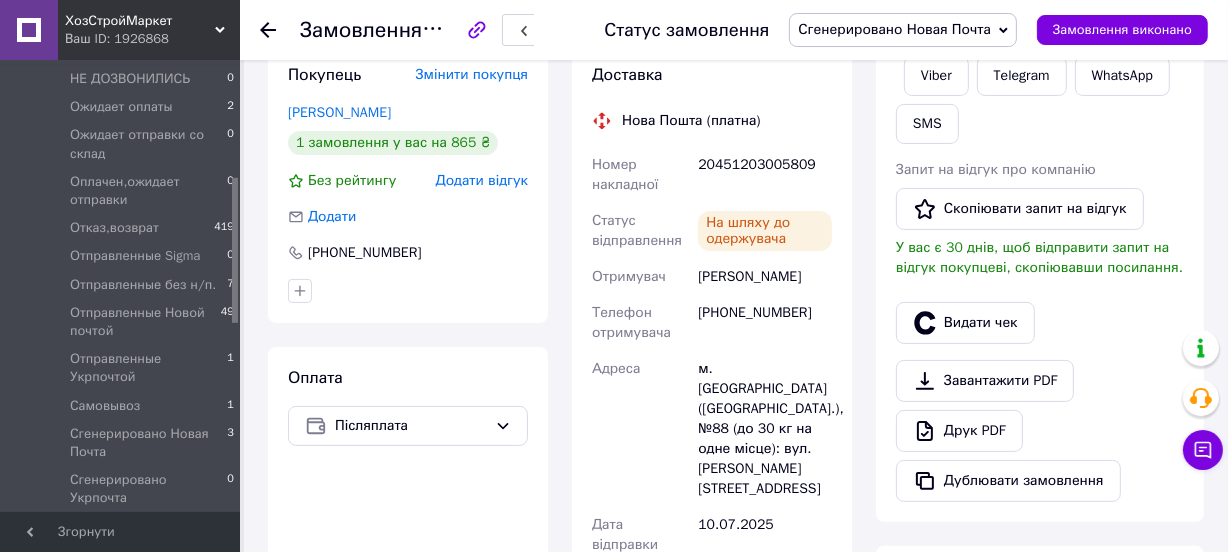 click on "20451203005809" at bounding box center [765, 175] 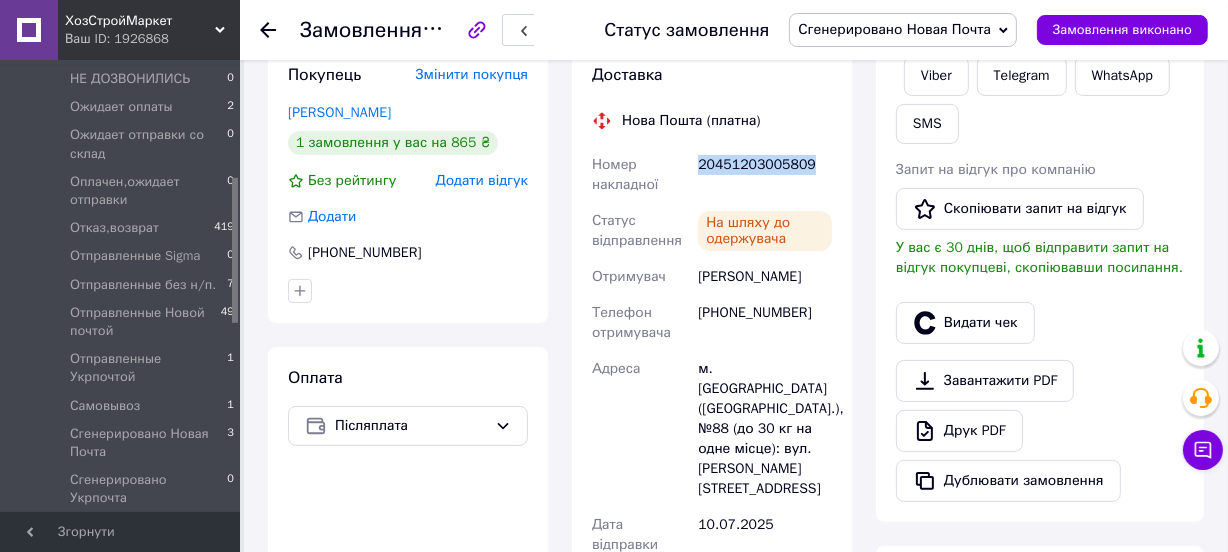 click on "20451203005809" at bounding box center (765, 175) 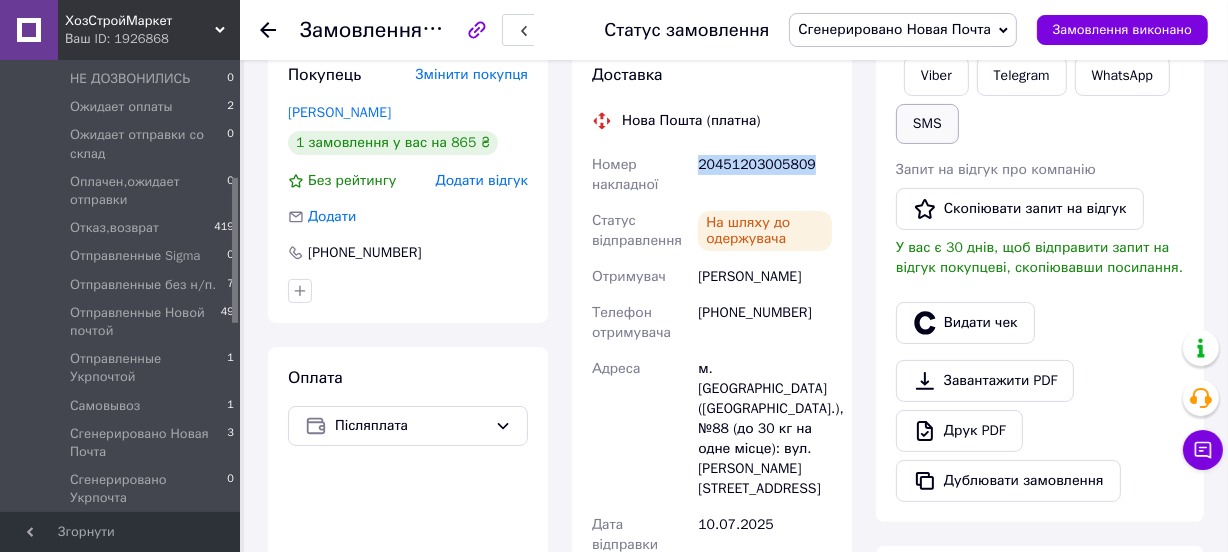click on "SMS" at bounding box center (927, 124) 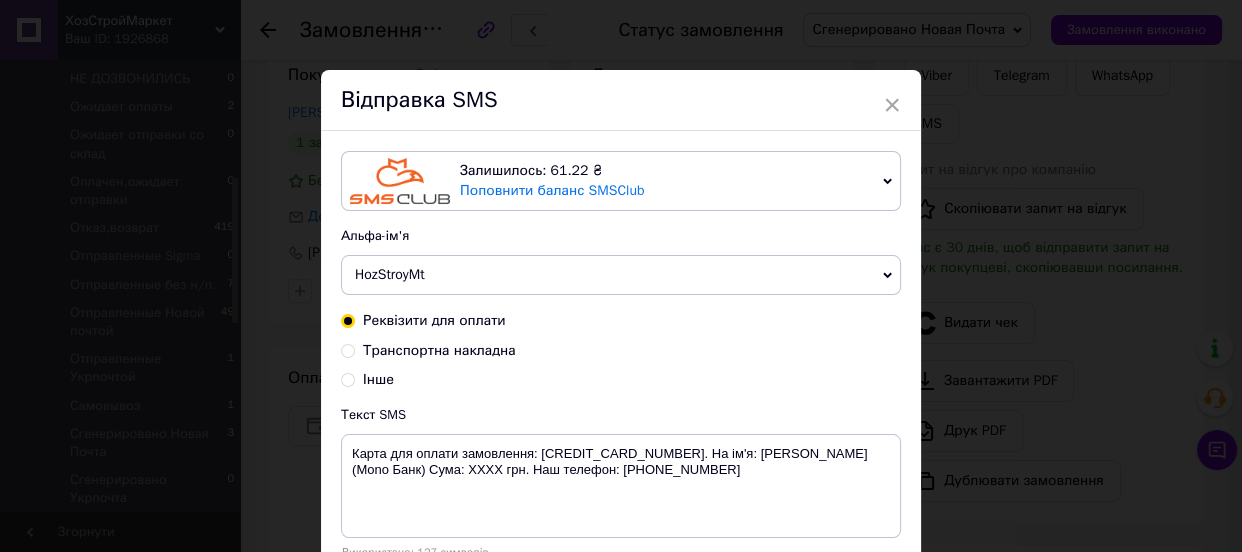 click on "Транспортна накладна" at bounding box center (348, 349) 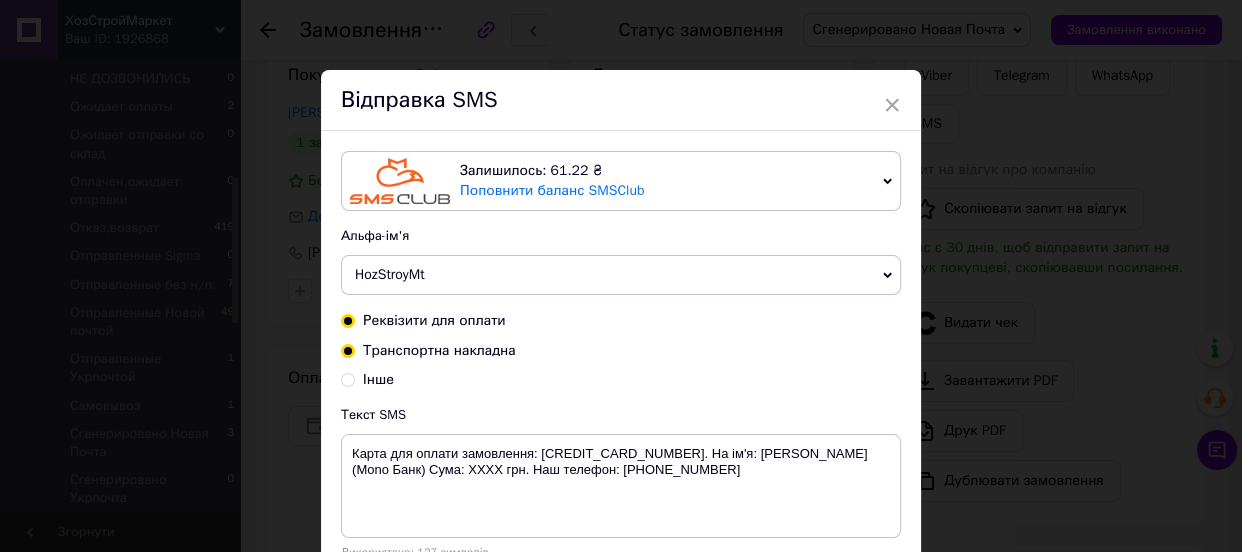 radio on "true" 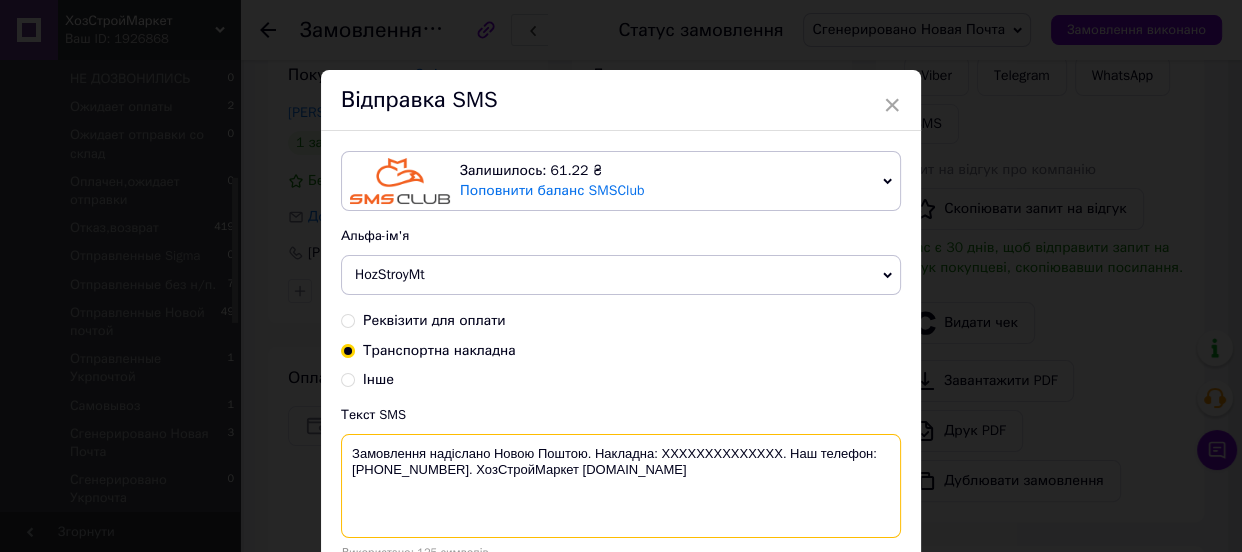 click on "Замовлення надіслано Новою Поштою. Накладна: XXXXXXXXXXXXXX. Наш телефон: [PHONE_NUMBER]. ХозСтройМаркет [DOMAIN_NAME]" at bounding box center (621, 486) 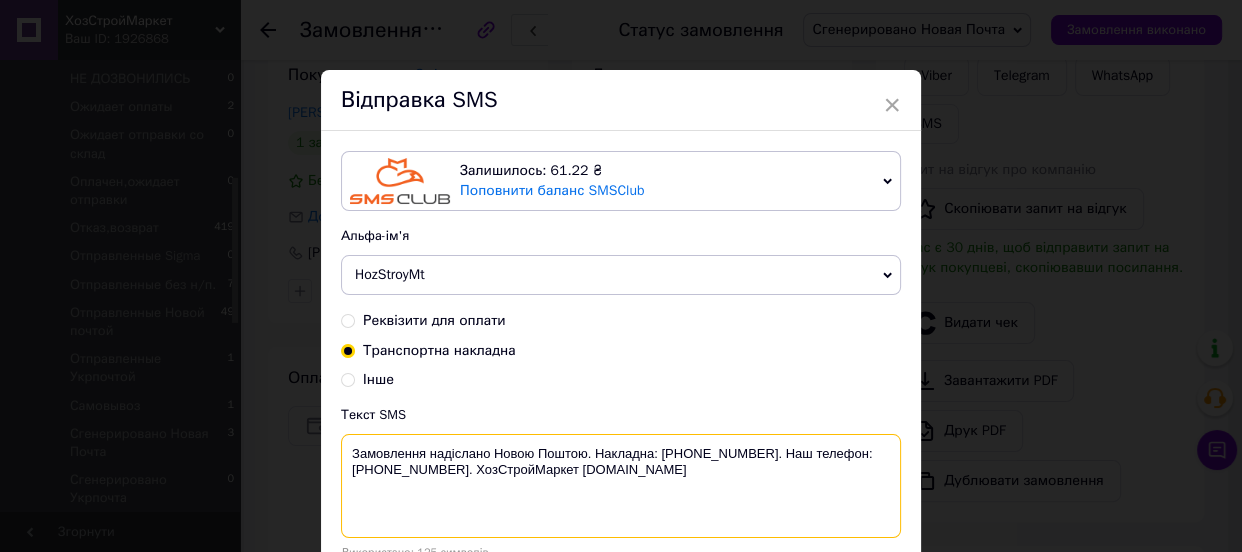click on "Замовлення надіслано Новою Поштою. Накладна: [PHONE_NUMBER]. Наш телефон: [PHONE_NUMBER]. ХозСтройМаркет [DOMAIN_NAME]" at bounding box center (621, 486) 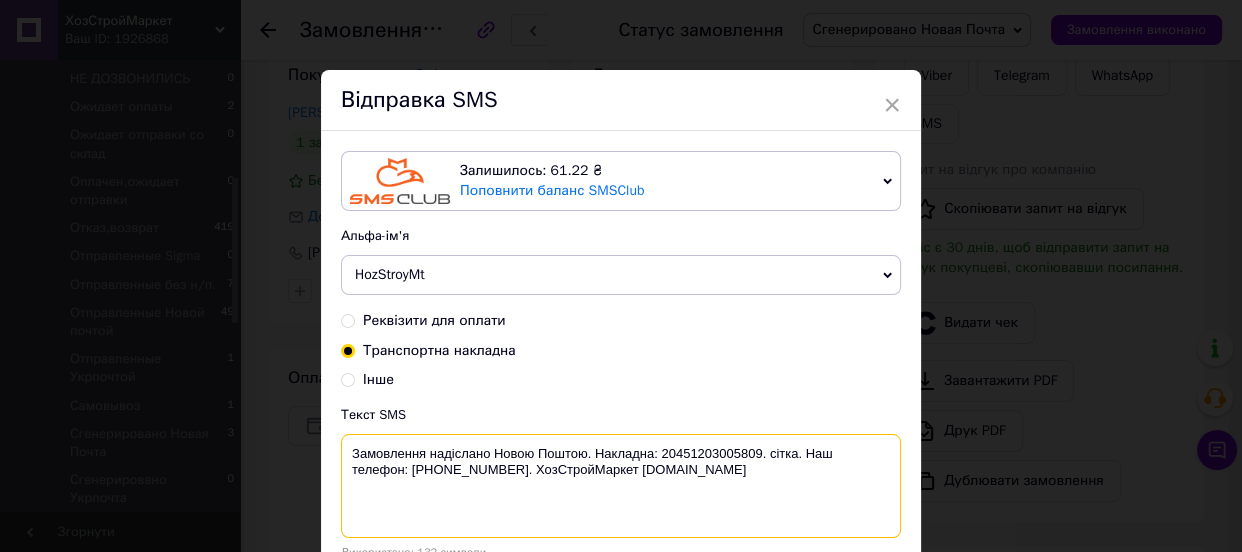 scroll, scrollTop: 154, scrollLeft: 0, axis: vertical 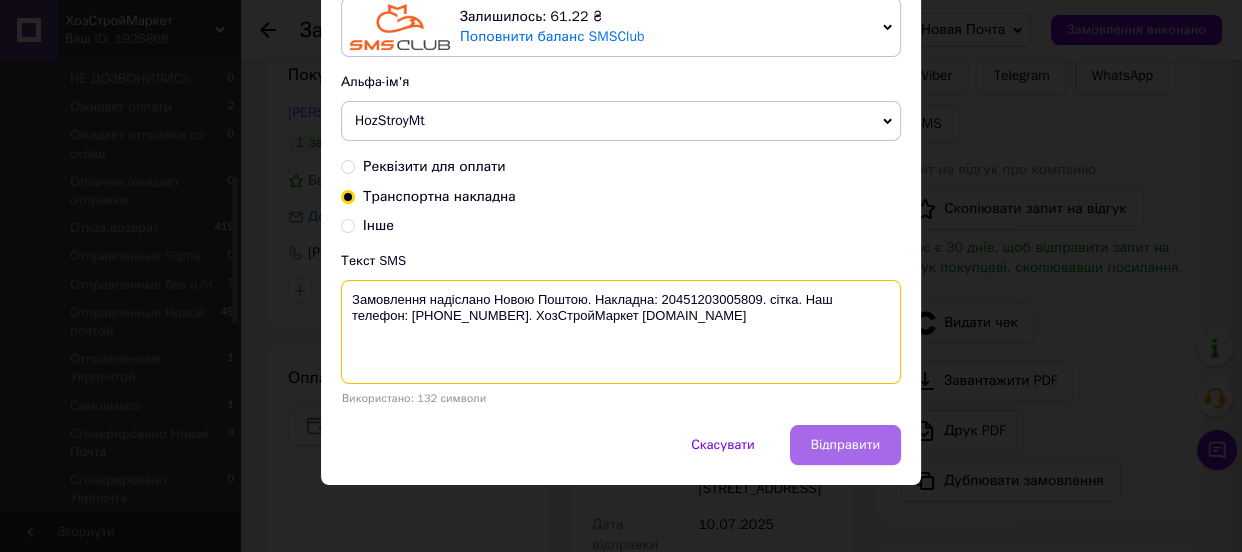type on "Замовлення надіслано Новою Поштою. Накладна: 20451203005809. сітка. Наш телефон: [PHONE_NUMBER]. ХозСтройМаркет [DOMAIN_NAME]" 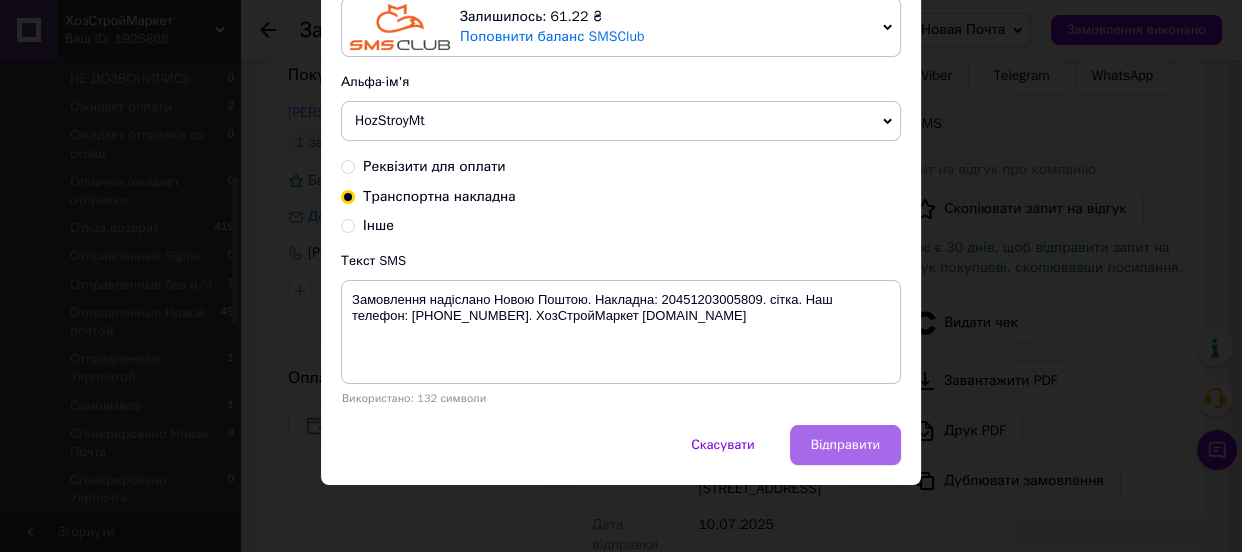 click on "Відправити" at bounding box center [845, 445] 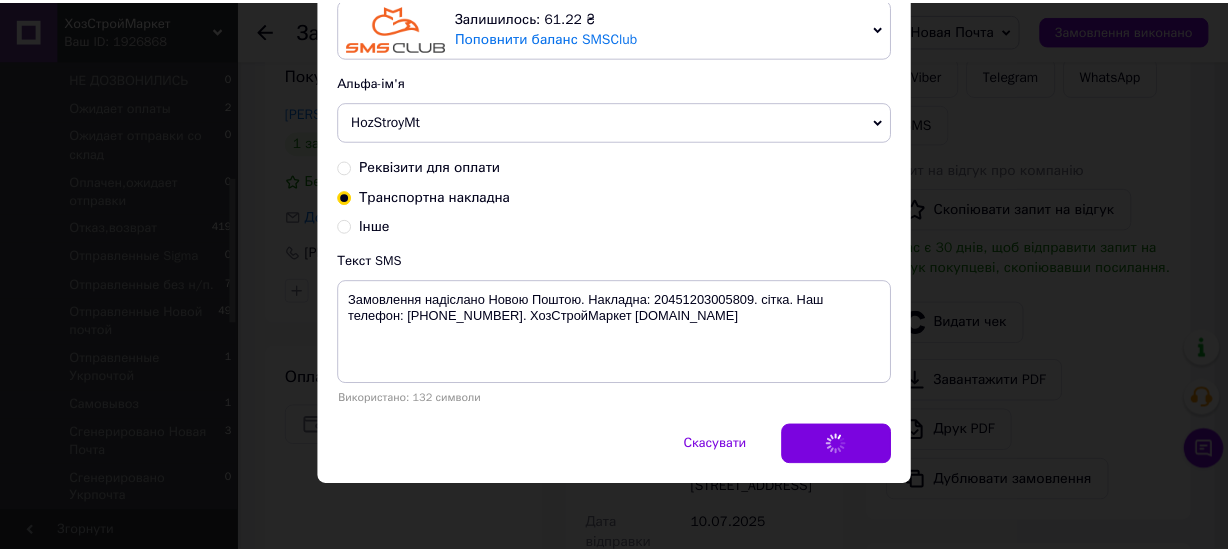 scroll, scrollTop: 0, scrollLeft: 0, axis: both 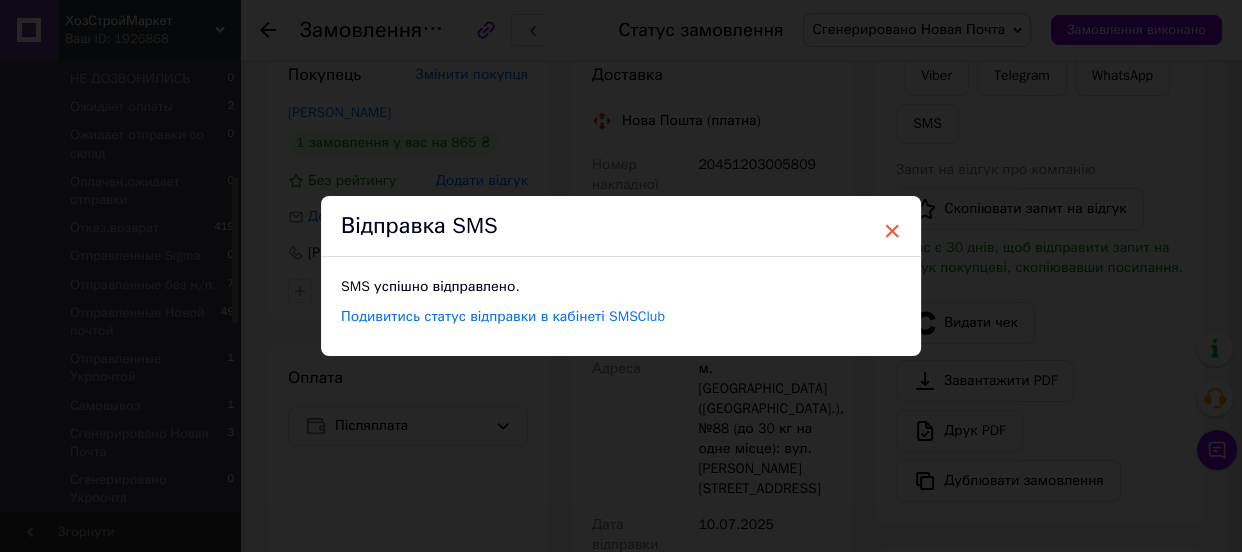 click on "×" at bounding box center [892, 231] 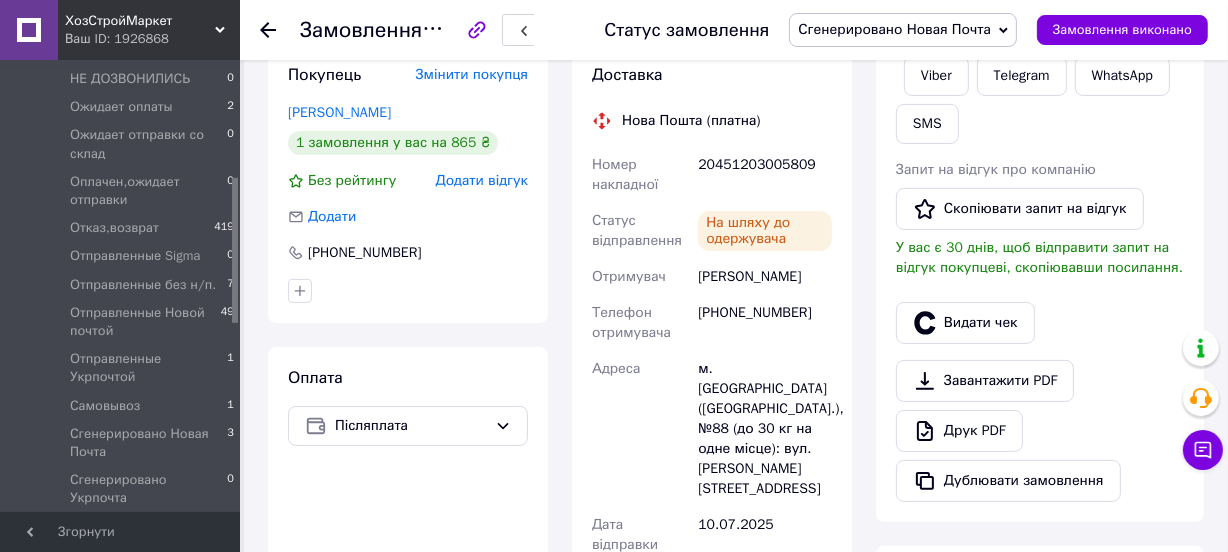 click on "Сгенерировано Новая Почта" at bounding box center (894, 29) 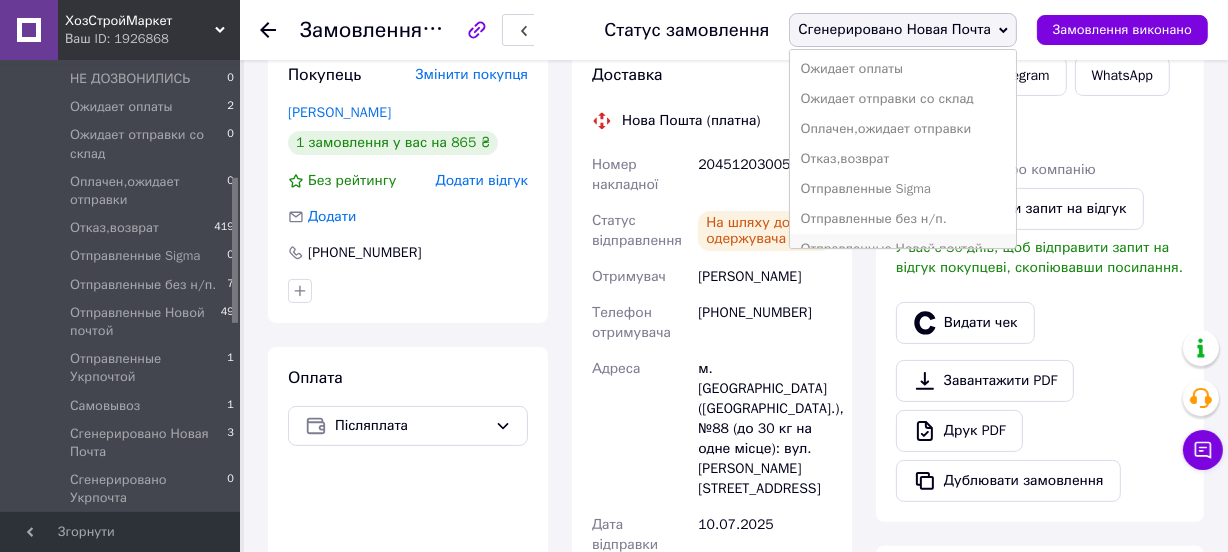 scroll, scrollTop: 363, scrollLeft: 0, axis: vertical 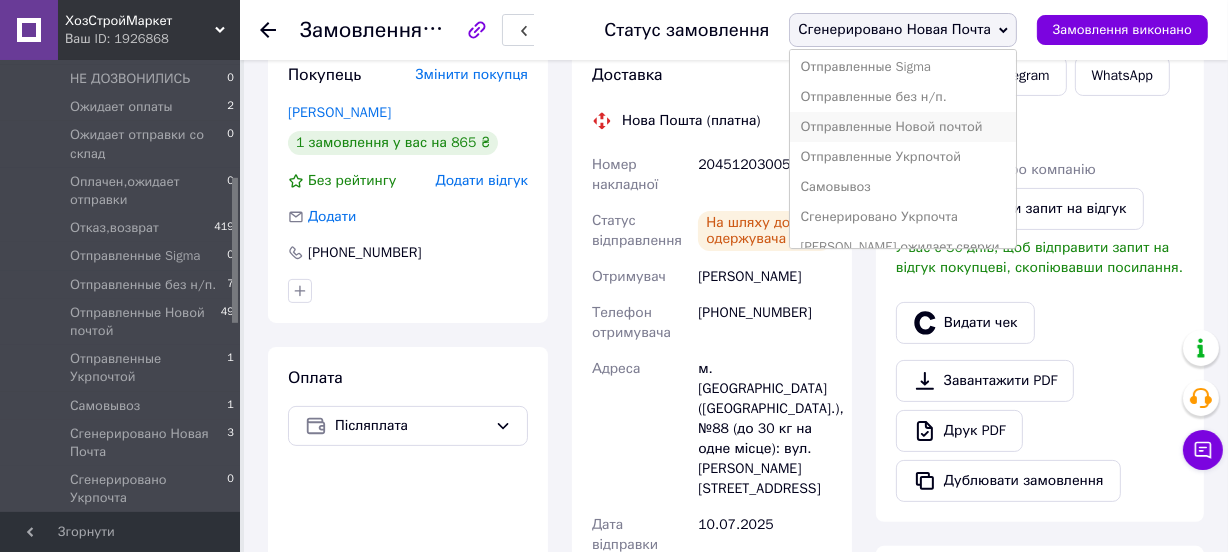 click on "Отправленные Новой почтой" at bounding box center [902, 127] 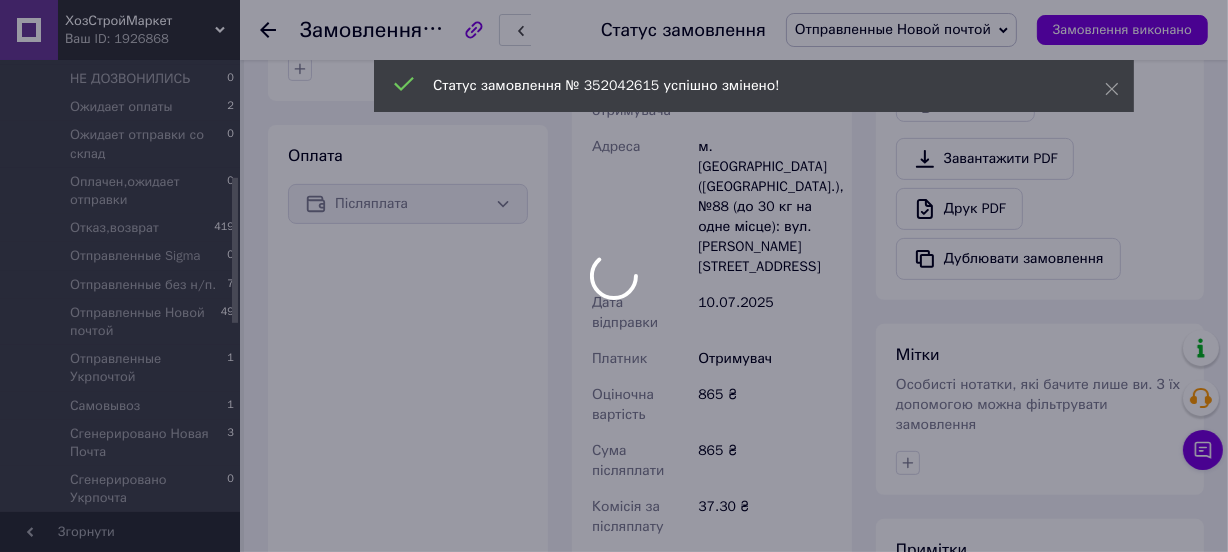 scroll, scrollTop: 454, scrollLeft: 0, axis: vertical 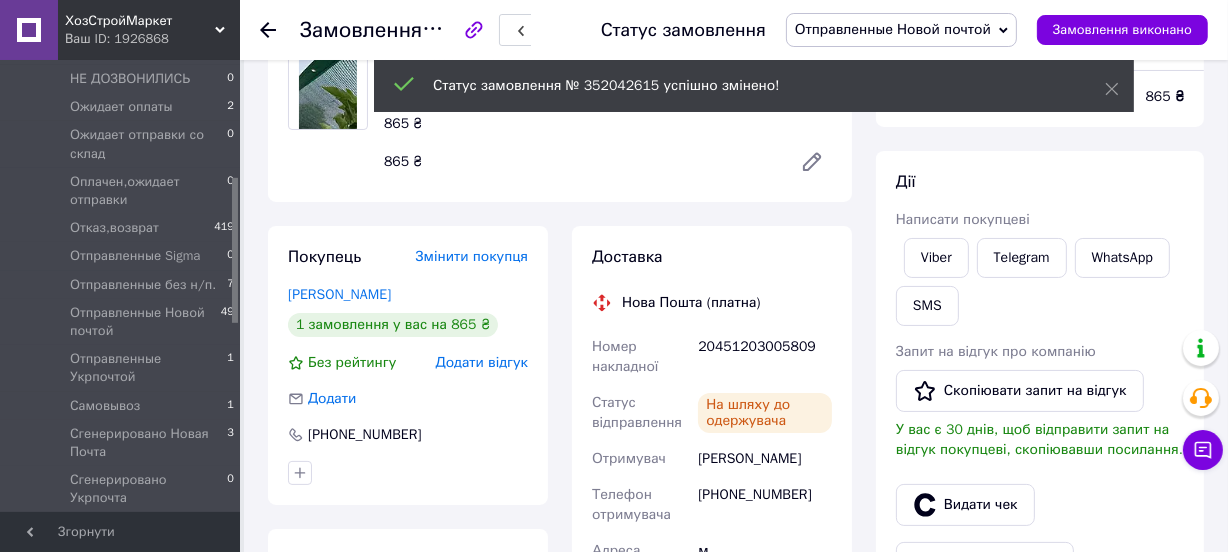 click 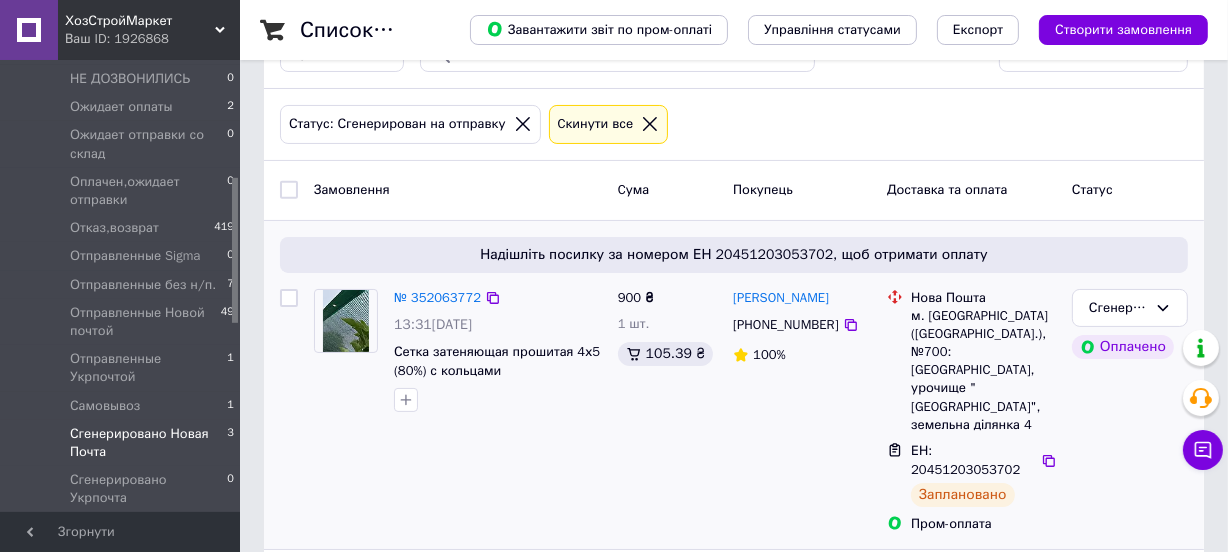 scroll, scrollTop: 270, scrollLeft: 0, axis: vertical 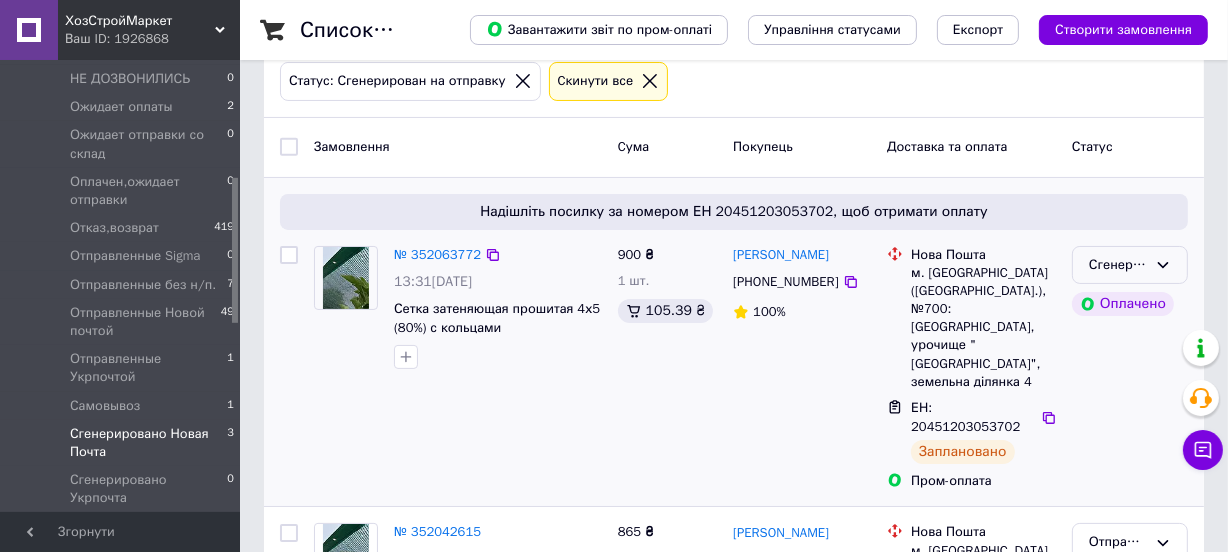 click on "Сгенерировано Новая Почта" at bounding box center (1118, 265) 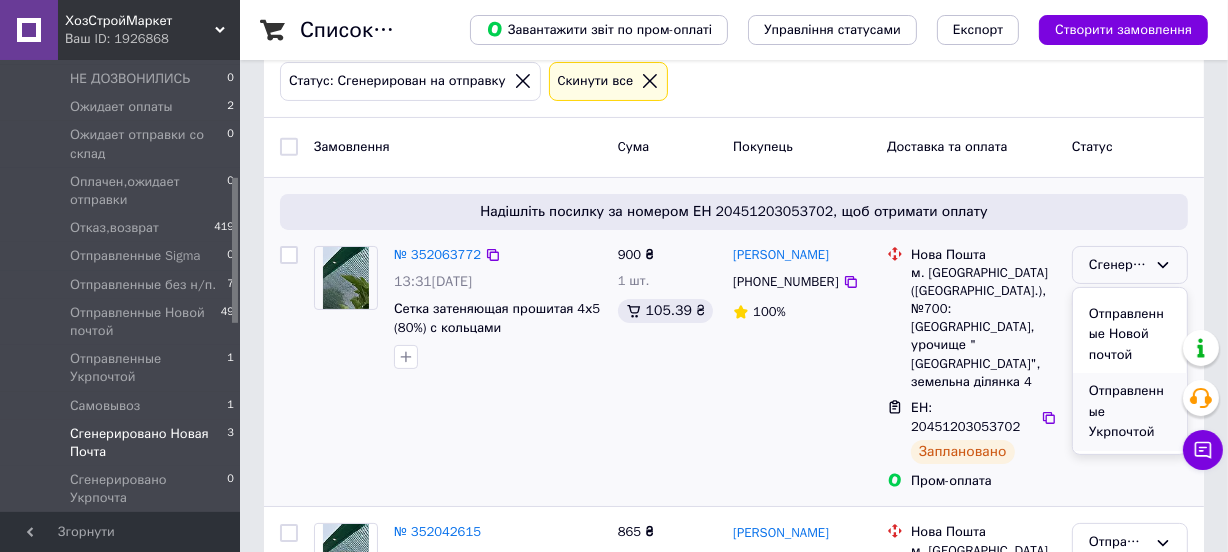 scroll, scrollTop: 636, scrollLeft: 0, axis: vertical 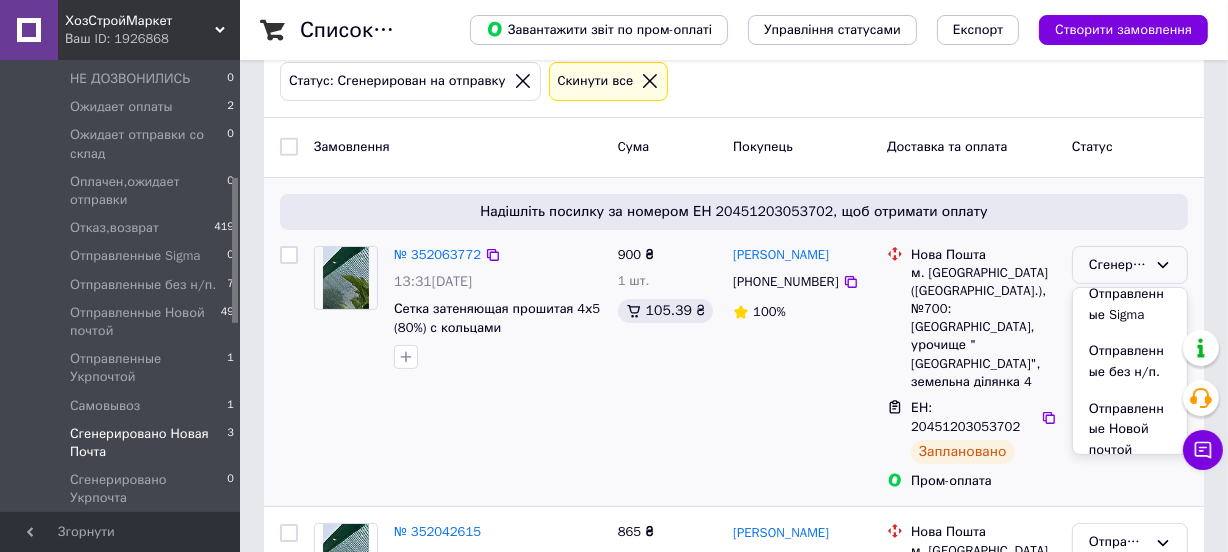 click on "Отправленные Новой почтой" at bounding box center (1130, 430) 